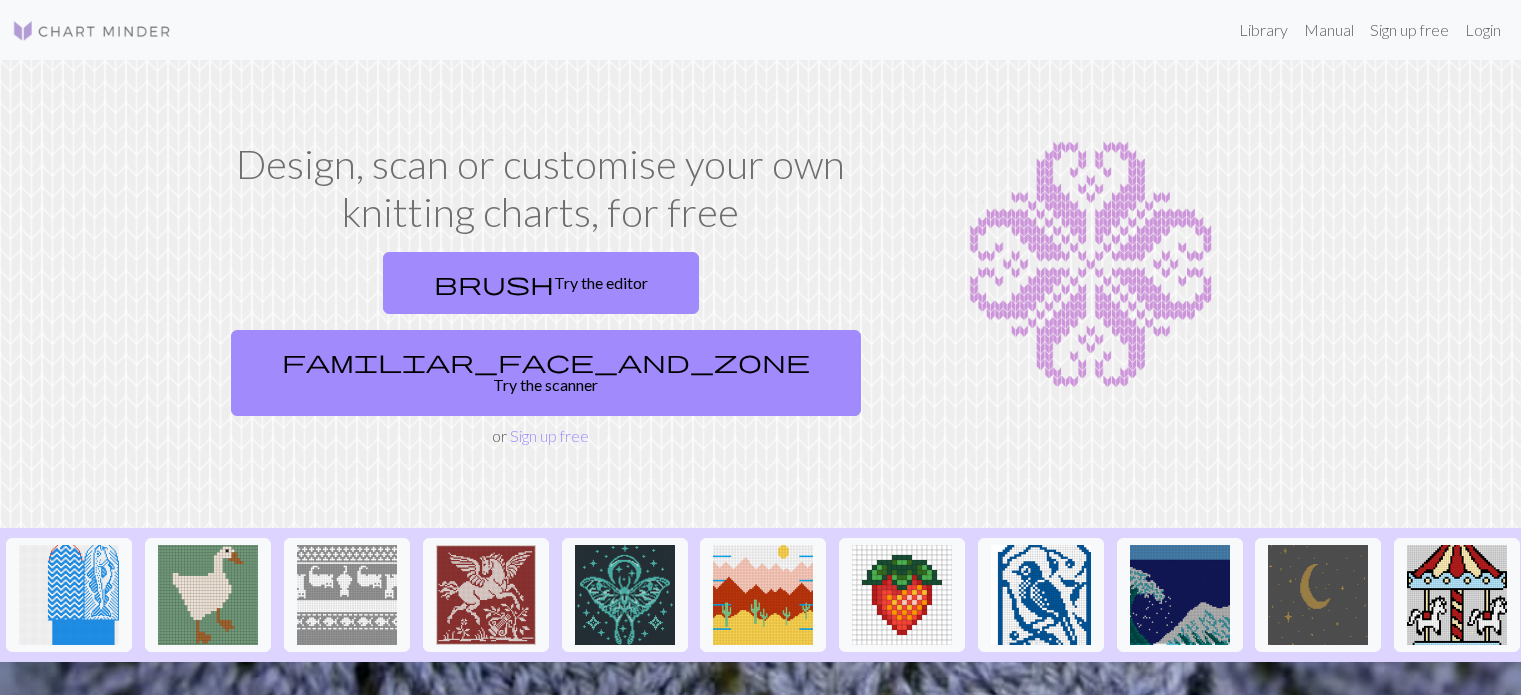 scroll, scrollTop: 0, scrollLeft: 0, axis: both 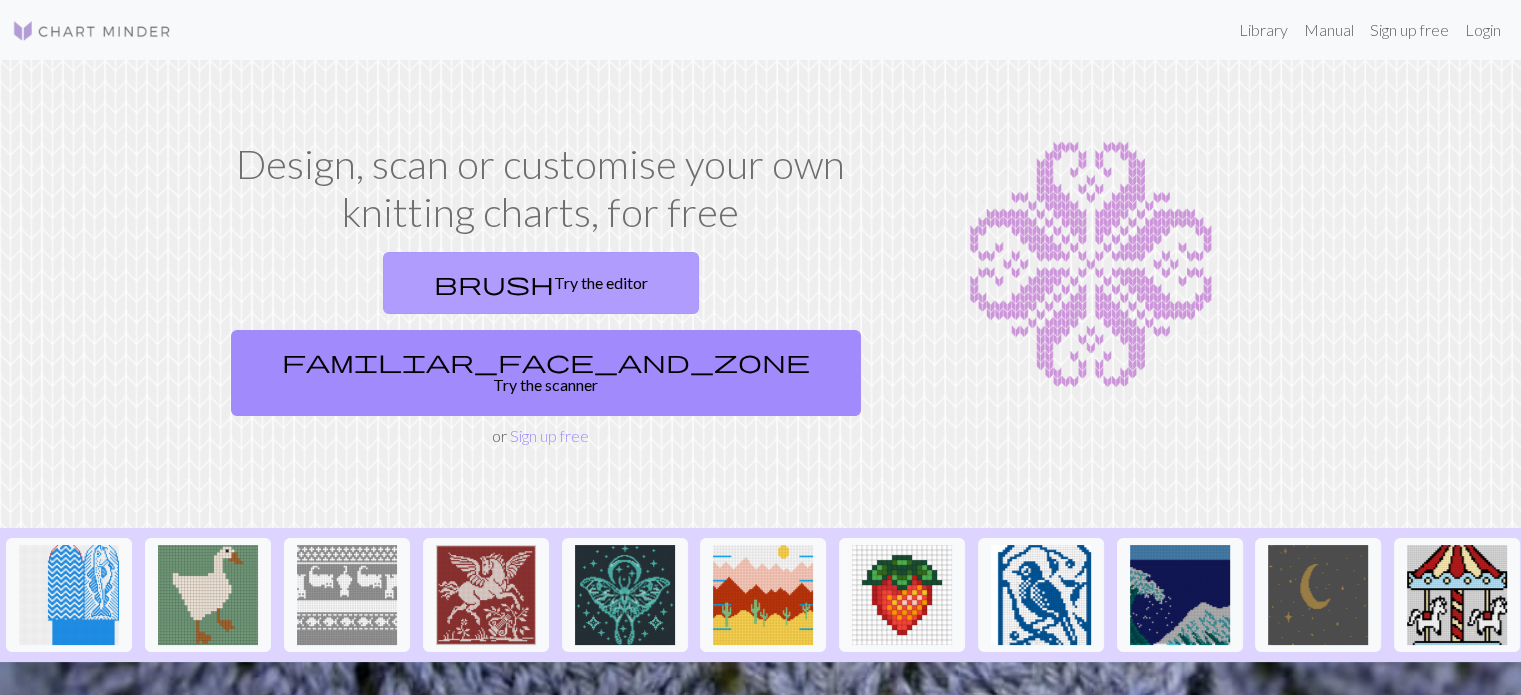 click on "brush" at bounding box center [494, 283] 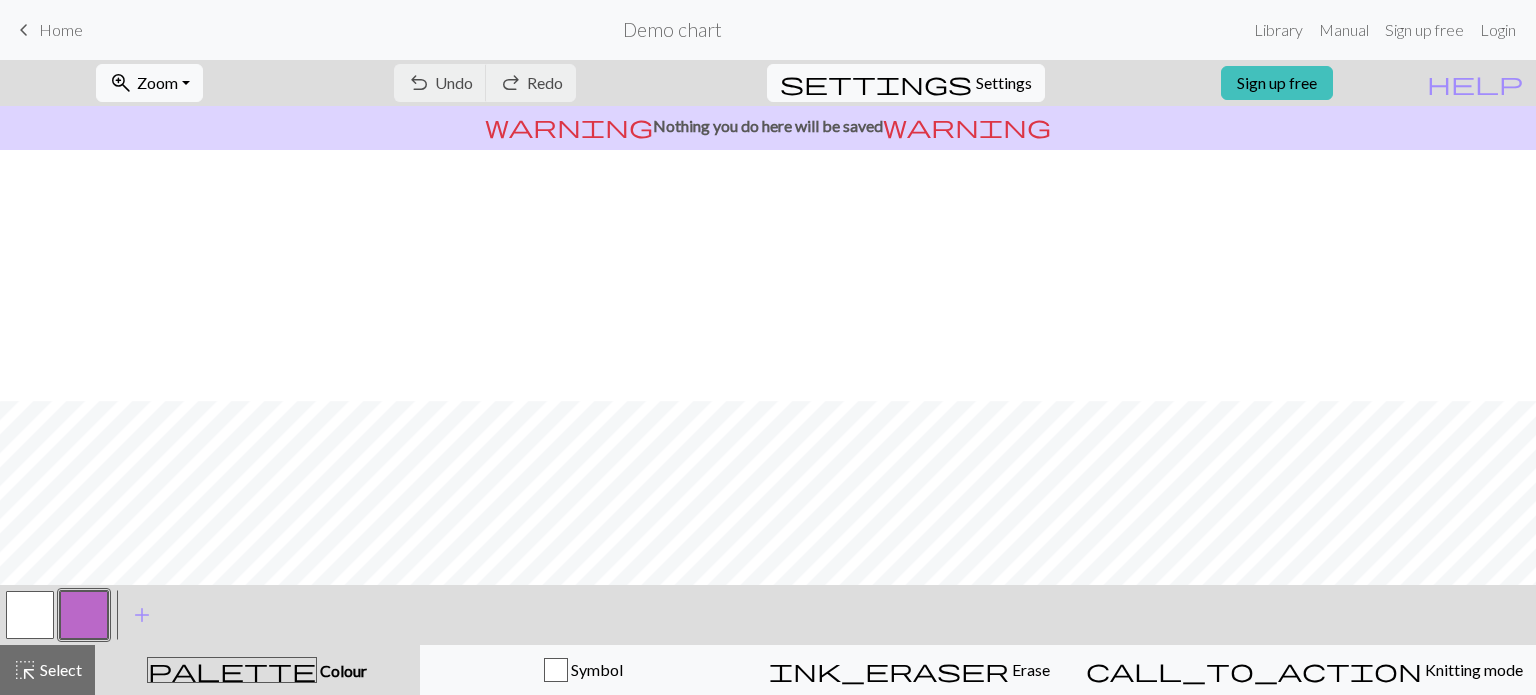 scroll, scrollTop: 309, scrollLeft: 0, axis: vertical 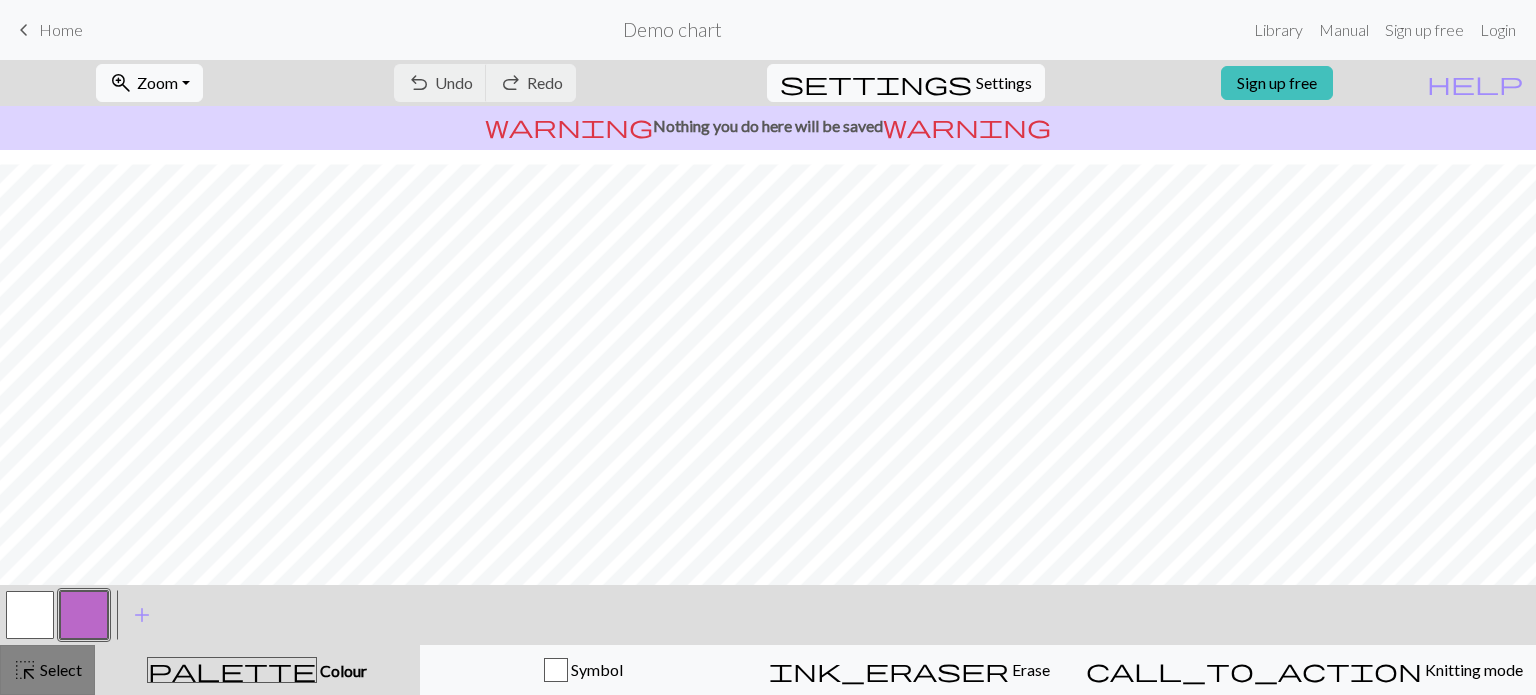 click on "Select" at bounding box center [59, 669] 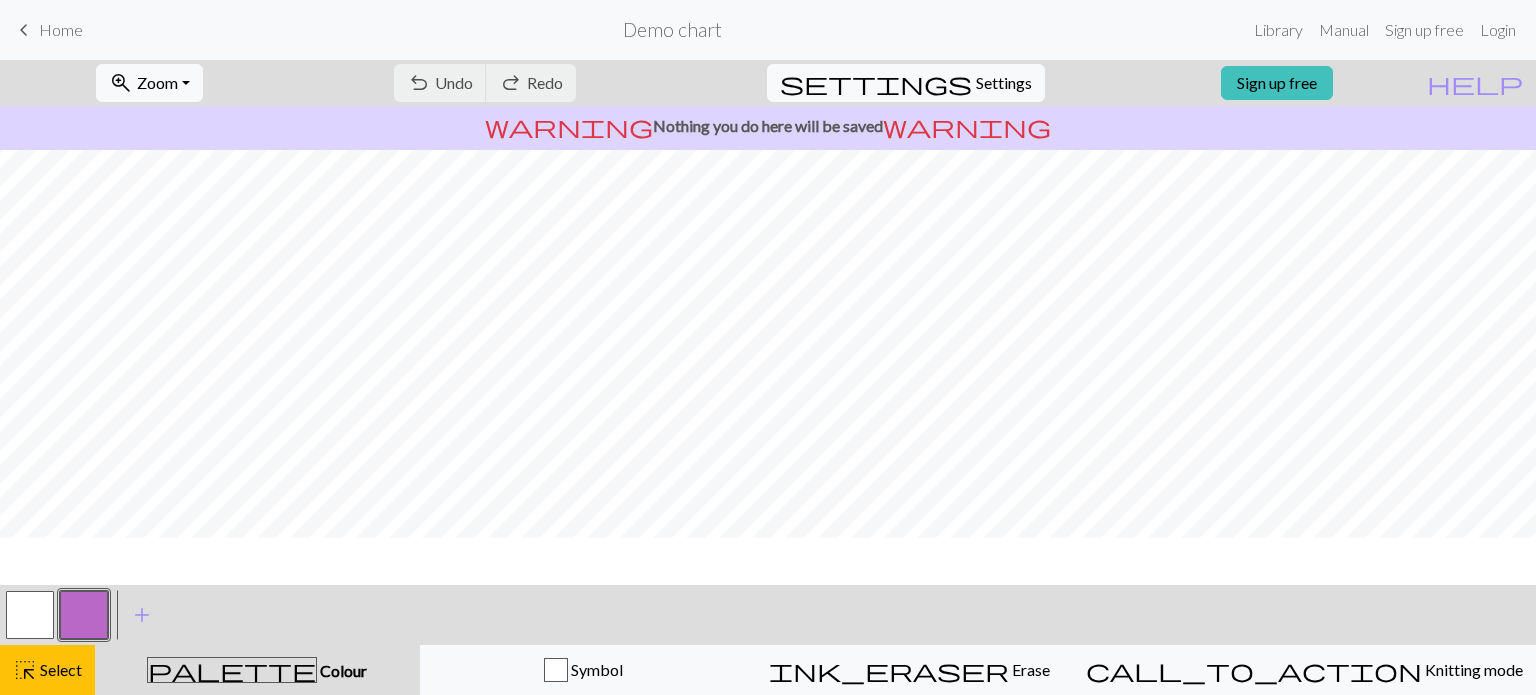 scroll, scrollTop: 109, scrollLeft: 0, axis: vertical 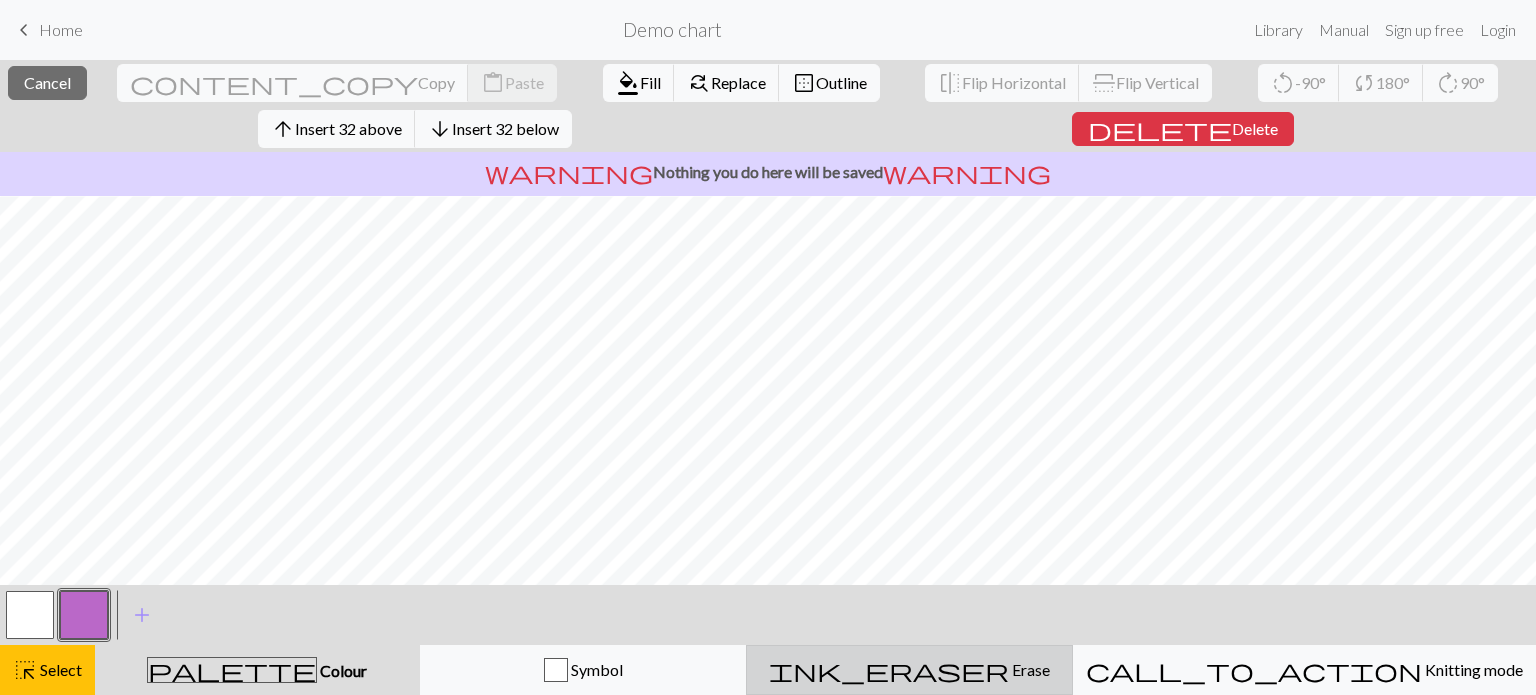 click on "ink_eraser" at bounding box center [889, 670] 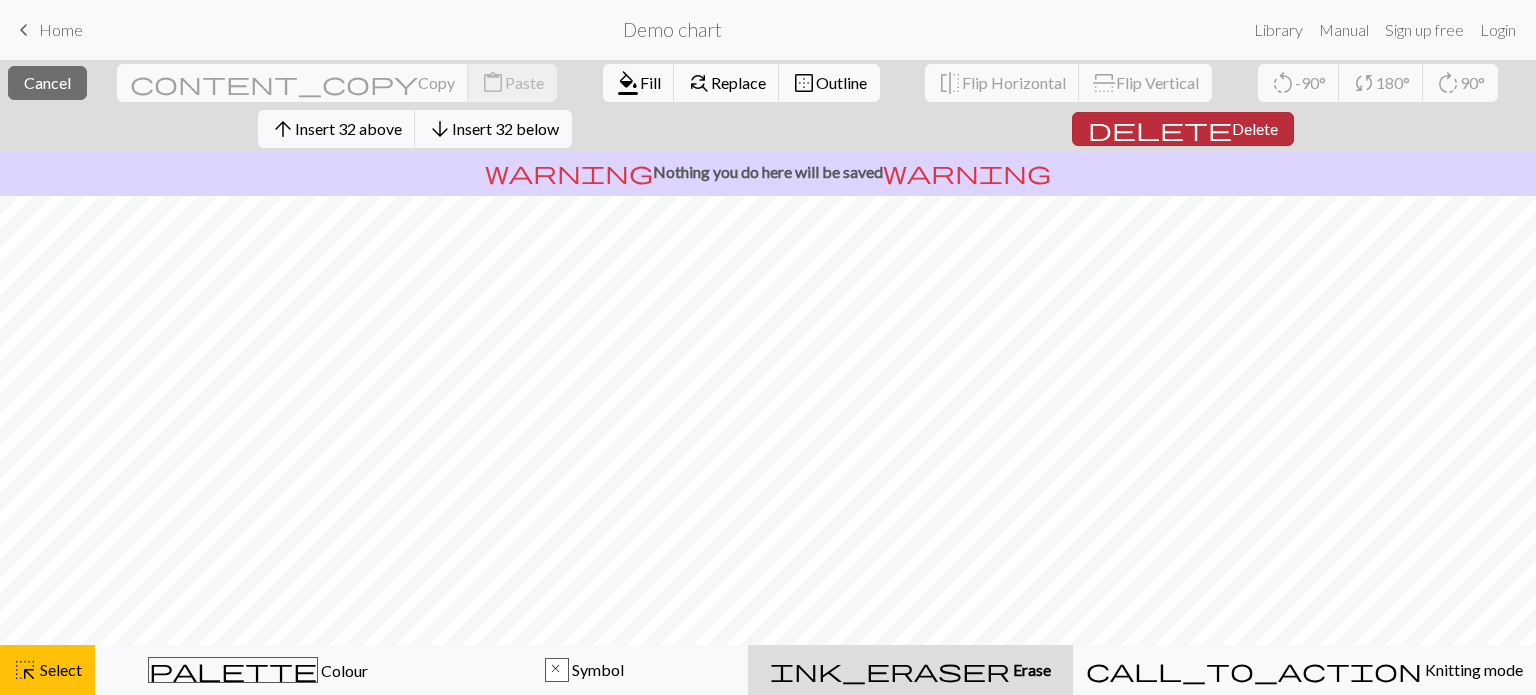click on "delete" at bounding box center [1160, 129] 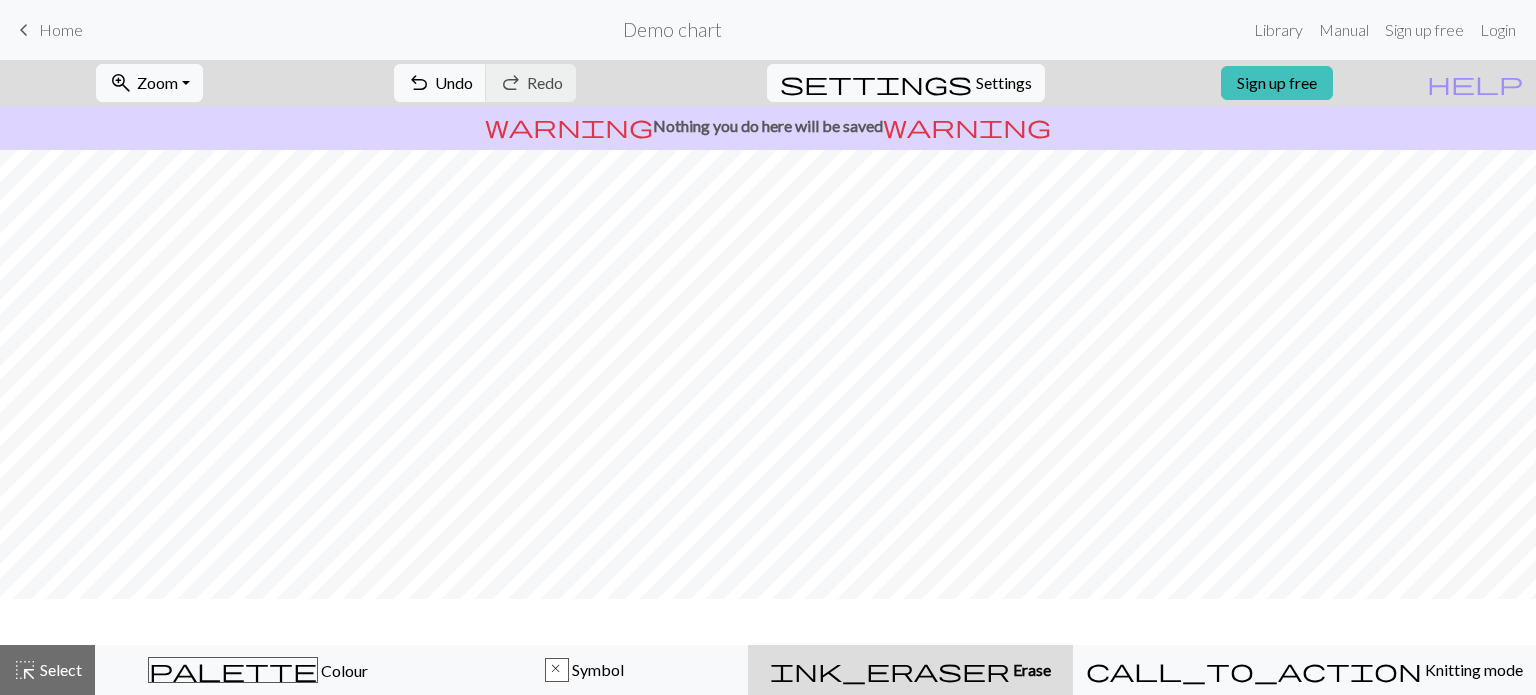 scroll, scrollTop: 0, scrollLeft: 0, axis: both 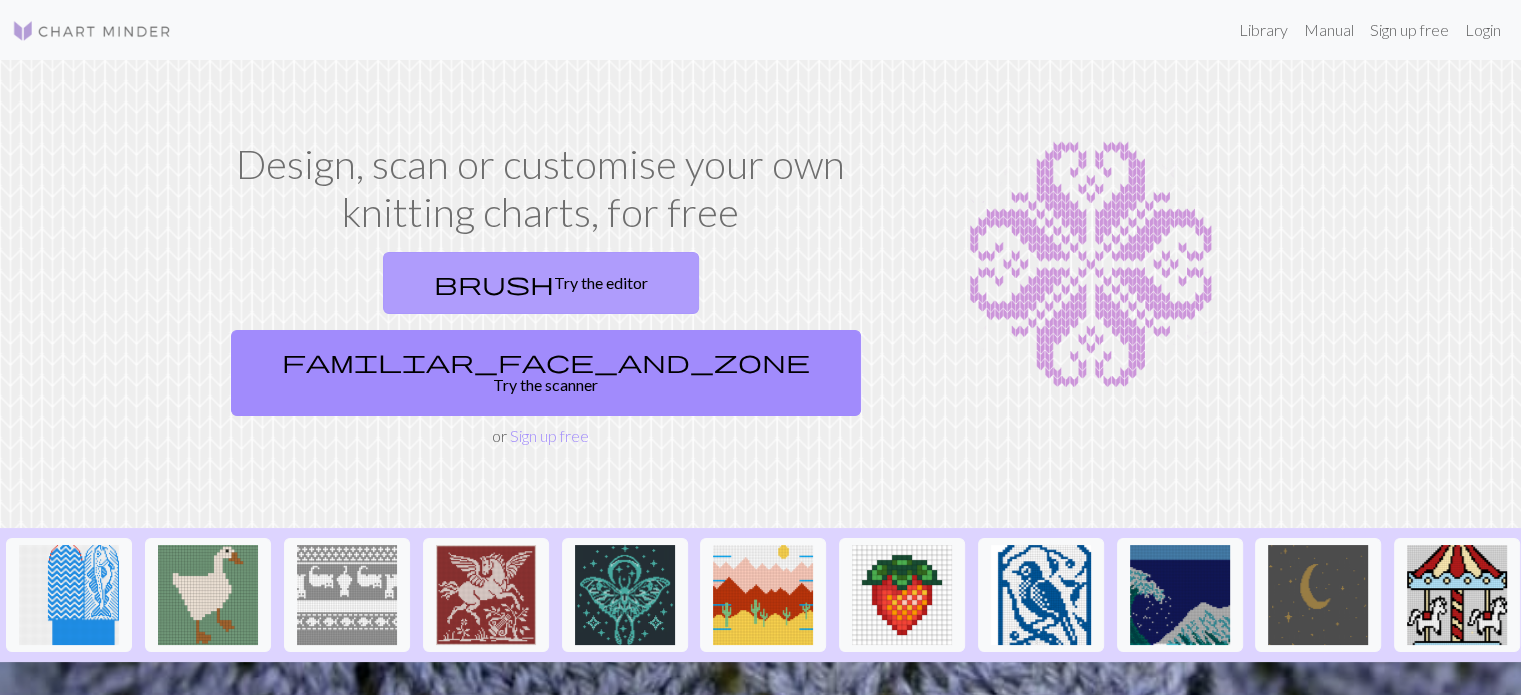 click on "brush  Try the editor" at bounding box center (541, 283) 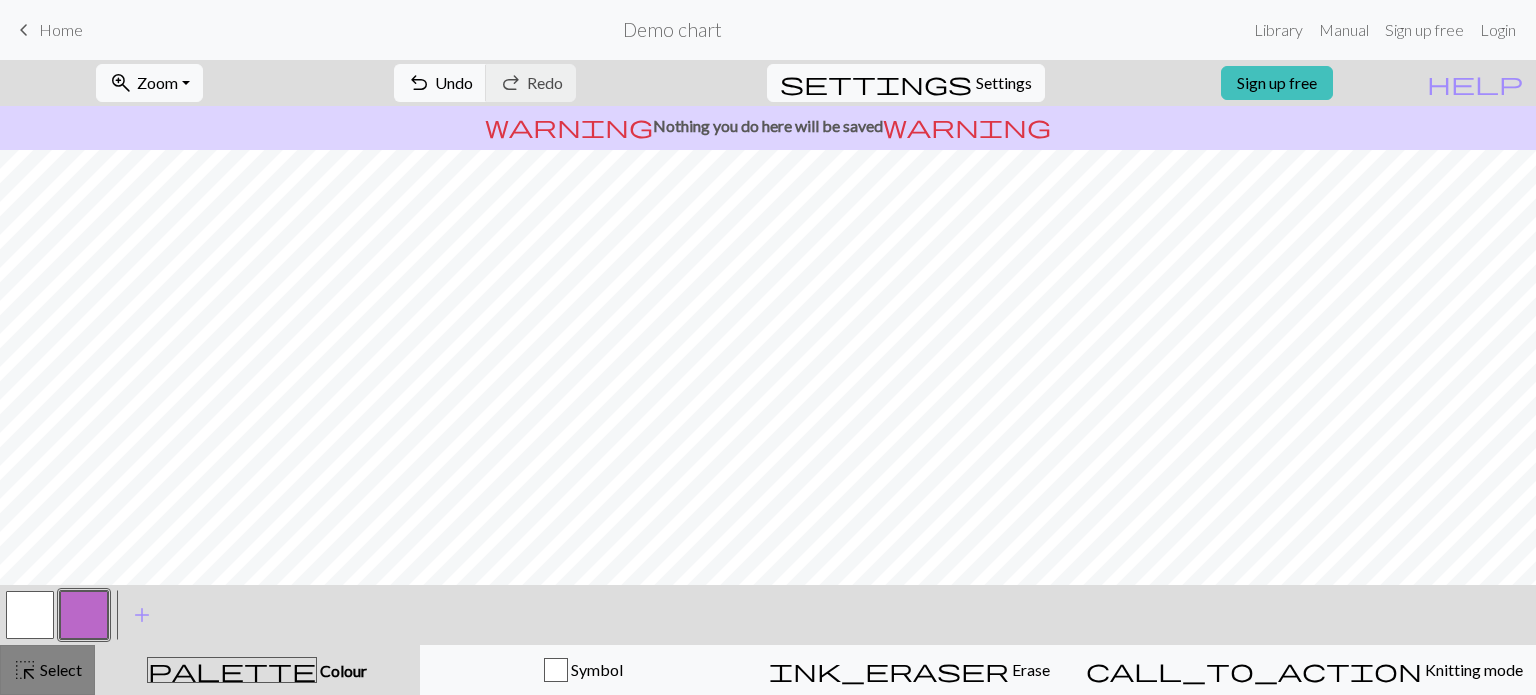 drag, startPoint x: 54, startPoint y: 675, endPoint x: 122, endPoint y: 615, distance: 90.68627 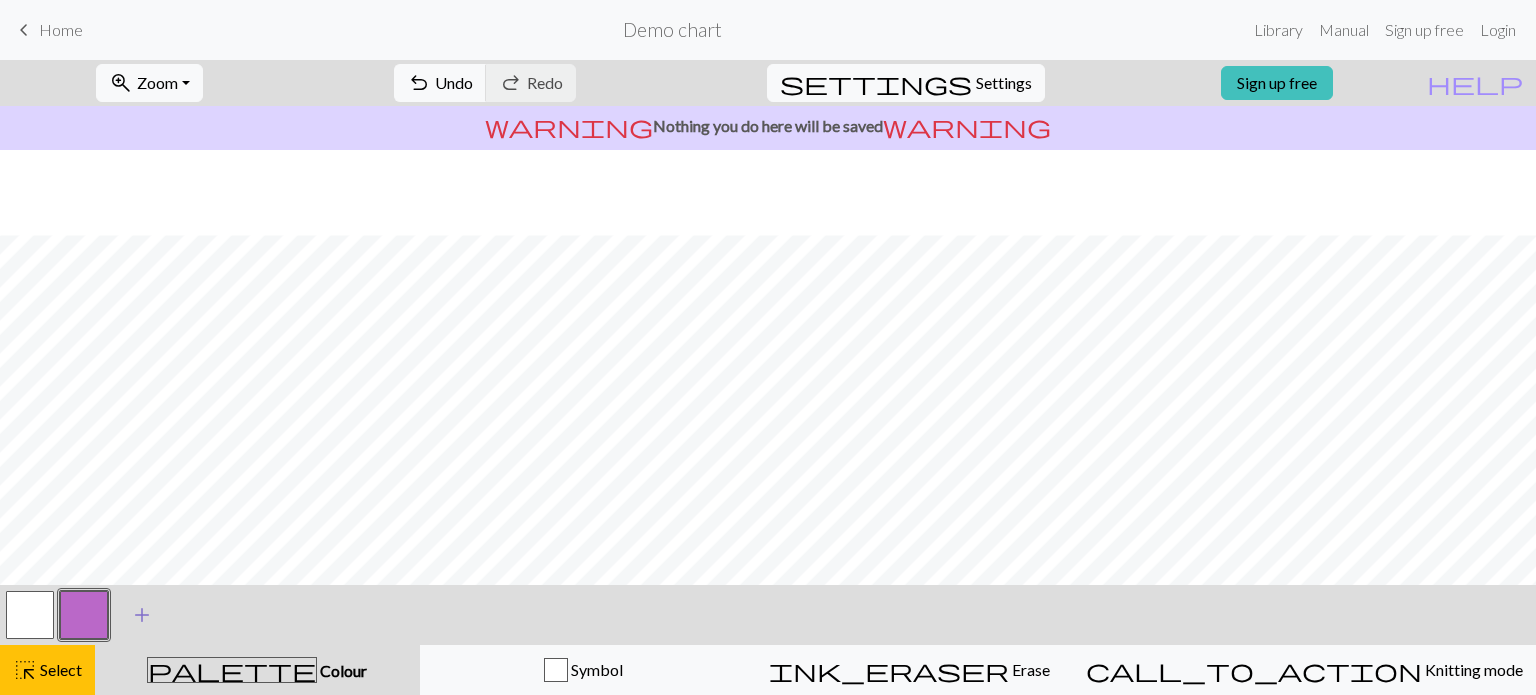 scroll, scrollTop: 100, scrollLeft: 0, axis: vertical 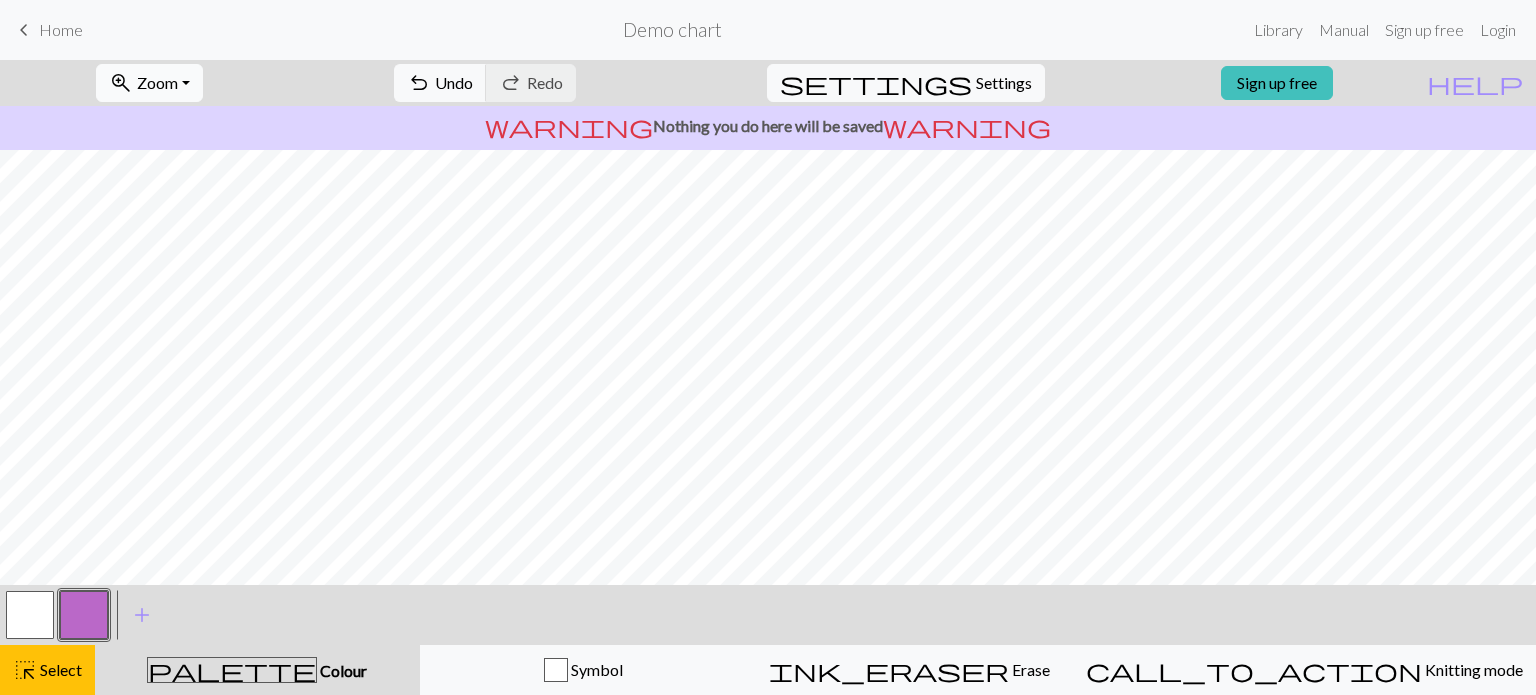 click on "zoom_in Zoom Zoom" at bounding box center [149, 83] 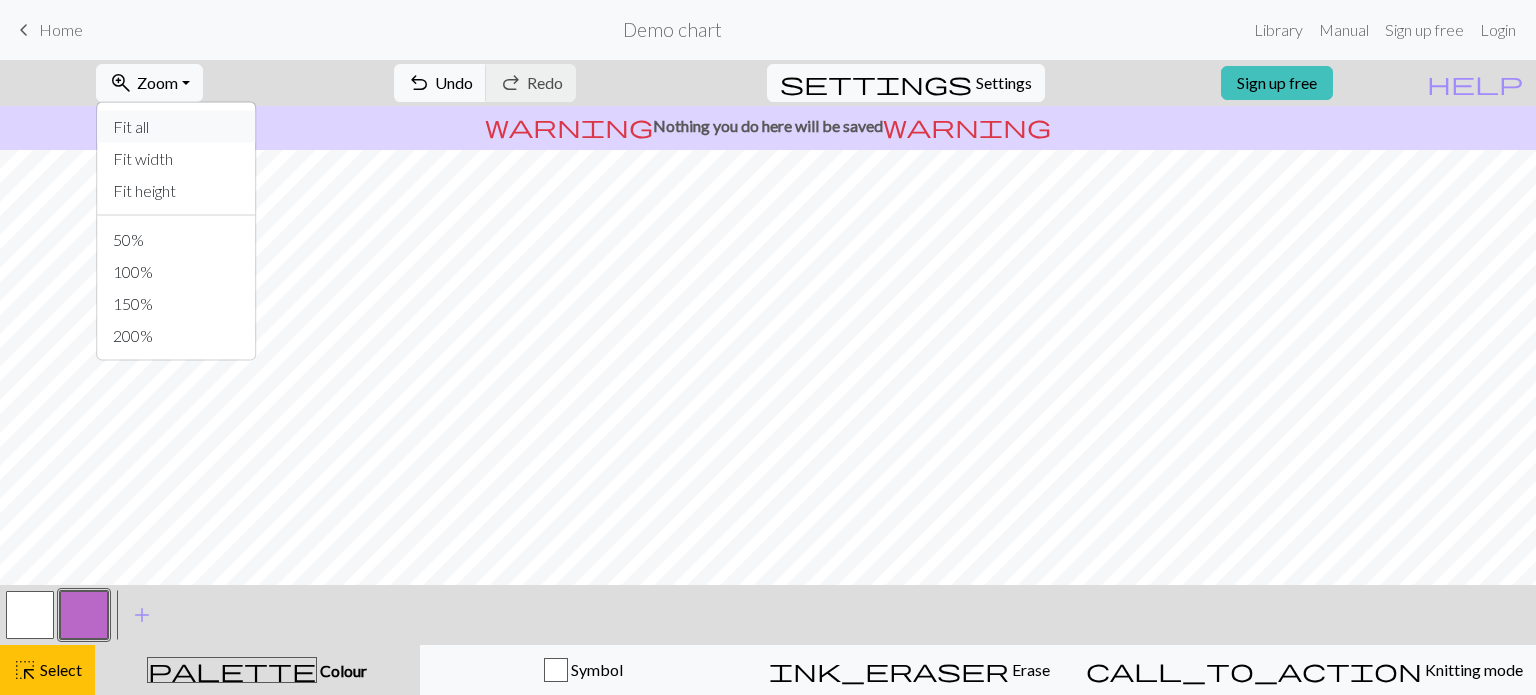 click on "Fit all" at bounding box center (176, 127) 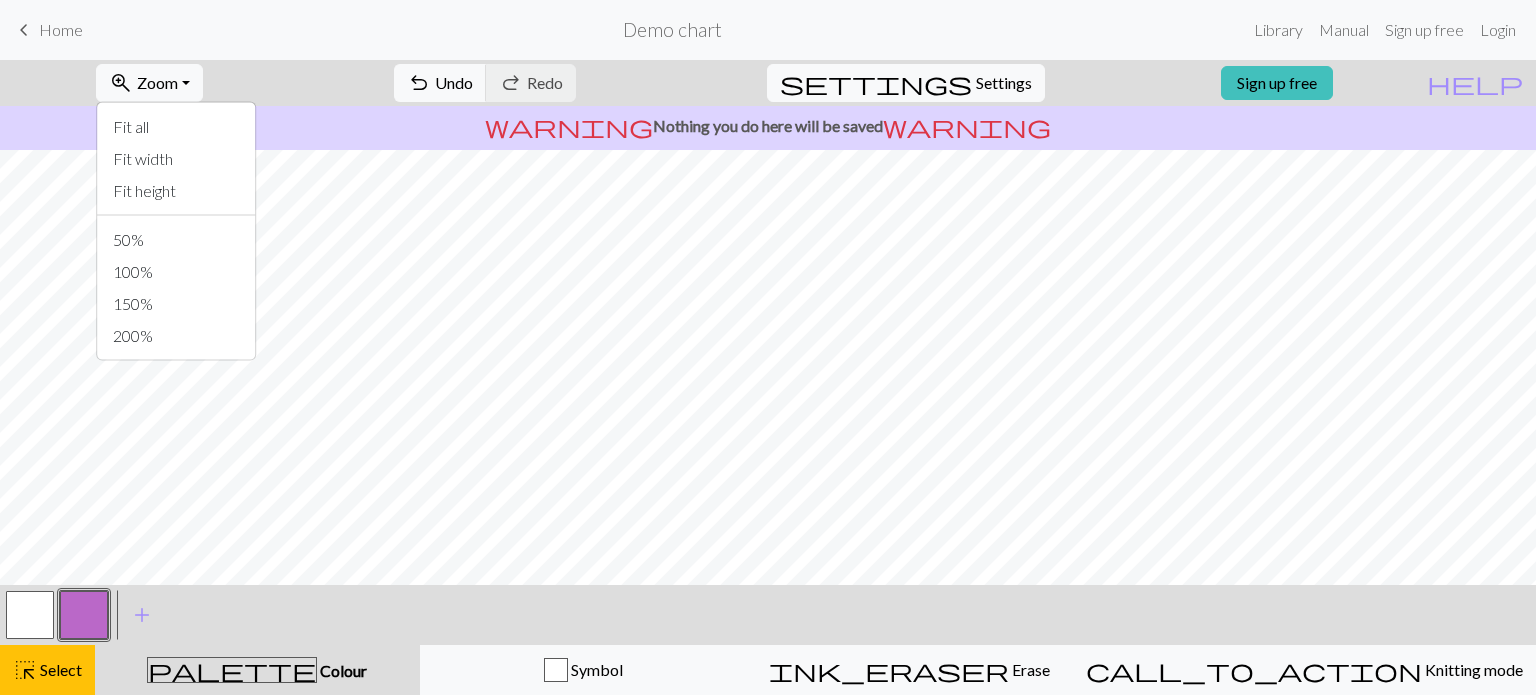 scroll, scrollTop: 44, scrollLeft: 0, axis: vertical 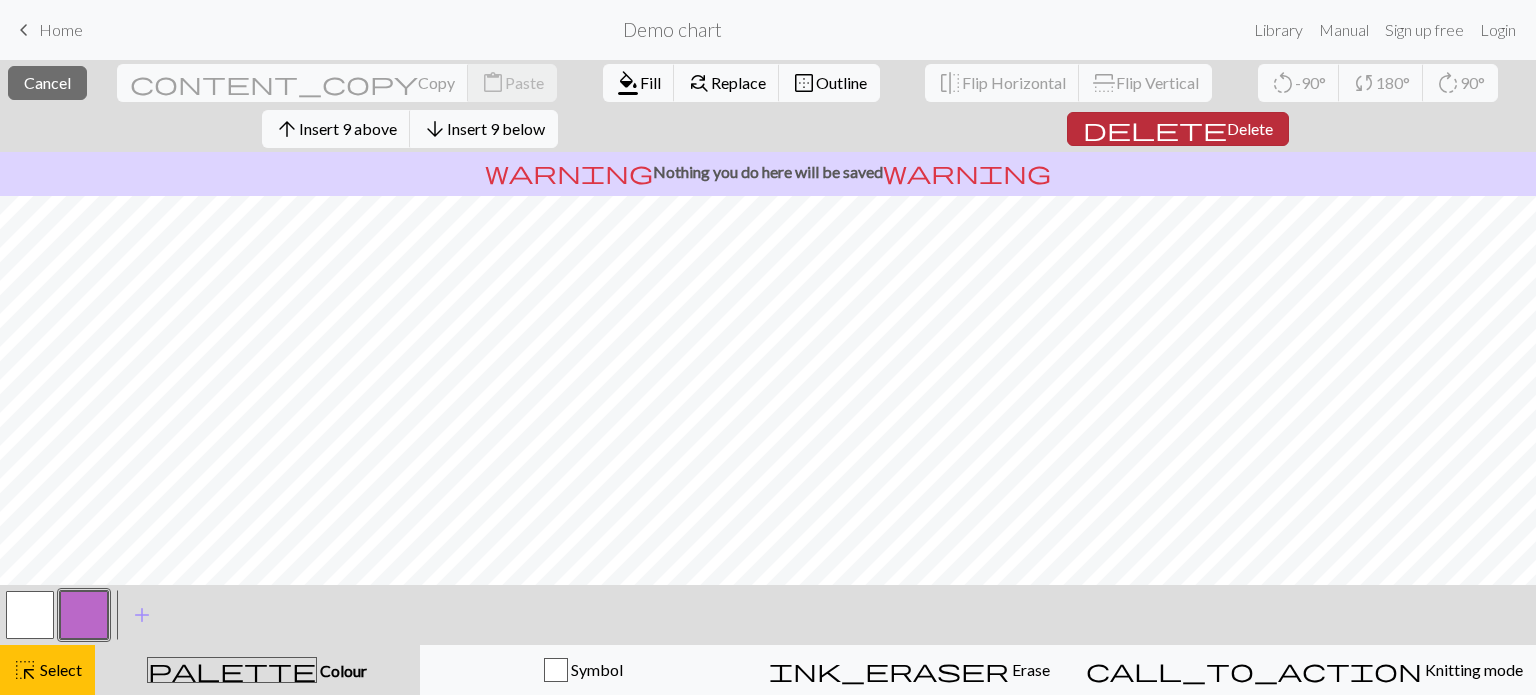 click on "Delete" at bounding box center [1250, 128] 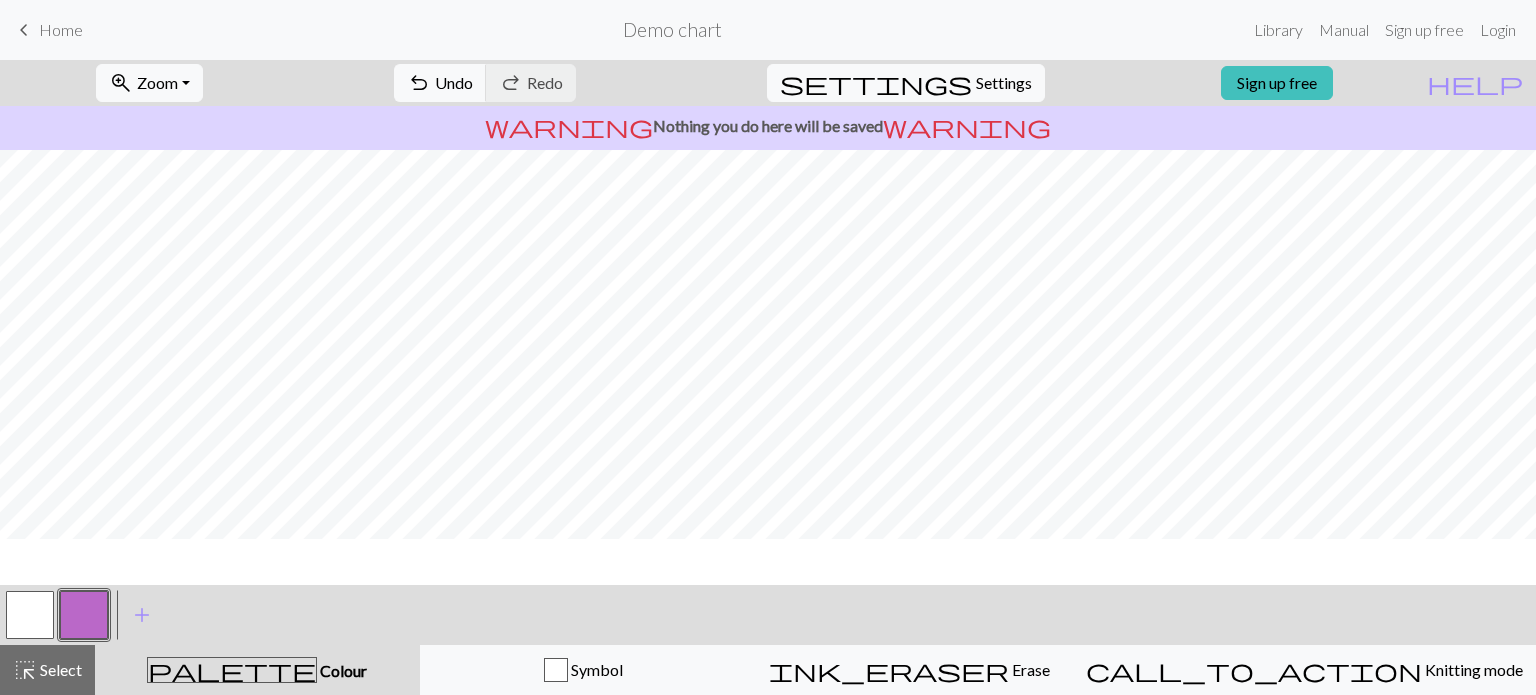 scroll, scrollTop: 0, scrollLeft: 0, axis: both 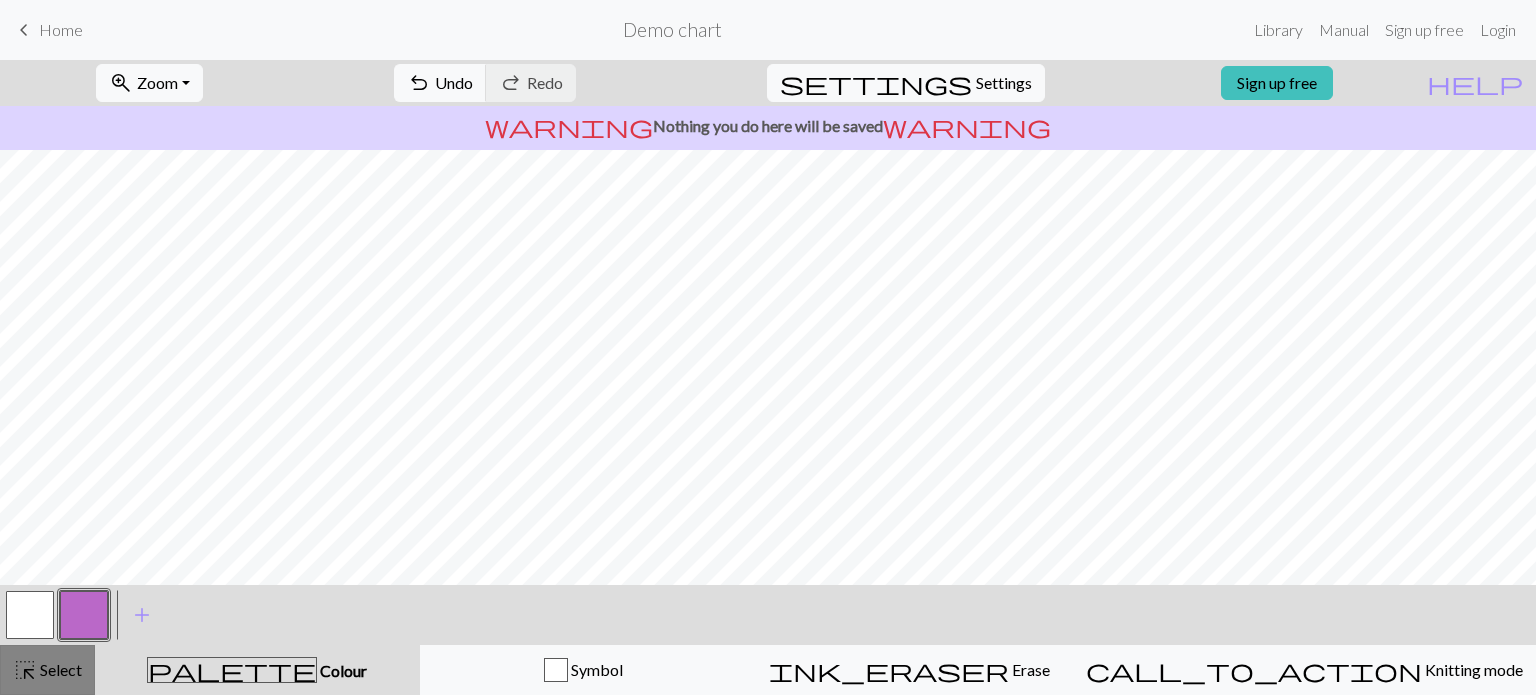 drag, startPoint x: 12, startPoint y: 668, endPoint x: 340, endPoint y: 606, distance: 333.80832 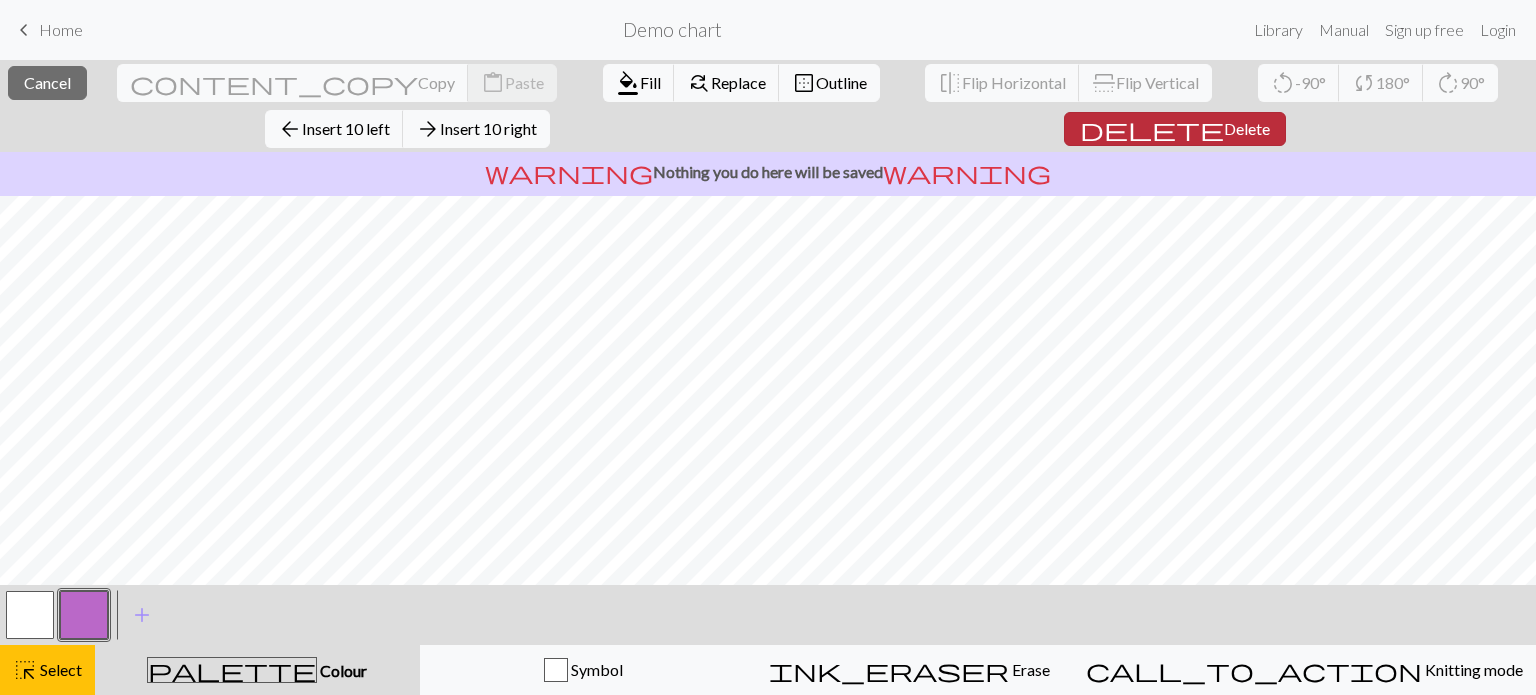 click on "delete" at bounding box center (1152, 129) 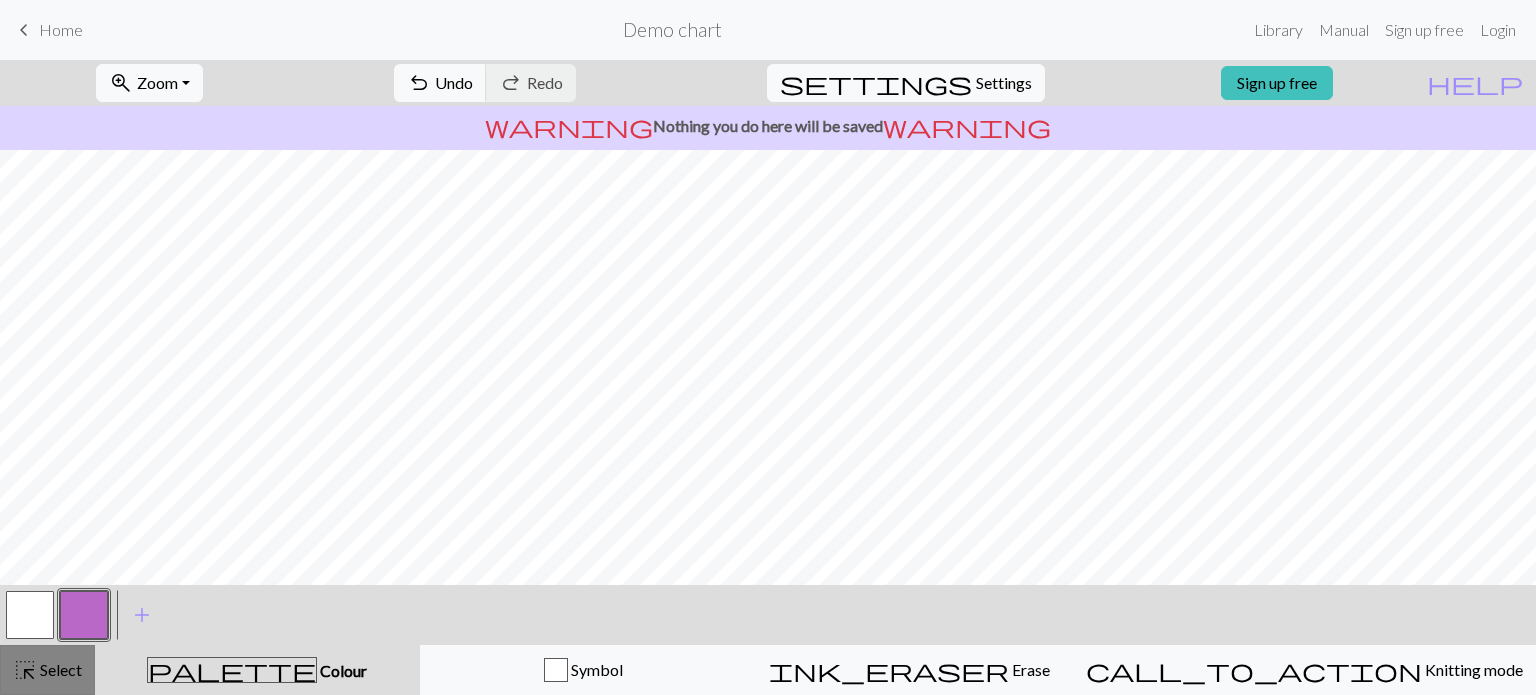 drag, startPoint x: 26, startPoint y: 666, endPoint x: 227, endPoint y: 602, distance: 210.94312 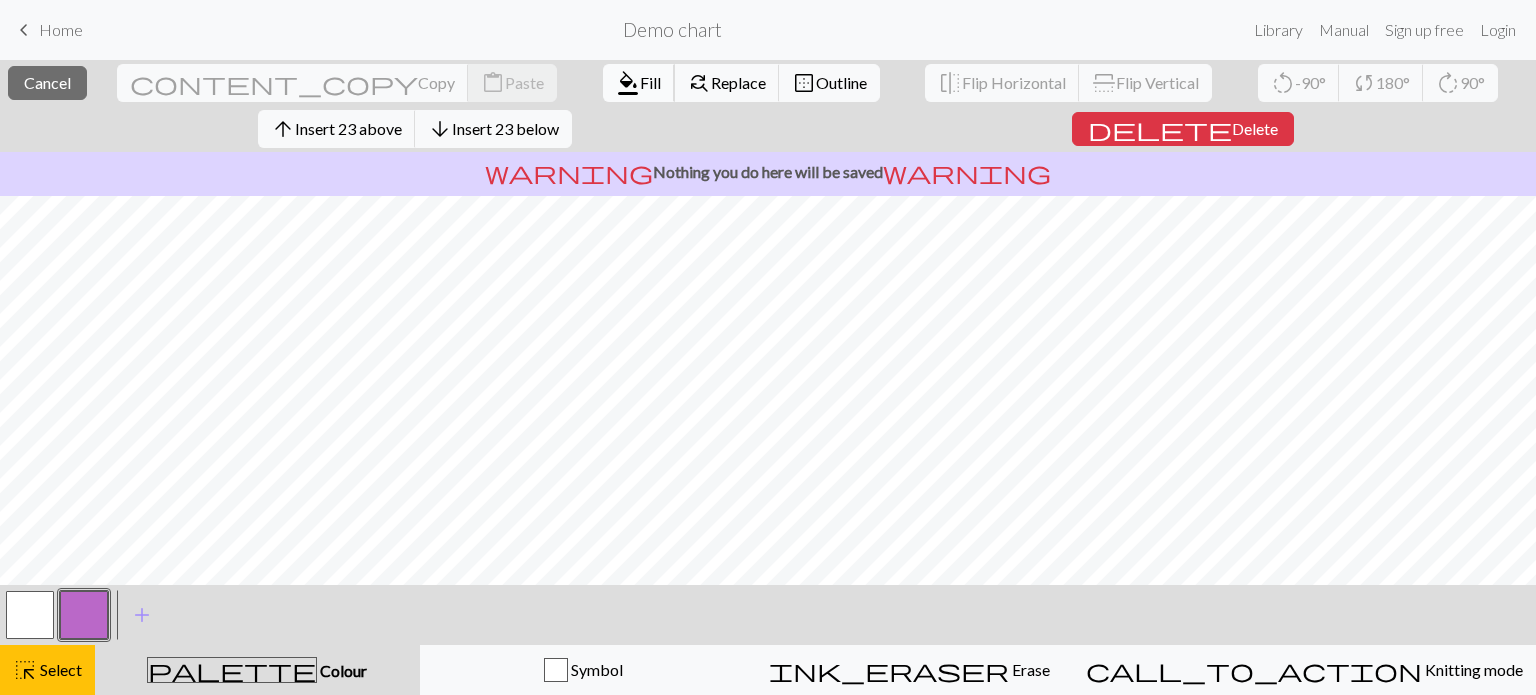 click on "Fill" at bounding box center [650, 82] 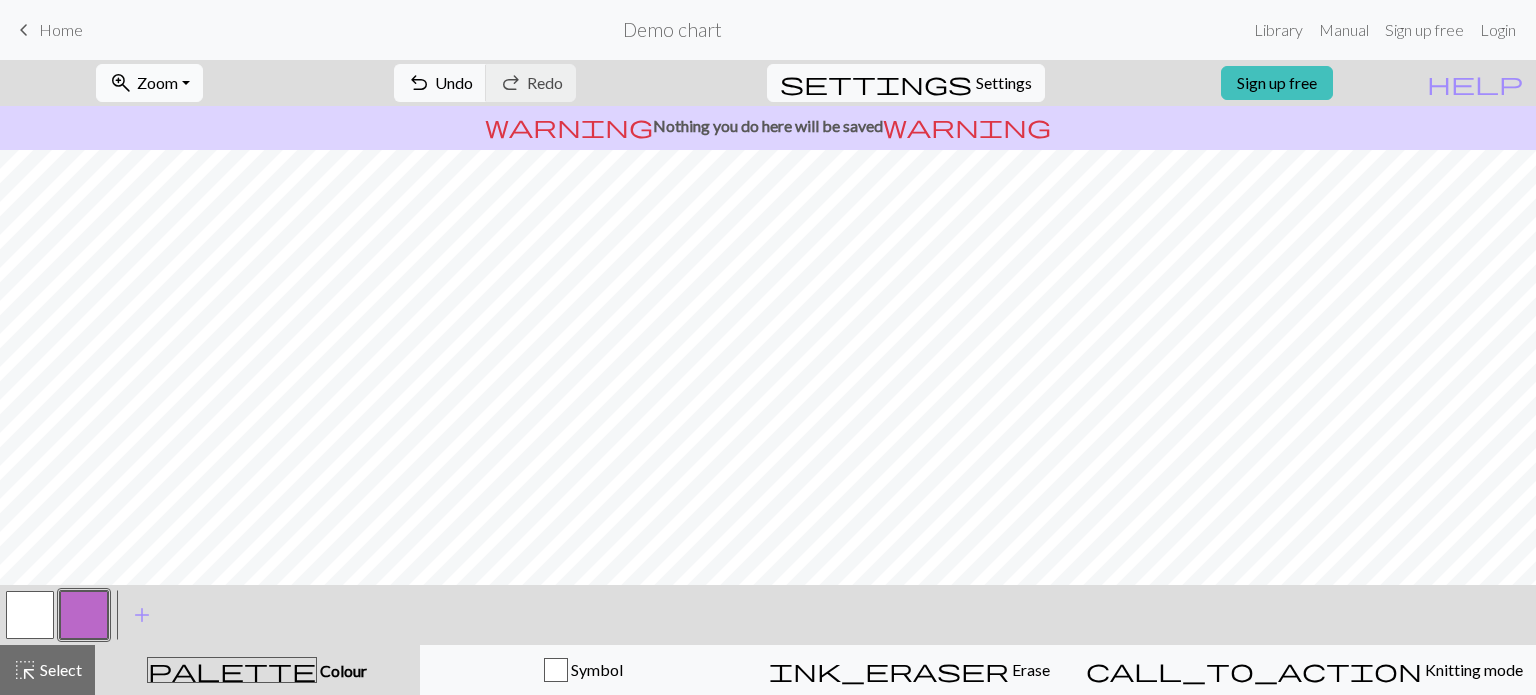 click on "Zoom" at bounding box center [157, 82] 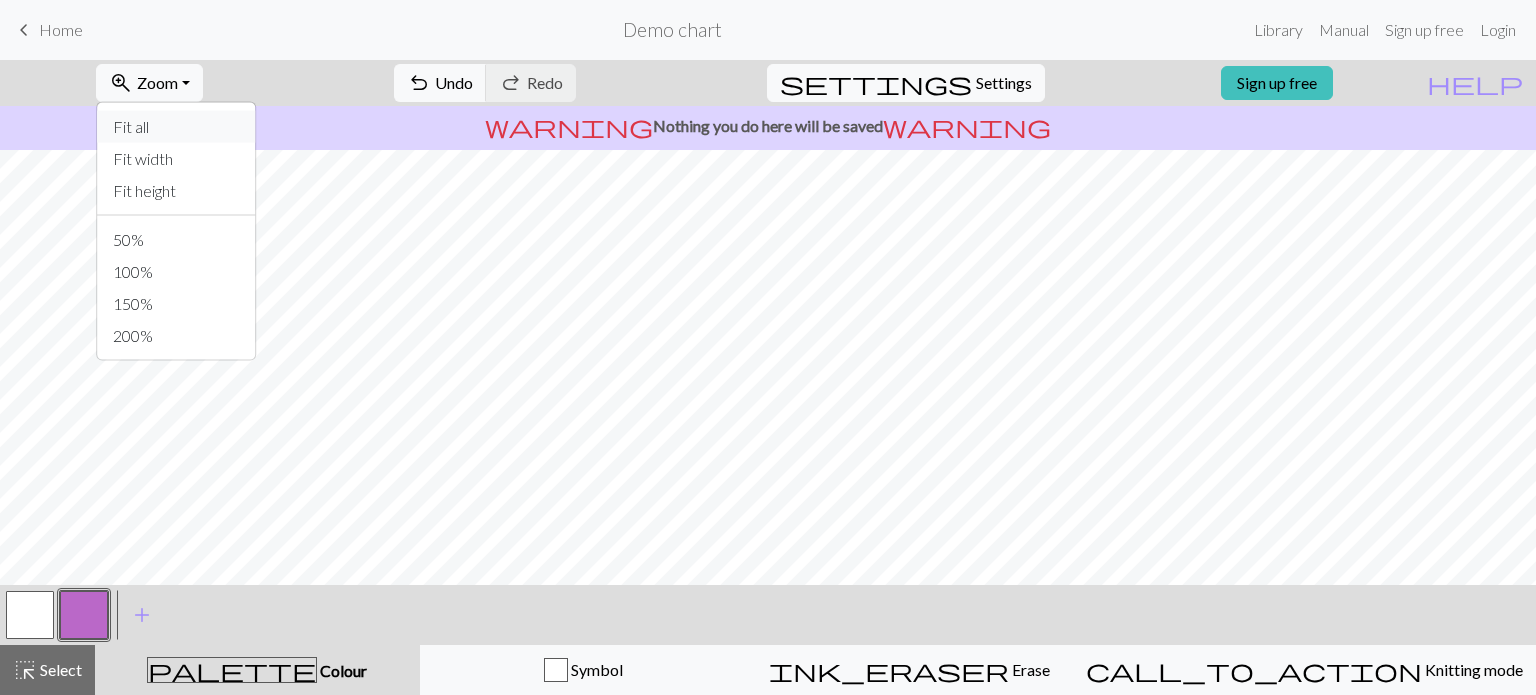click on "Fit all" at bounding box center (176, 127) 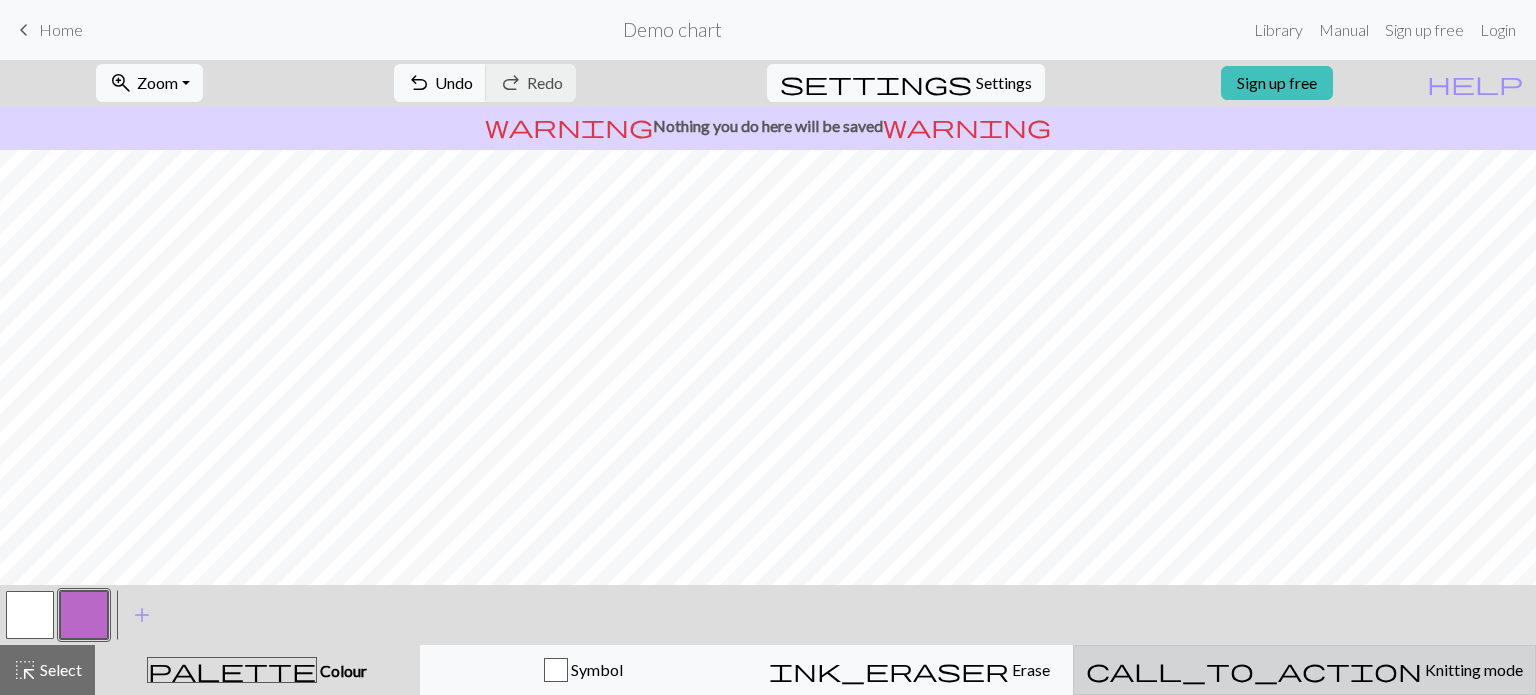 click on "Knitting mode" at bounding box center [1472, 669] 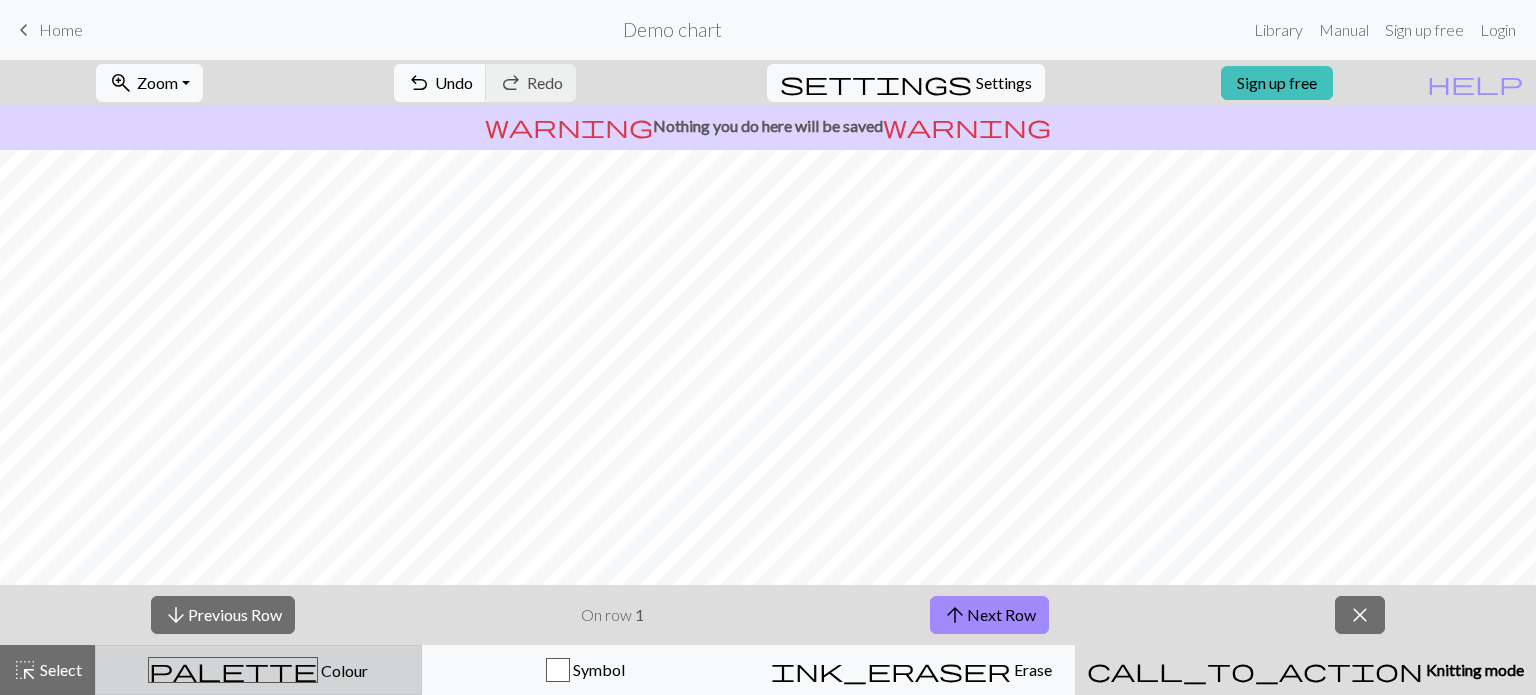 click on "palette   Colour   Colour" at bounding box center (258, 670) 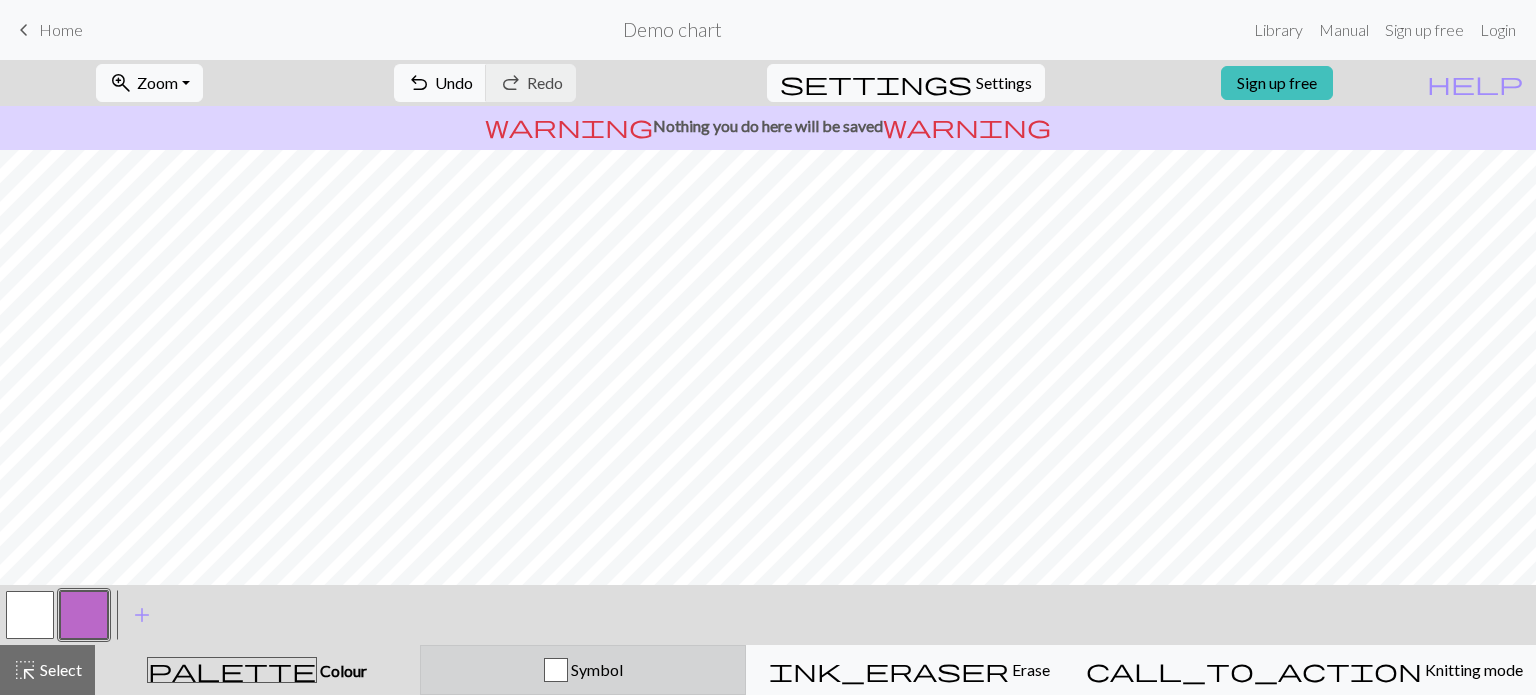 click on "Symbol" at bounding box center (583, 670) 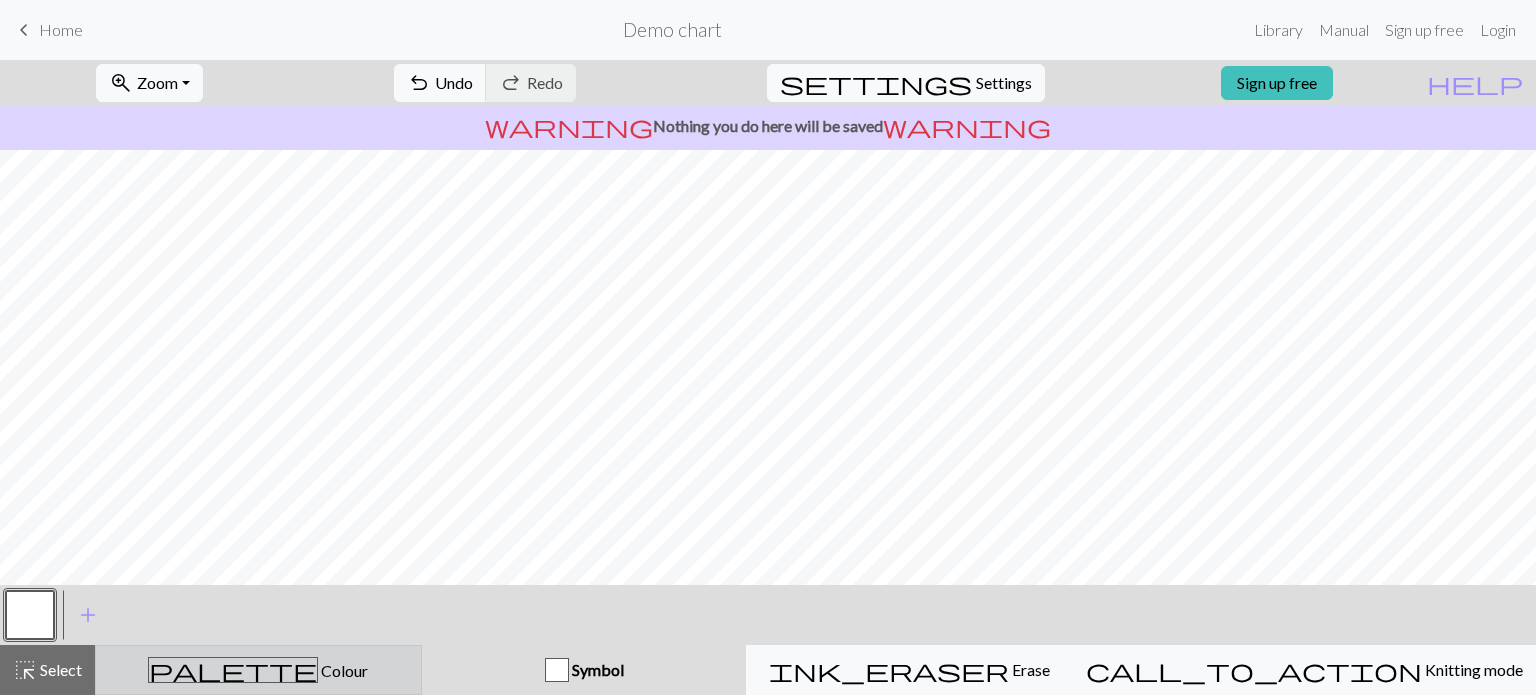 click on "palette   Colour   Colour" at bounding box center (258, 670) 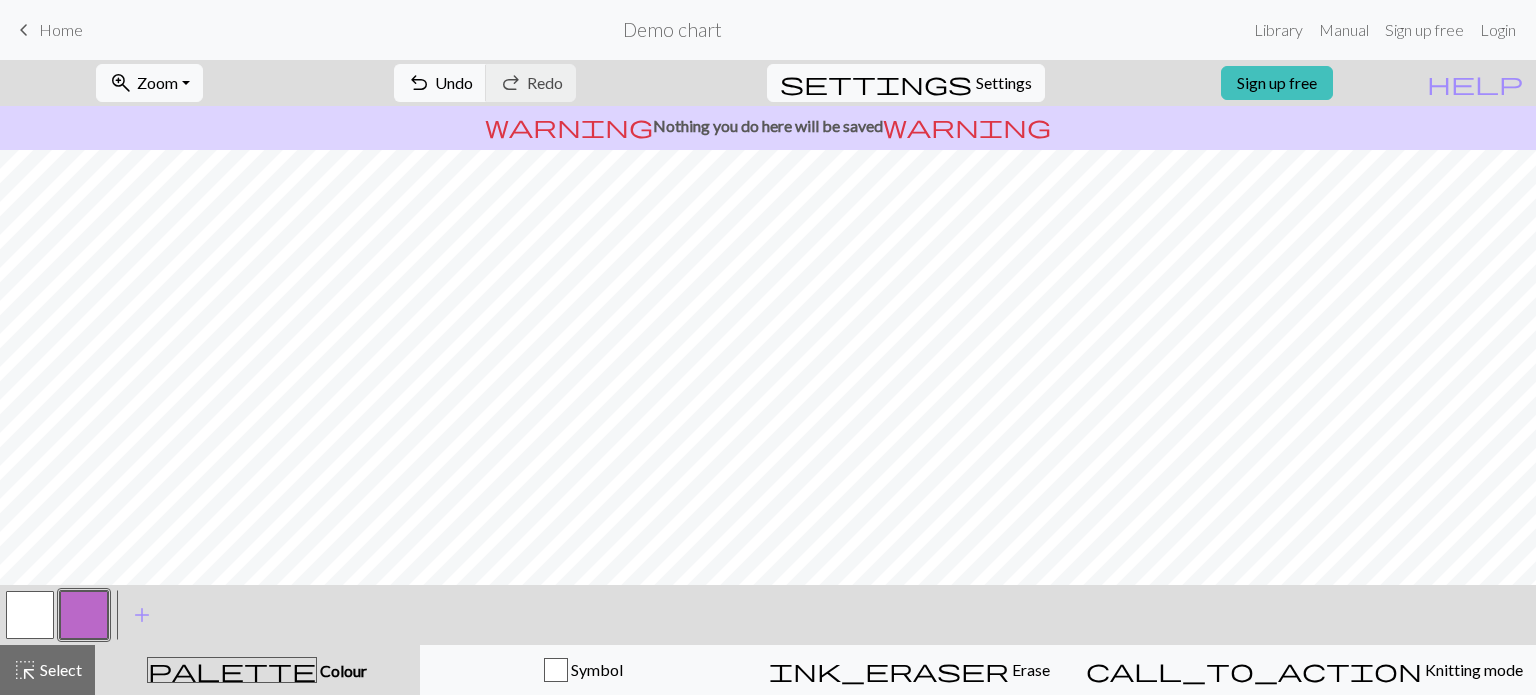 click at bounding box center (84, 615) 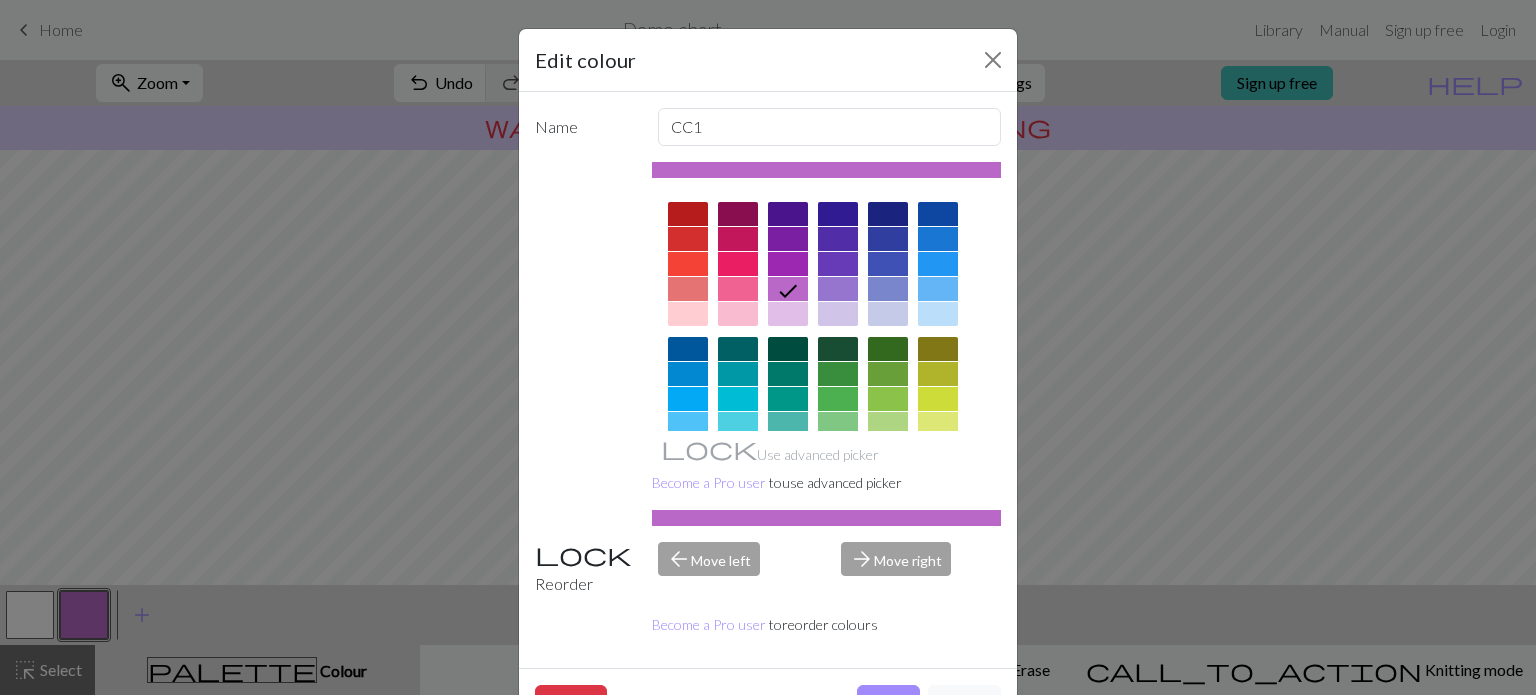click on "Edit colour Name CC1 Use advanced picker Become a Pro user   to  use advanced picker Reorder arrow_back Move left arrow_forward Move right Become a Pro user   to  reorder colours Delete Done Cancel" at bounding box center (768, 347) 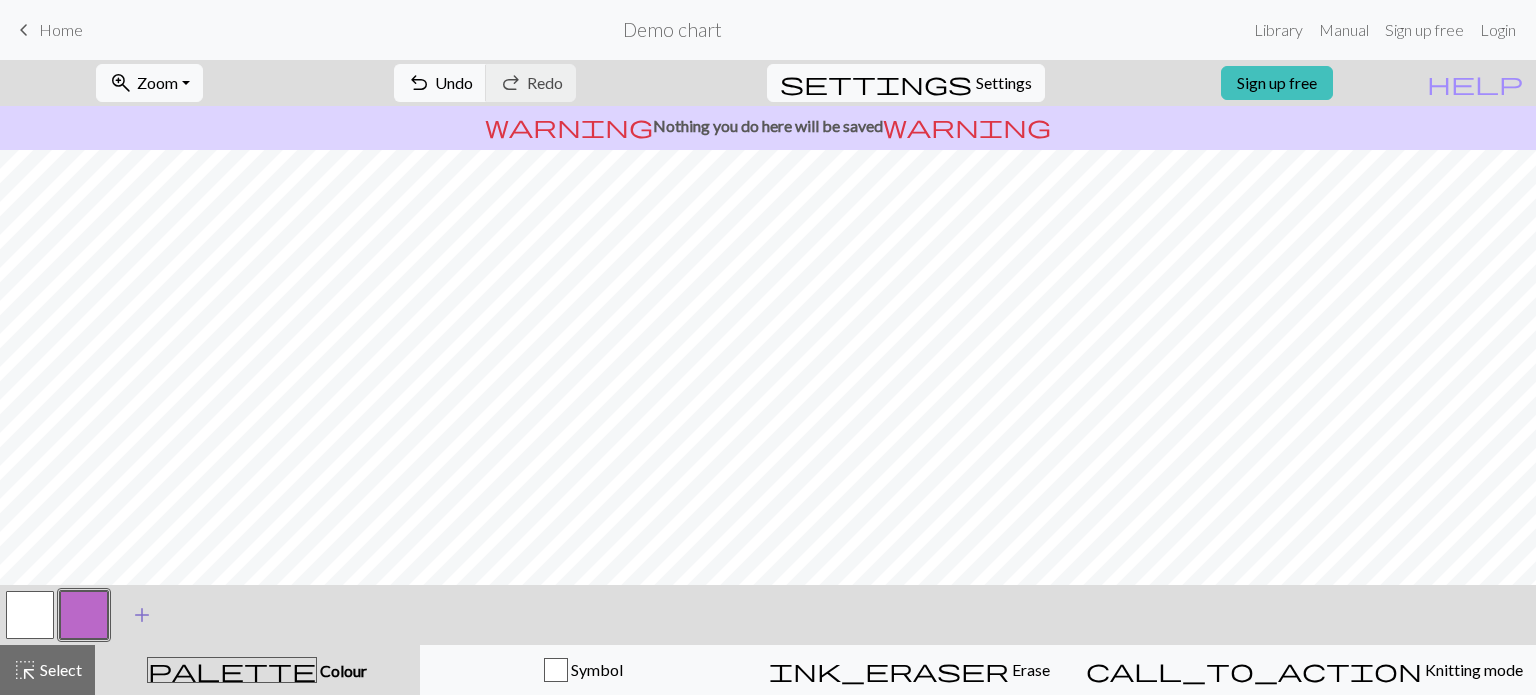 click on "add" at bounding box center (142, 615) 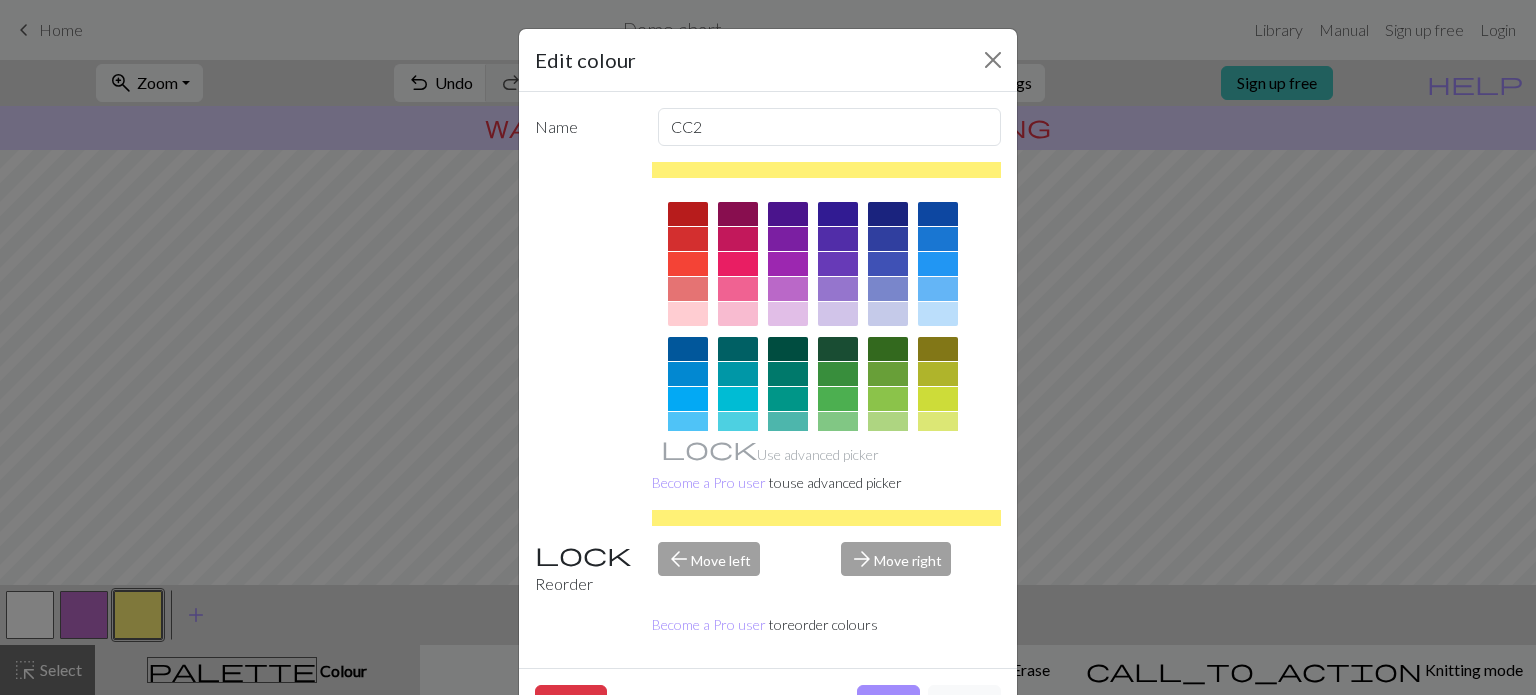 scroll, scrollTop: 322, scrollLeft: 0, axis: vertical 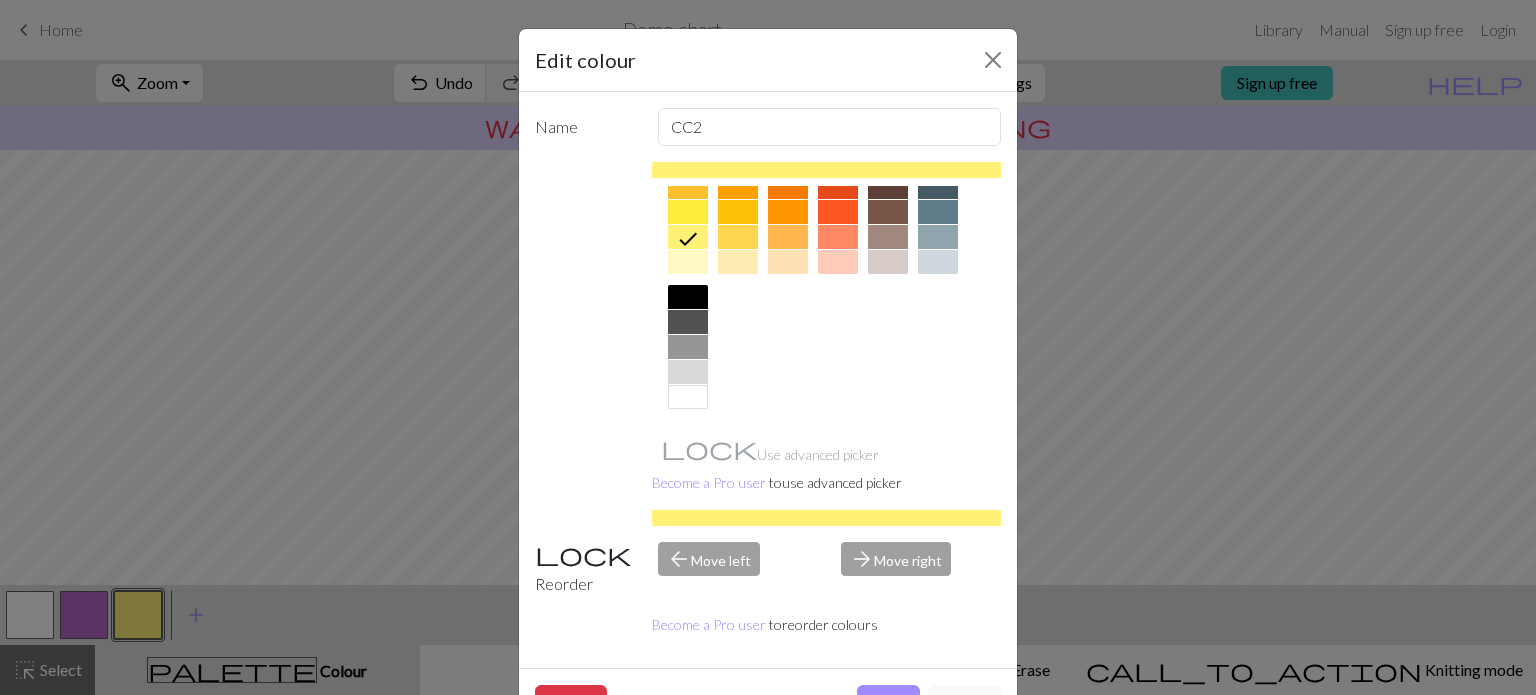 click at bounding box center (688, 297) 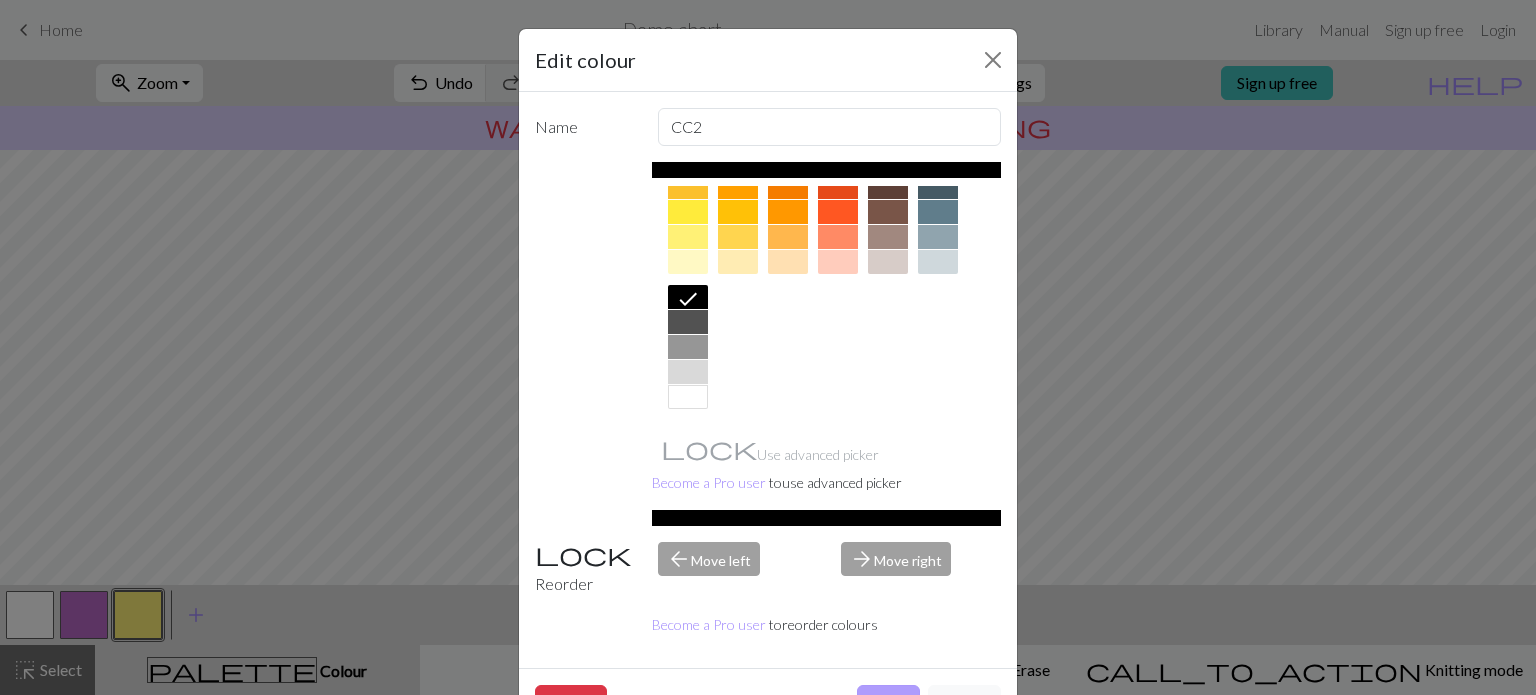 click on "Done" at bounding box center (888, 704) 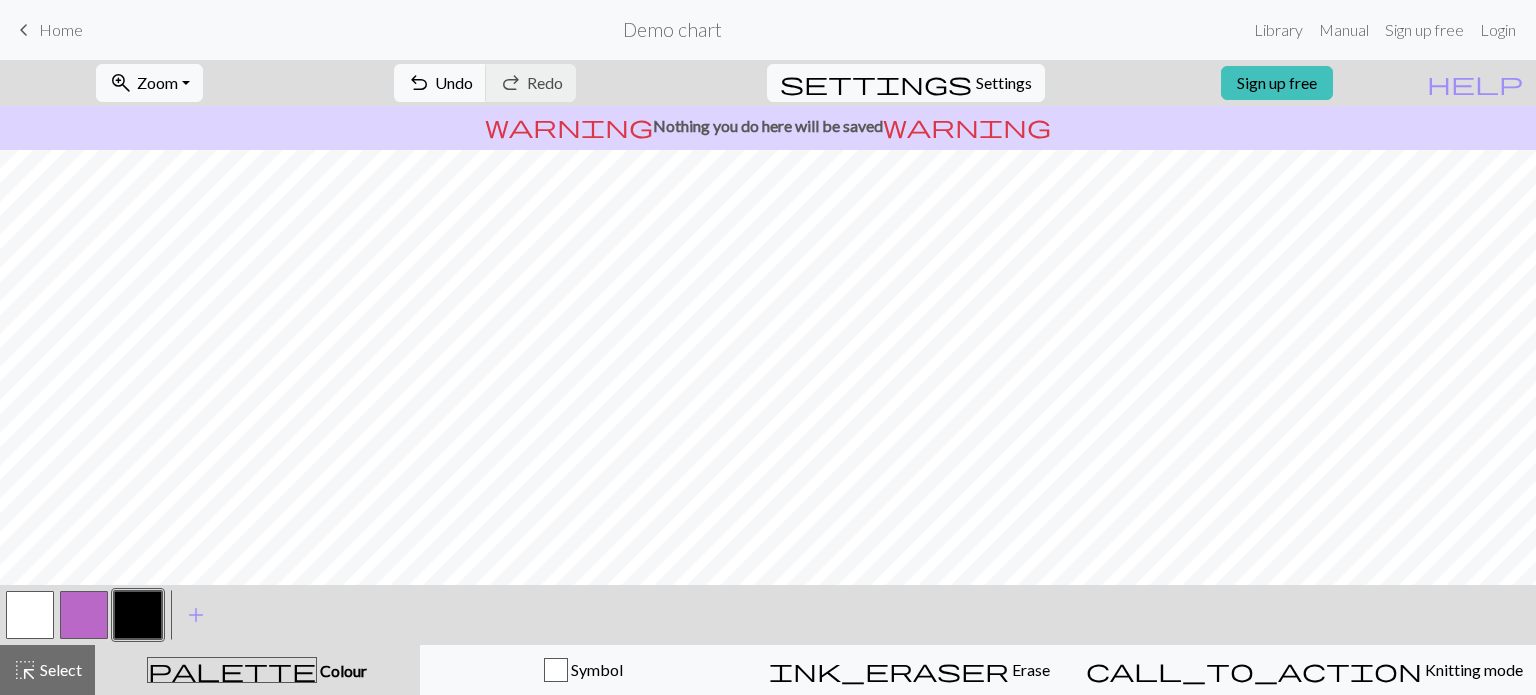 click on "< > add Add a  colour" at bounding box center (768, 615) 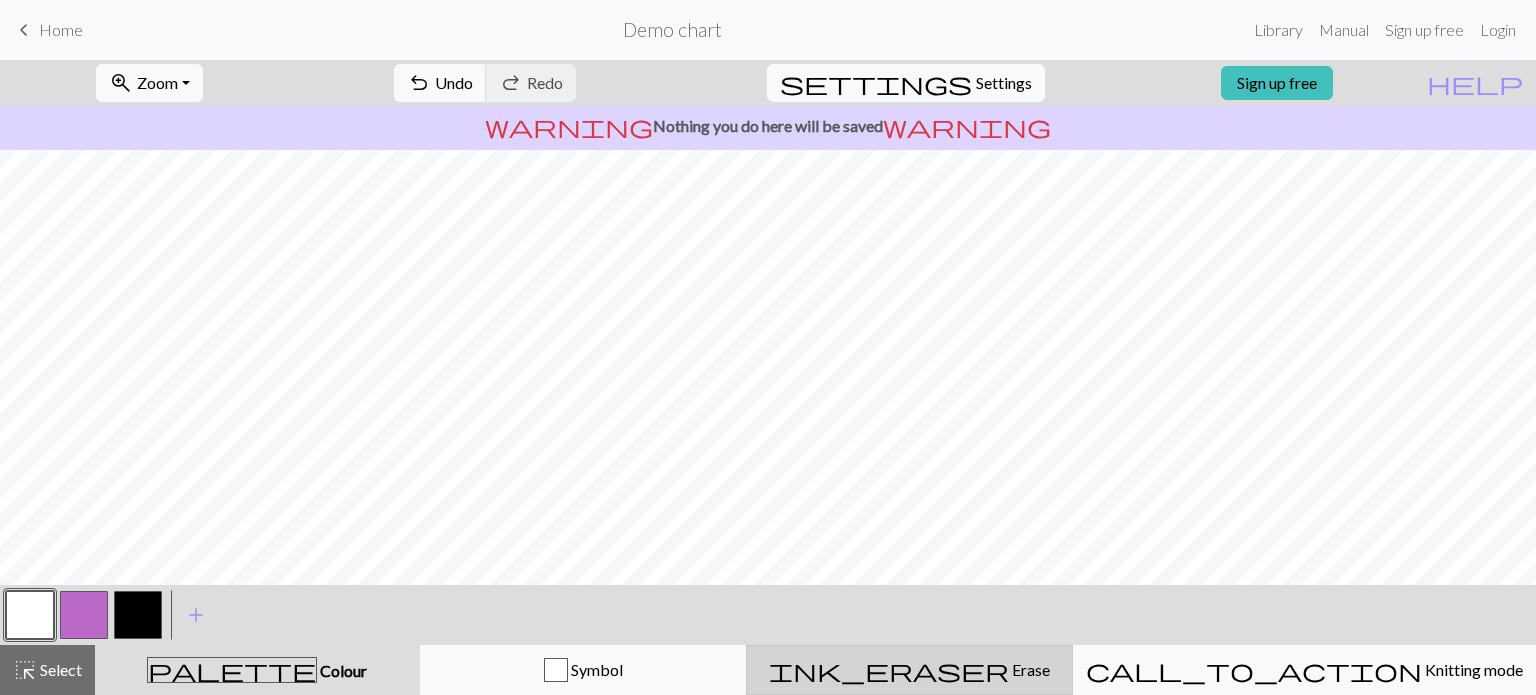 drag, startPoint x: 1013, startPoint y: 681, endPoint x: 1005, endPoint y: 670, distance: 13.601471 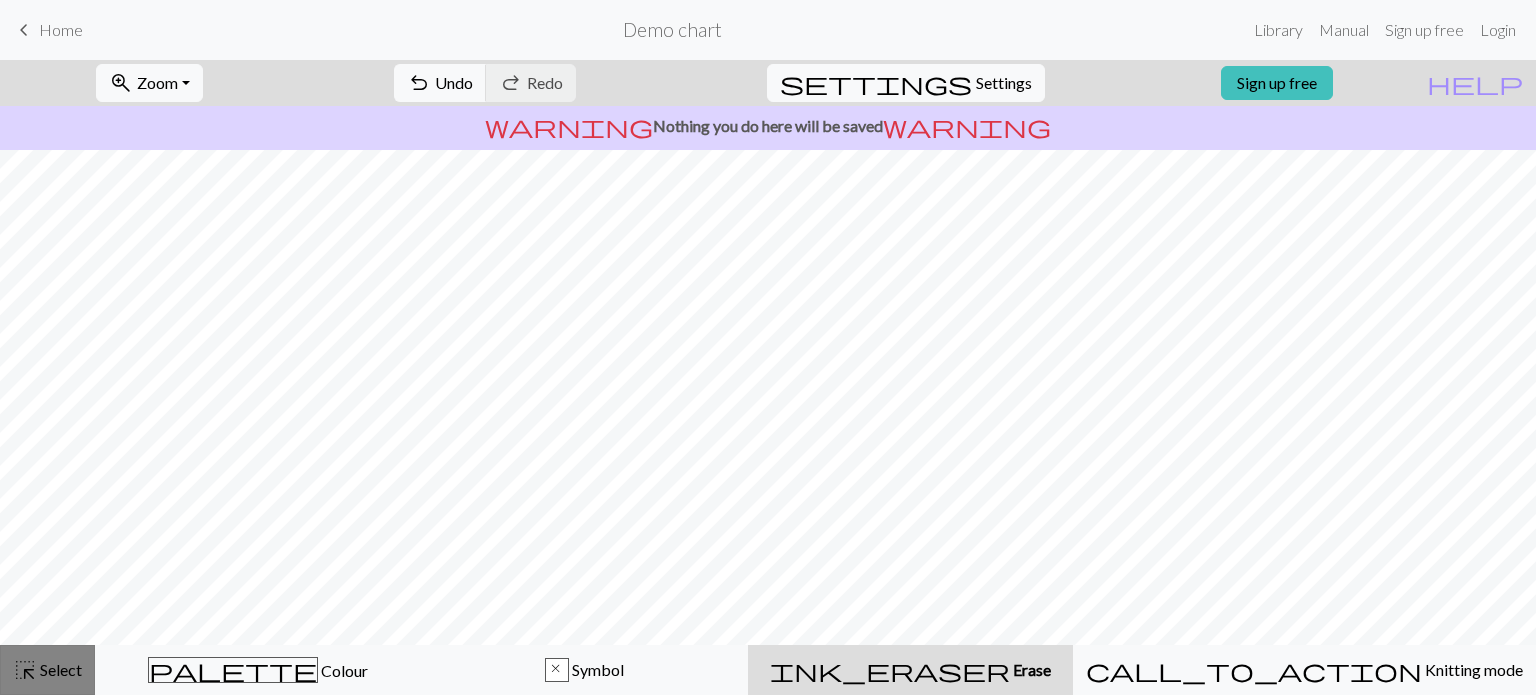 click on "highlight_alt" at bounding box center (25, 670) 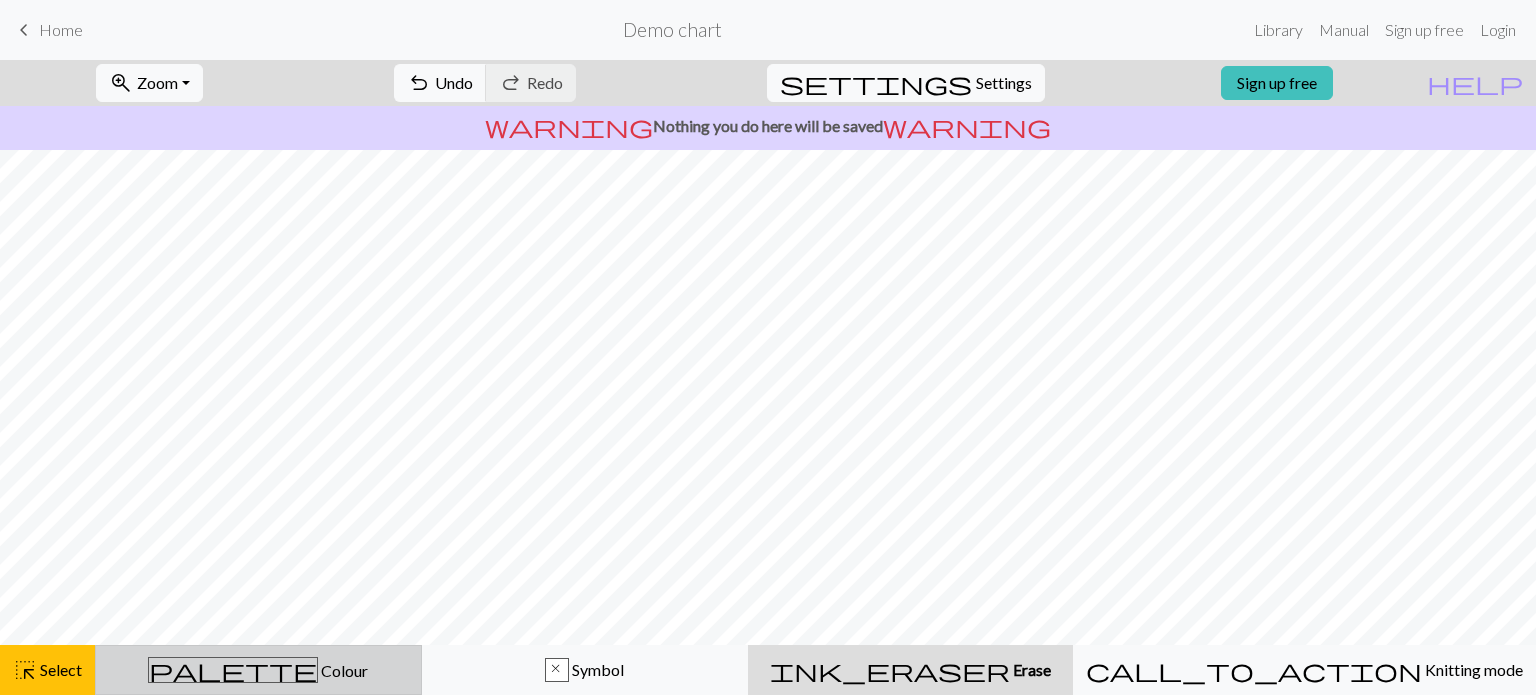 click on "Colour" at bounding box center [343, 670] 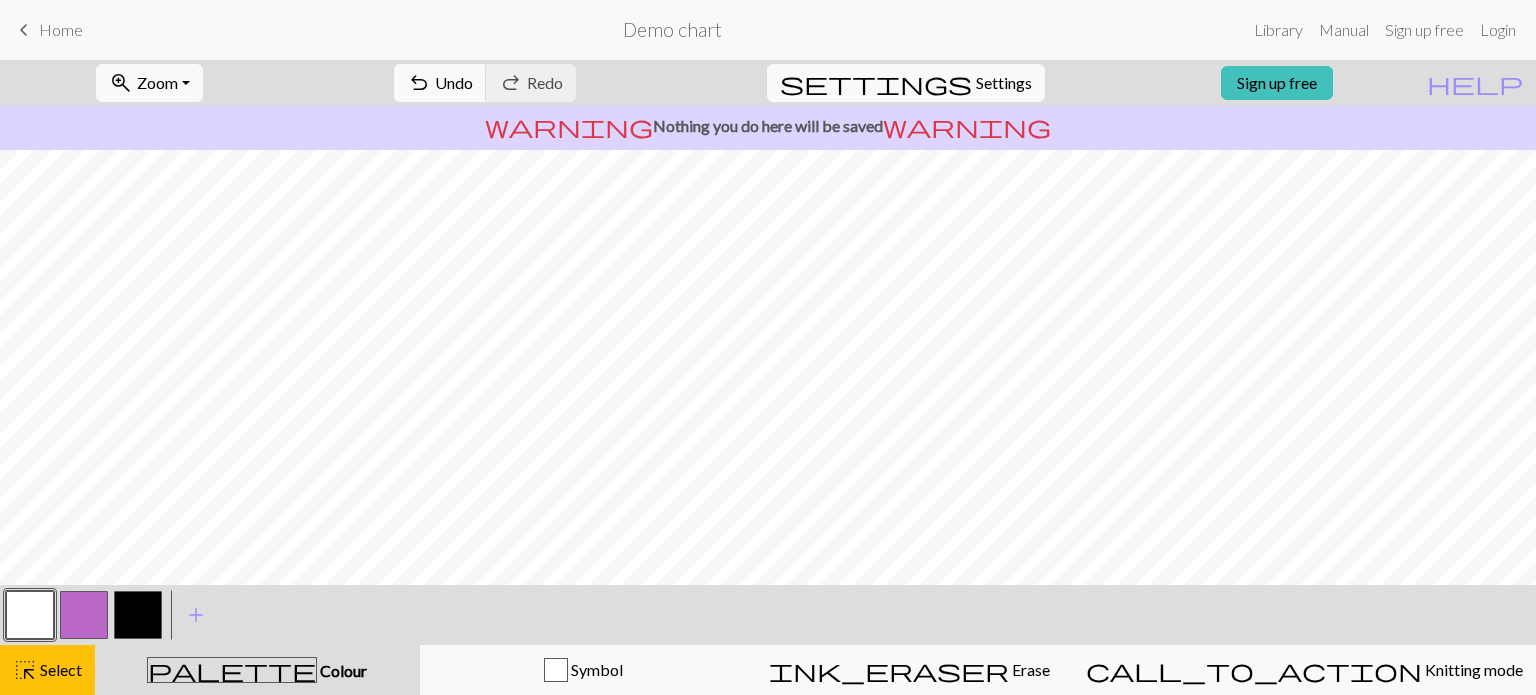 click at bounding box center (84, 615) 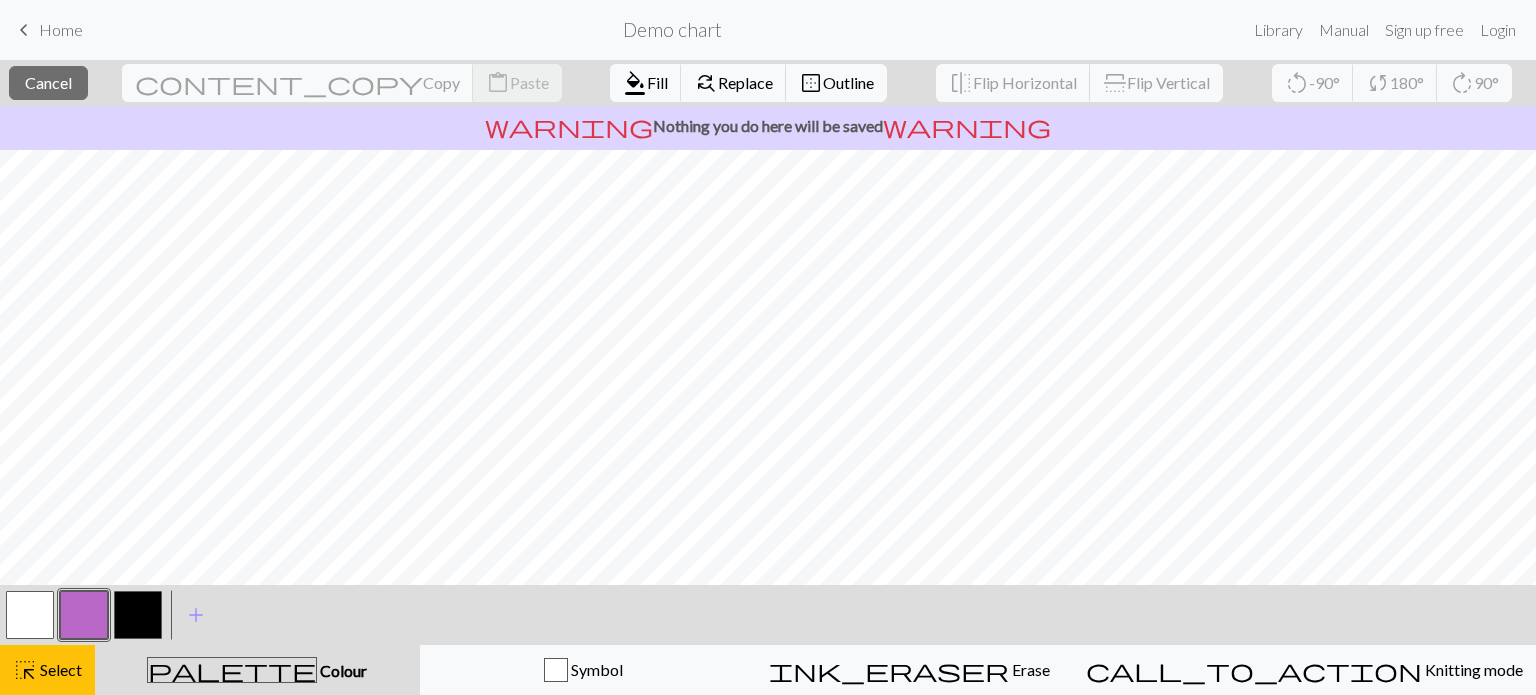click at bounding box center [84, 615] 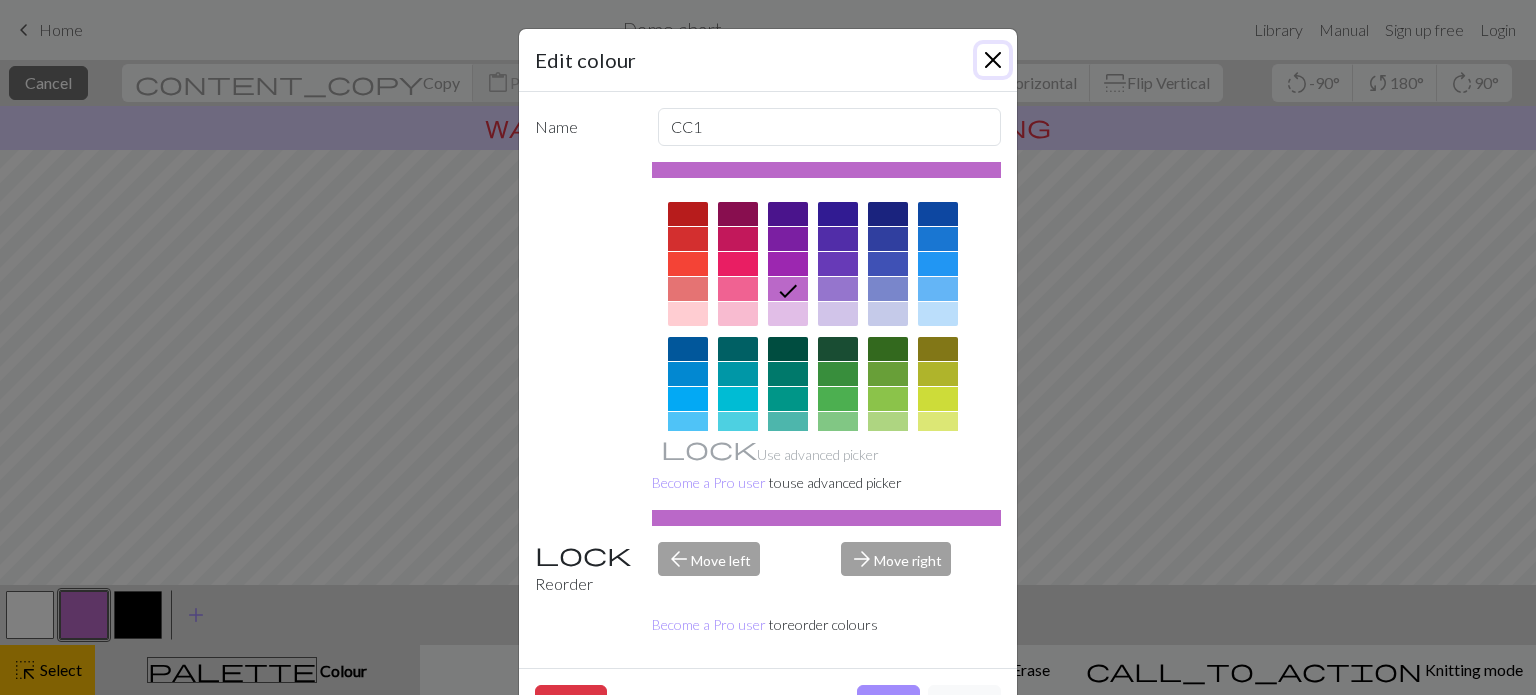 click at bounding box center [993, 60] 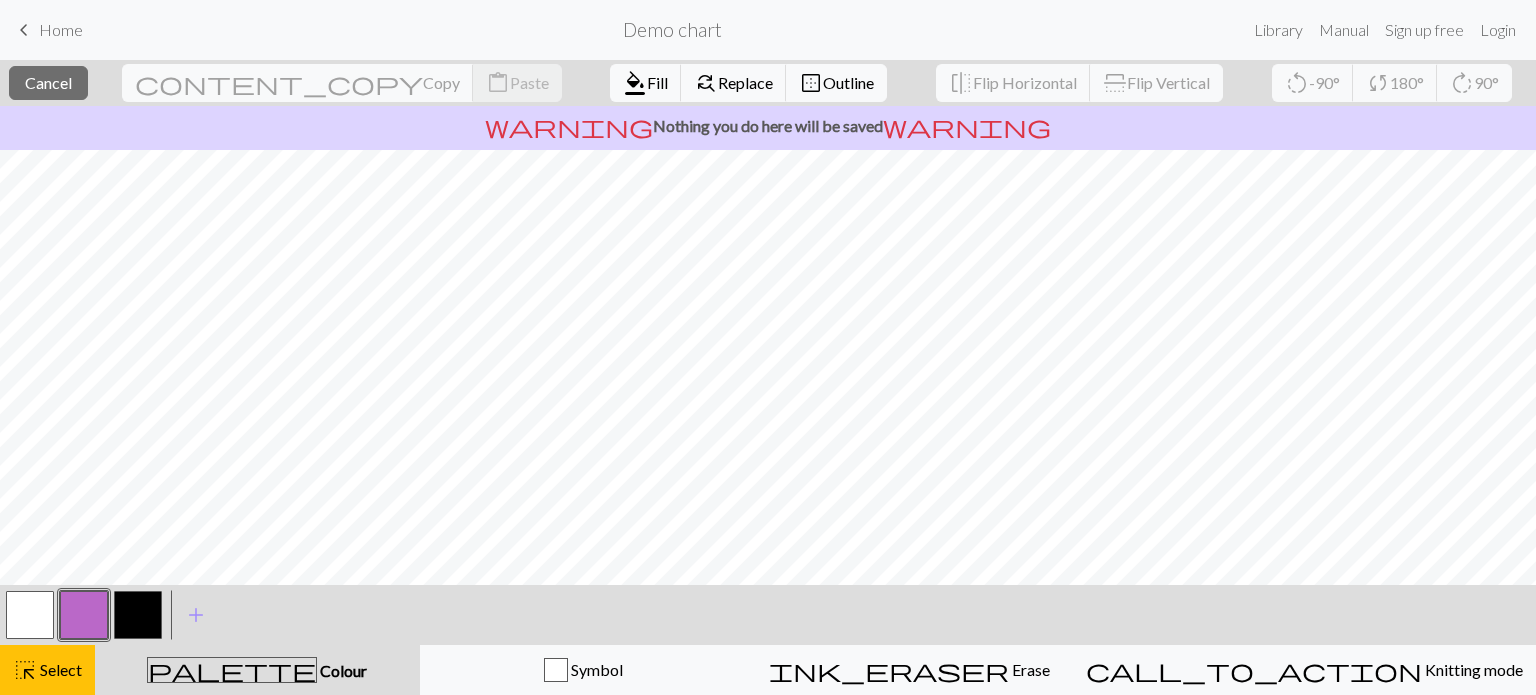 click at bounding box center [84, 615] 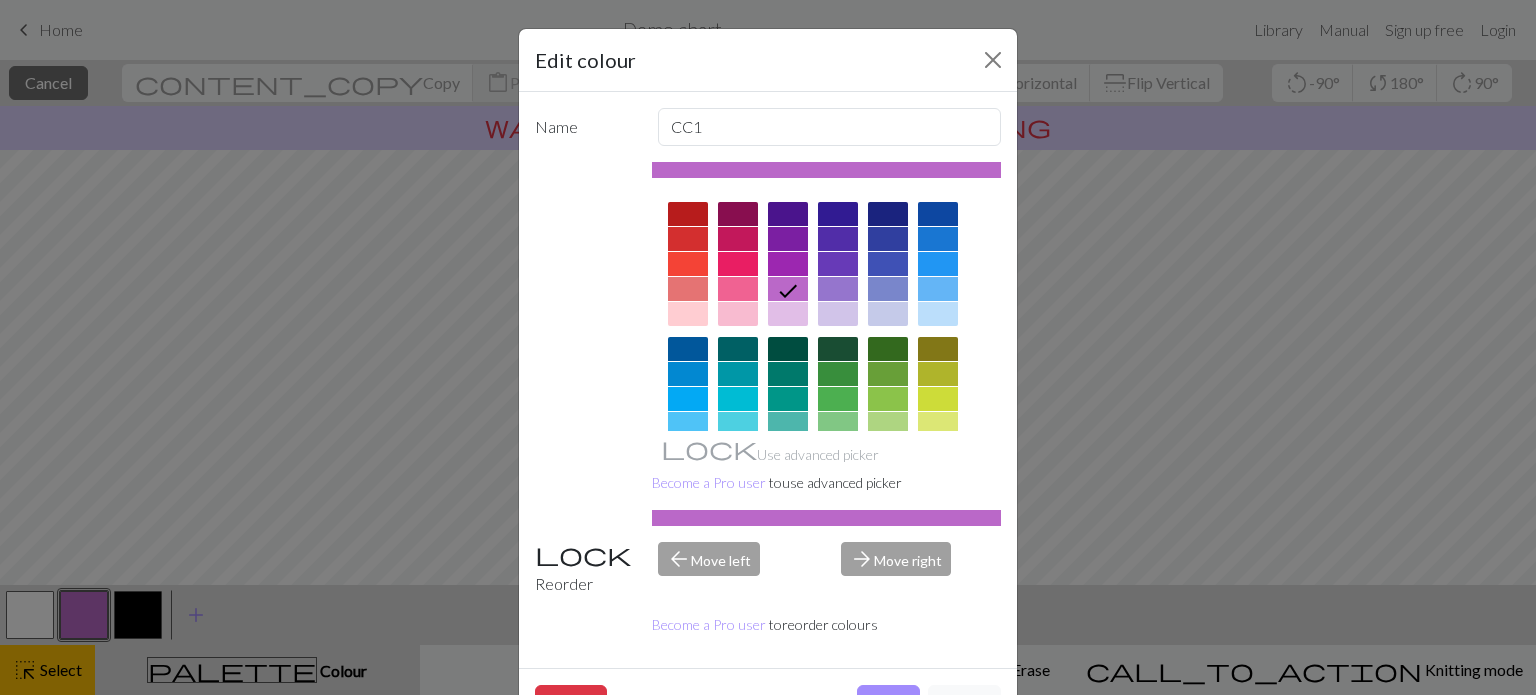 click on "Edit colour Name CC1 Use advanced picker Become a Pro user   to  use advanced picker Reorder arrow_back Move left arrow_forward Move right Become a Pro user   to  reorder colours Delete Done Cancel" at bounding box center (768, 347) 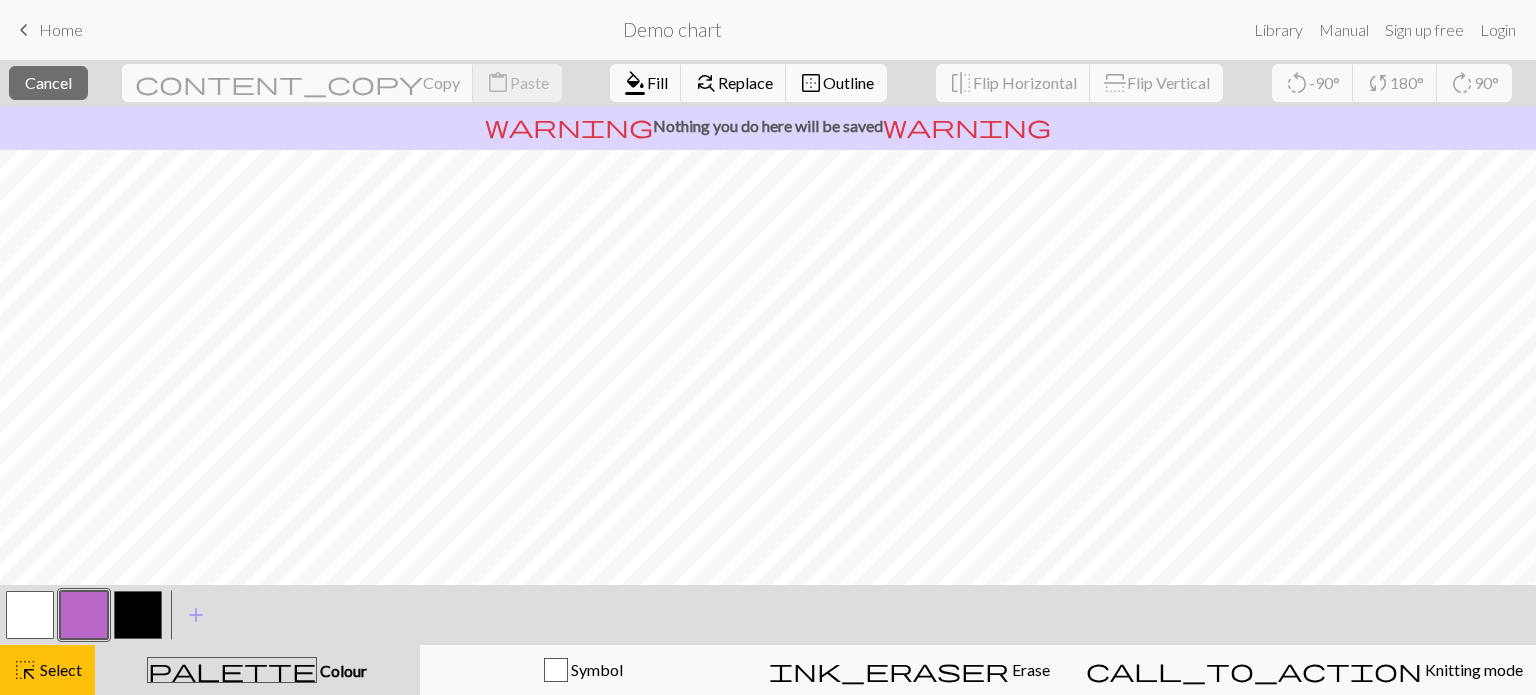 click on "palette" at bounding box center (232, 670) 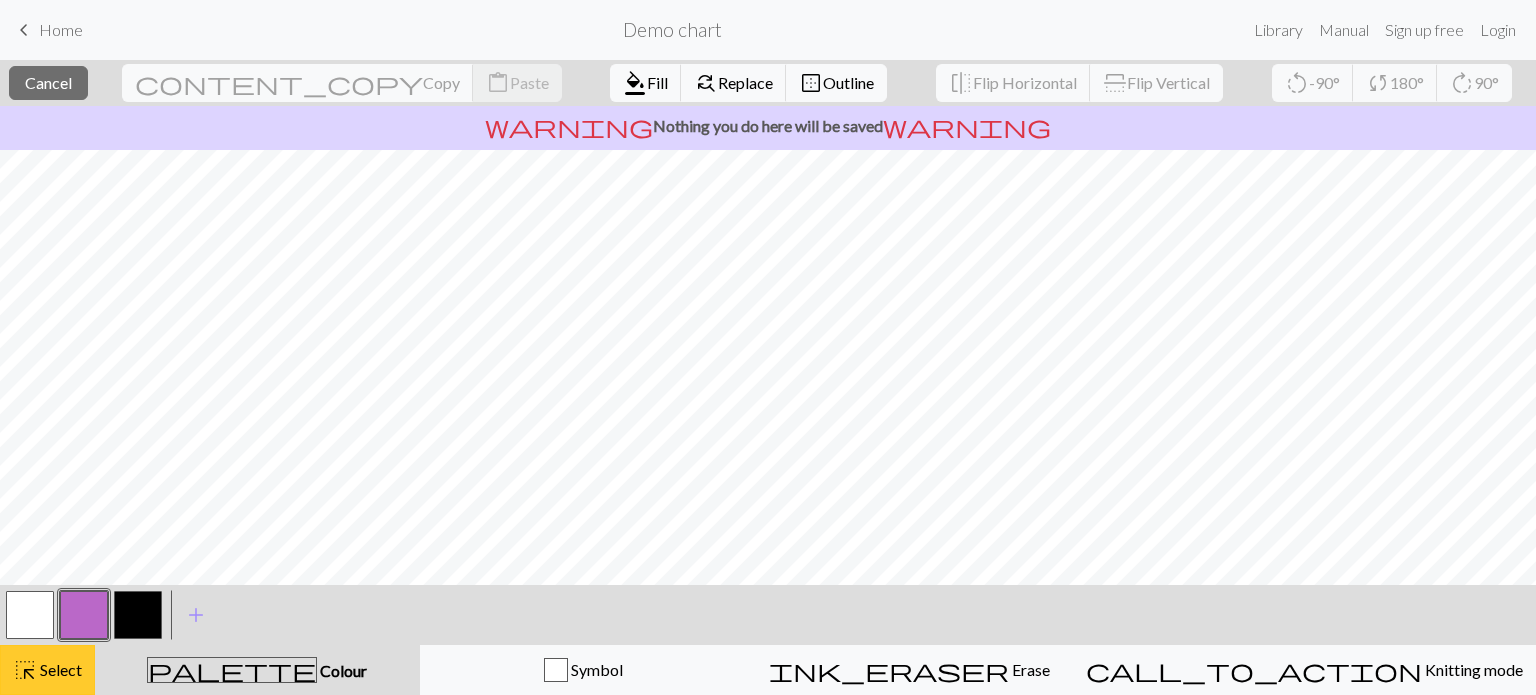 click on "Select" at bounding box center [59, 669] 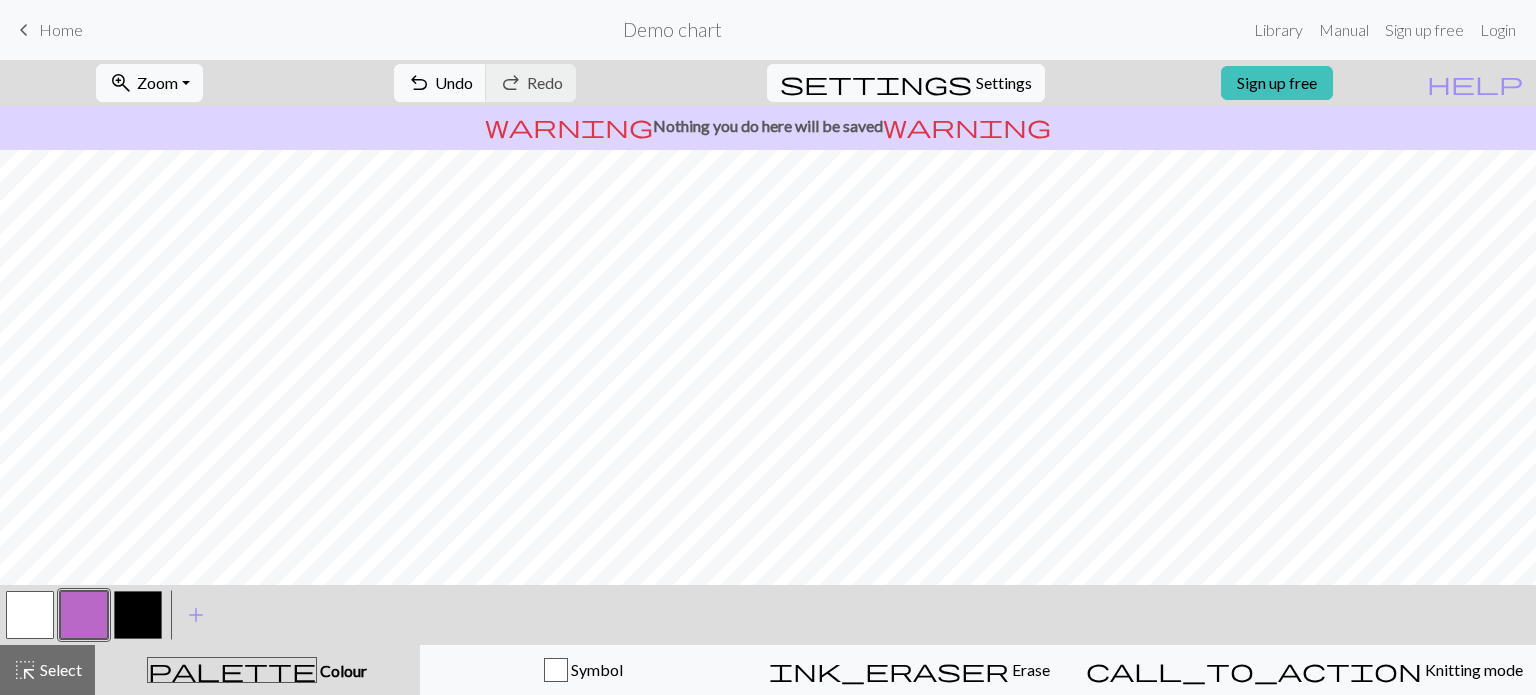 click at bounding box center [30, 615] 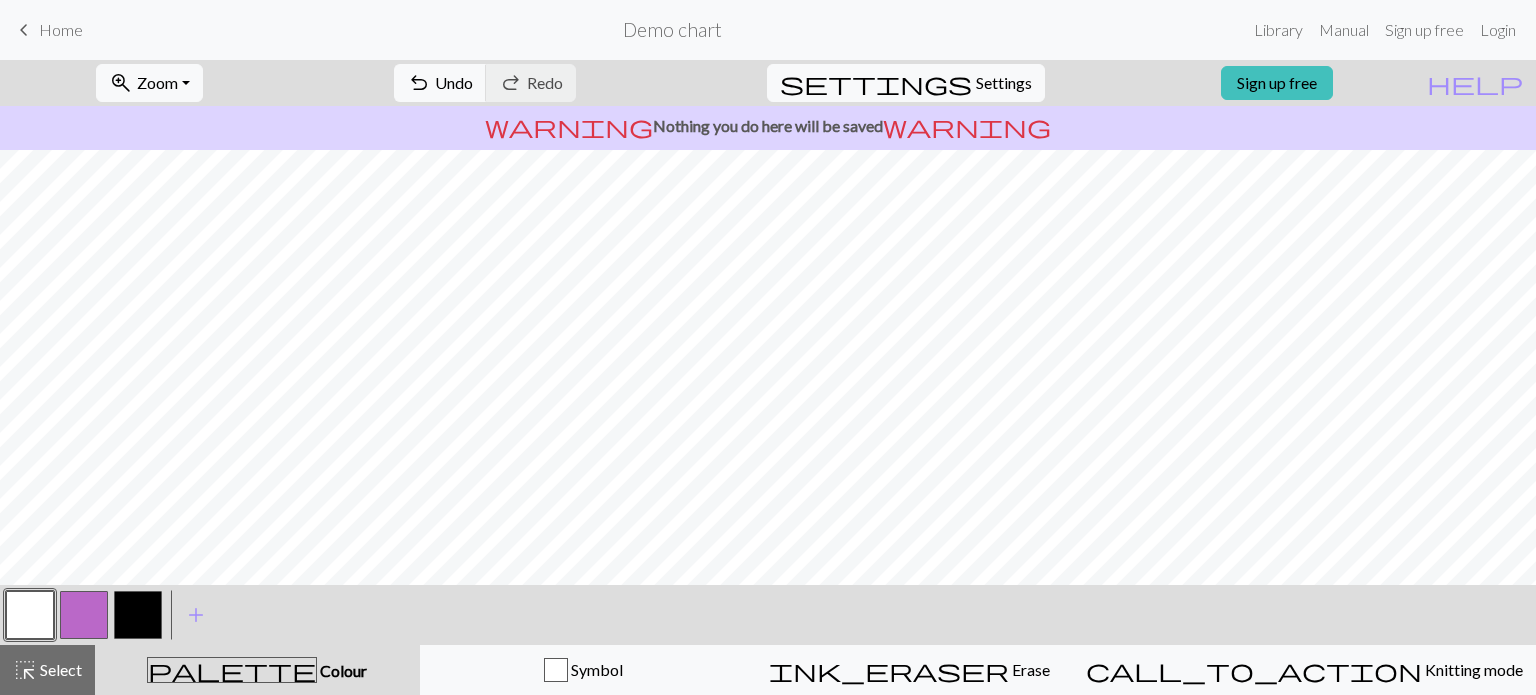 click at bounding box center [138, 615] 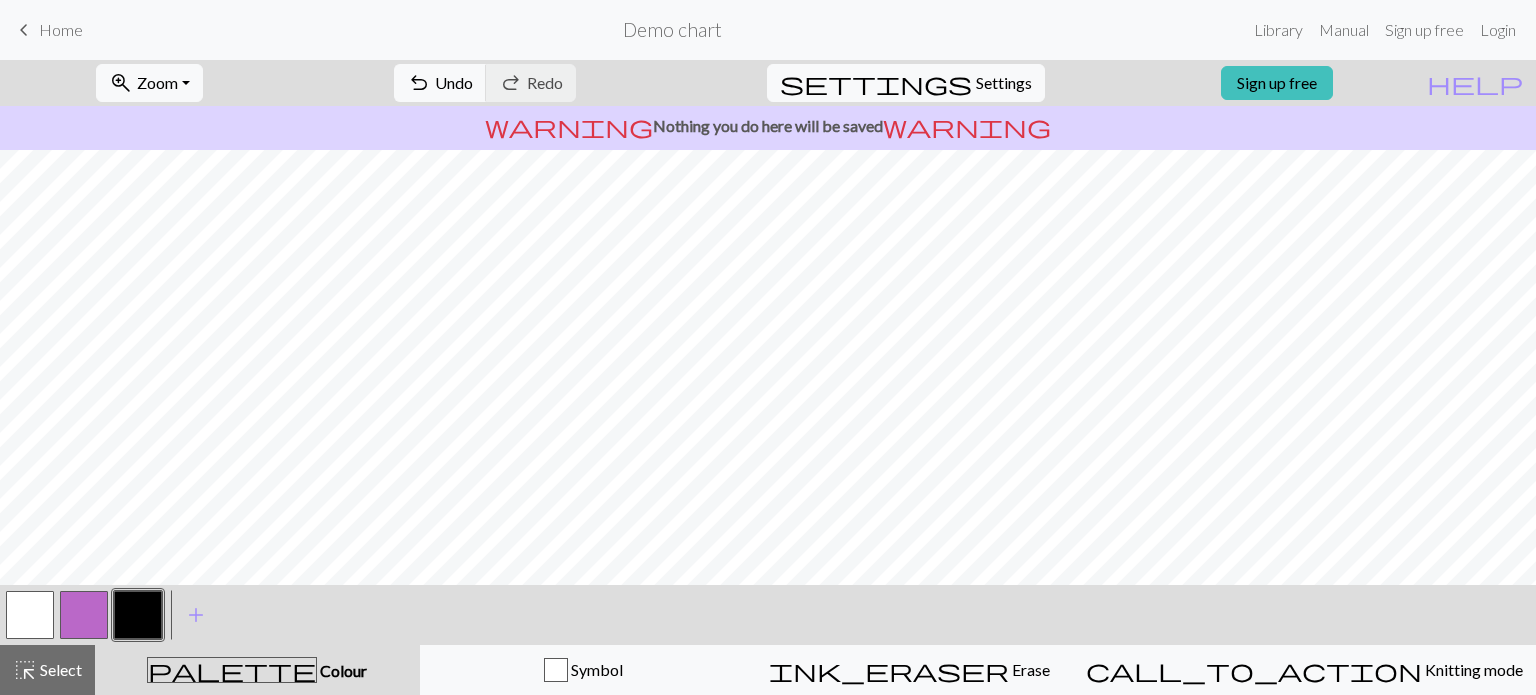 drag, startPoint x: 132, startPoint y: 599, endPoint x: 140, endPoint y: 591, distance: 11.313708 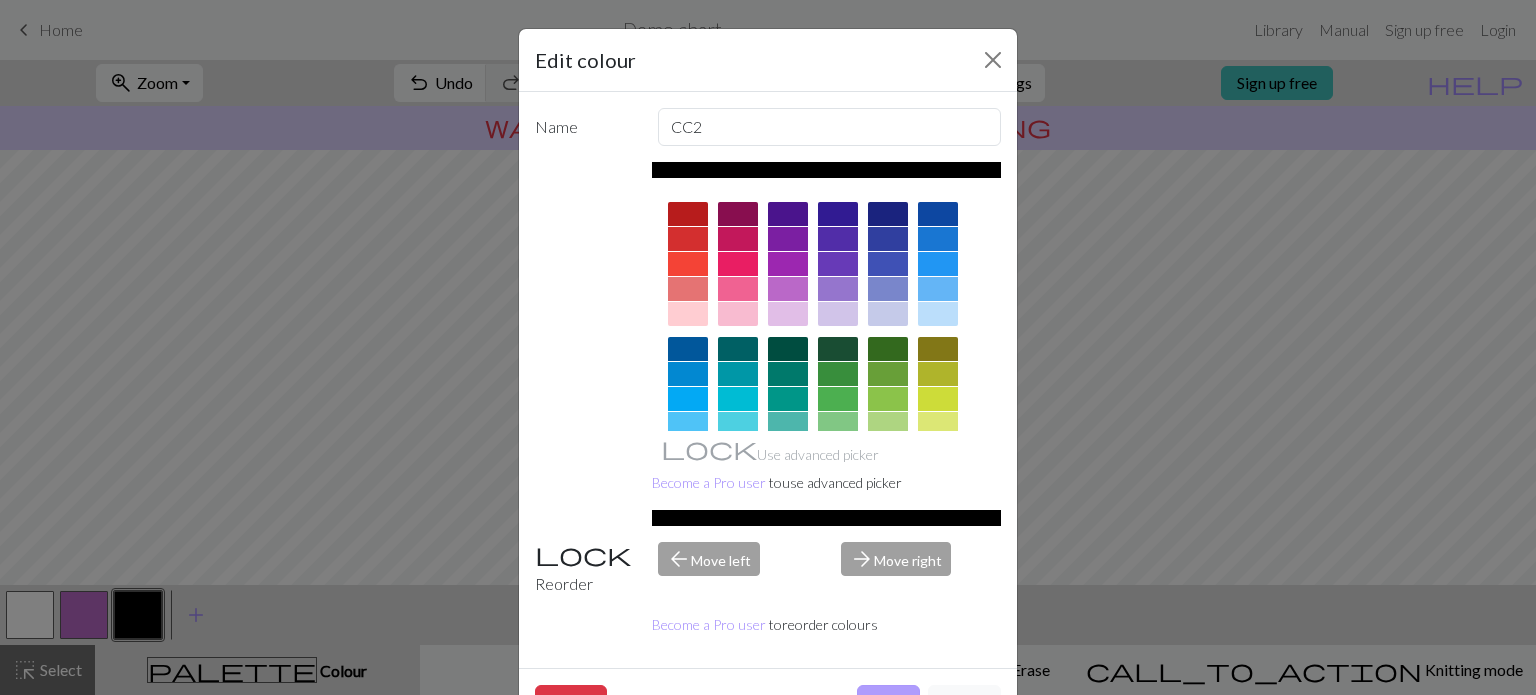 click on "Done" at bounding box center (888, 704) 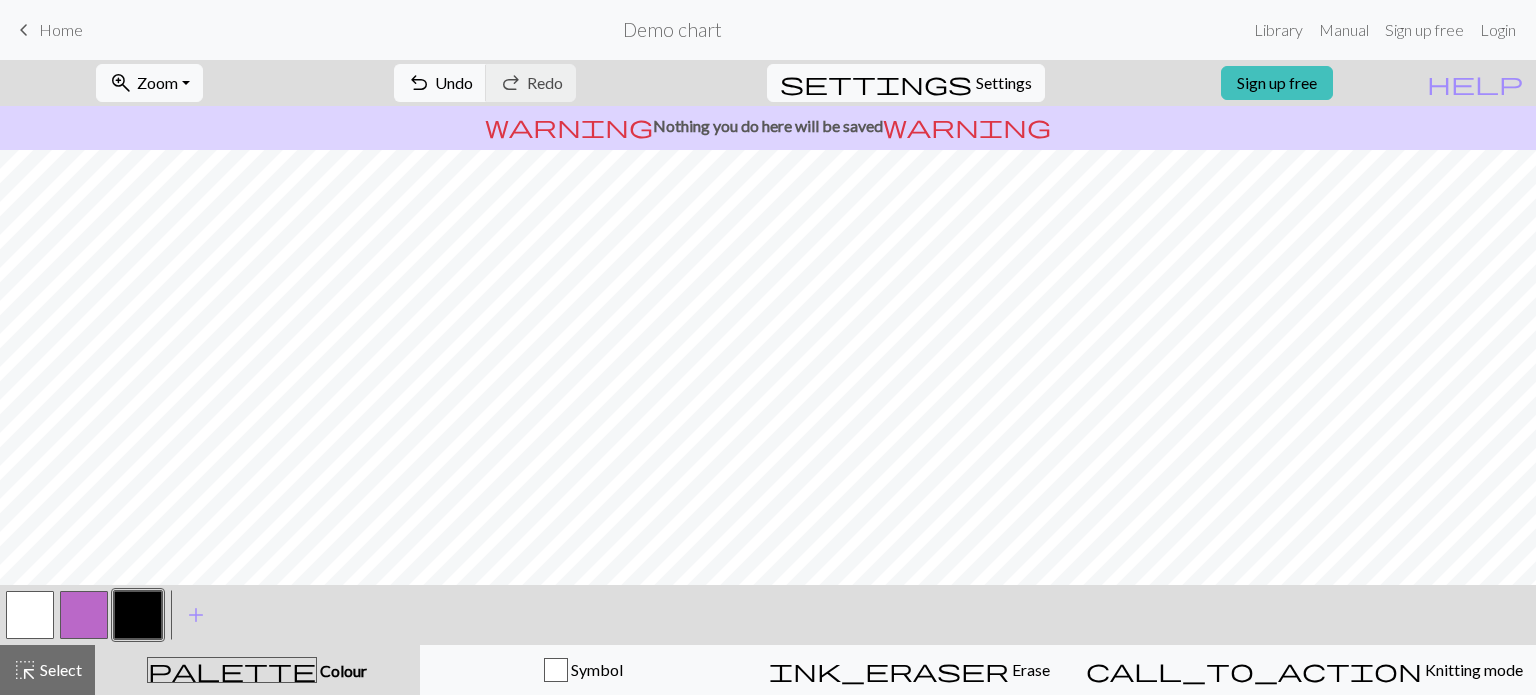 drag, startPoint x: 84, startPoint y: 613, endPoint x: 161, endPoint y: 572, distance: 87.23531 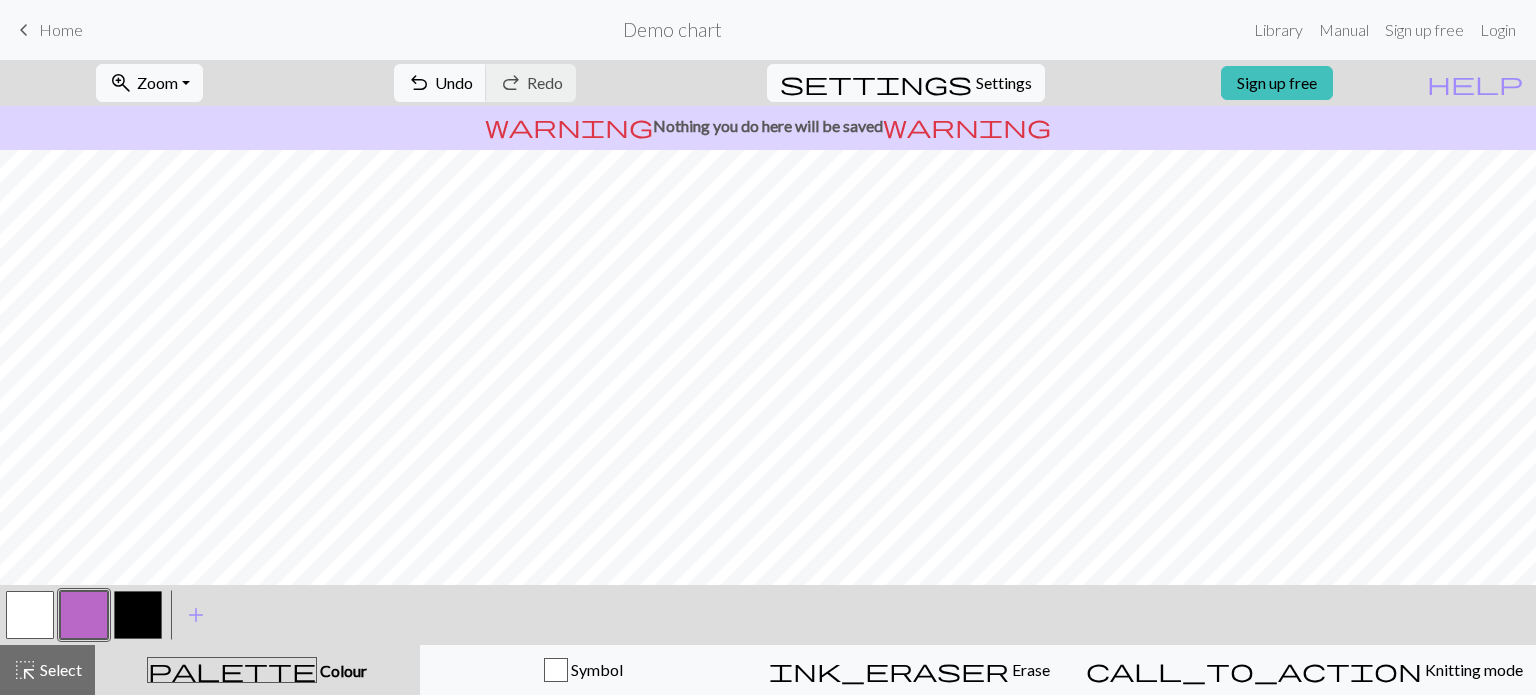 drag, startPoint x: 28, startPoint y: 614, endPoint x: 92, endPoint y: 571, distance: 77.10383 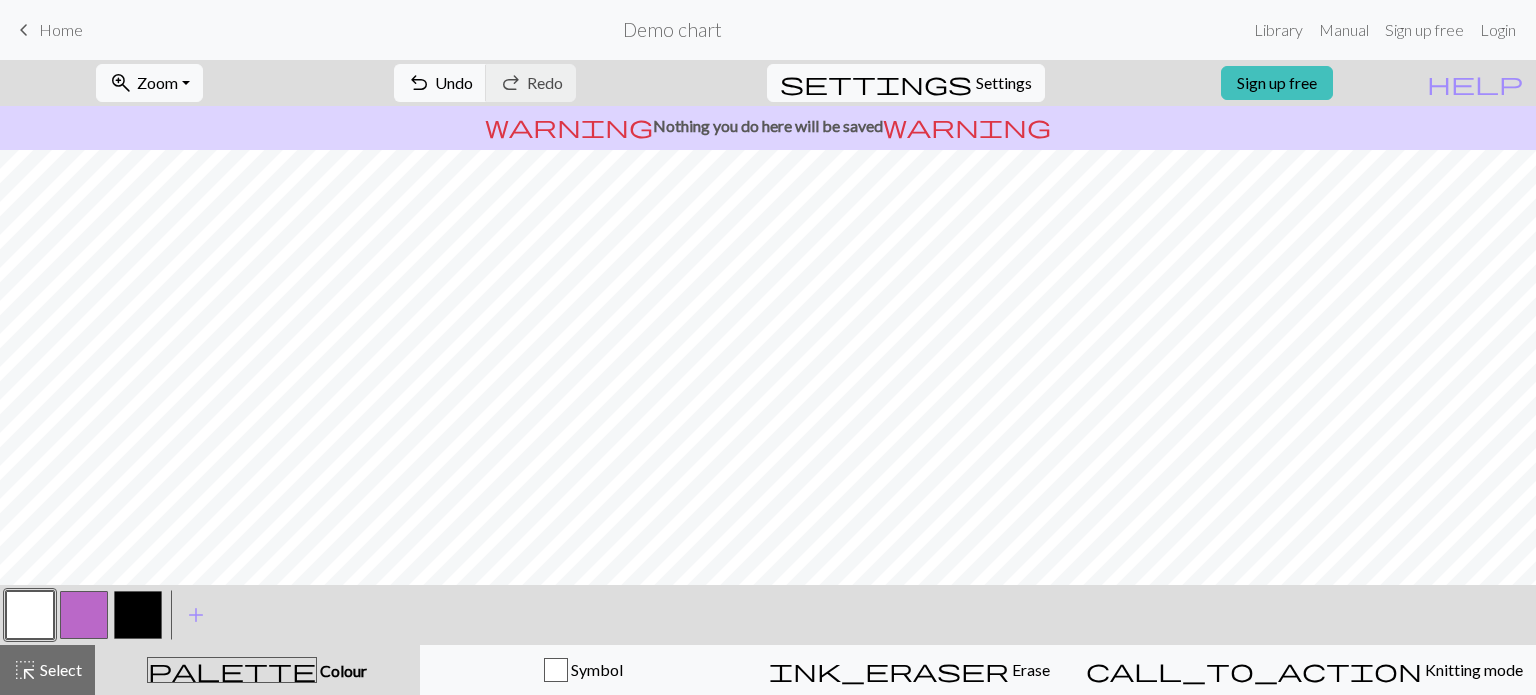 click at bounding box center [138, 615] 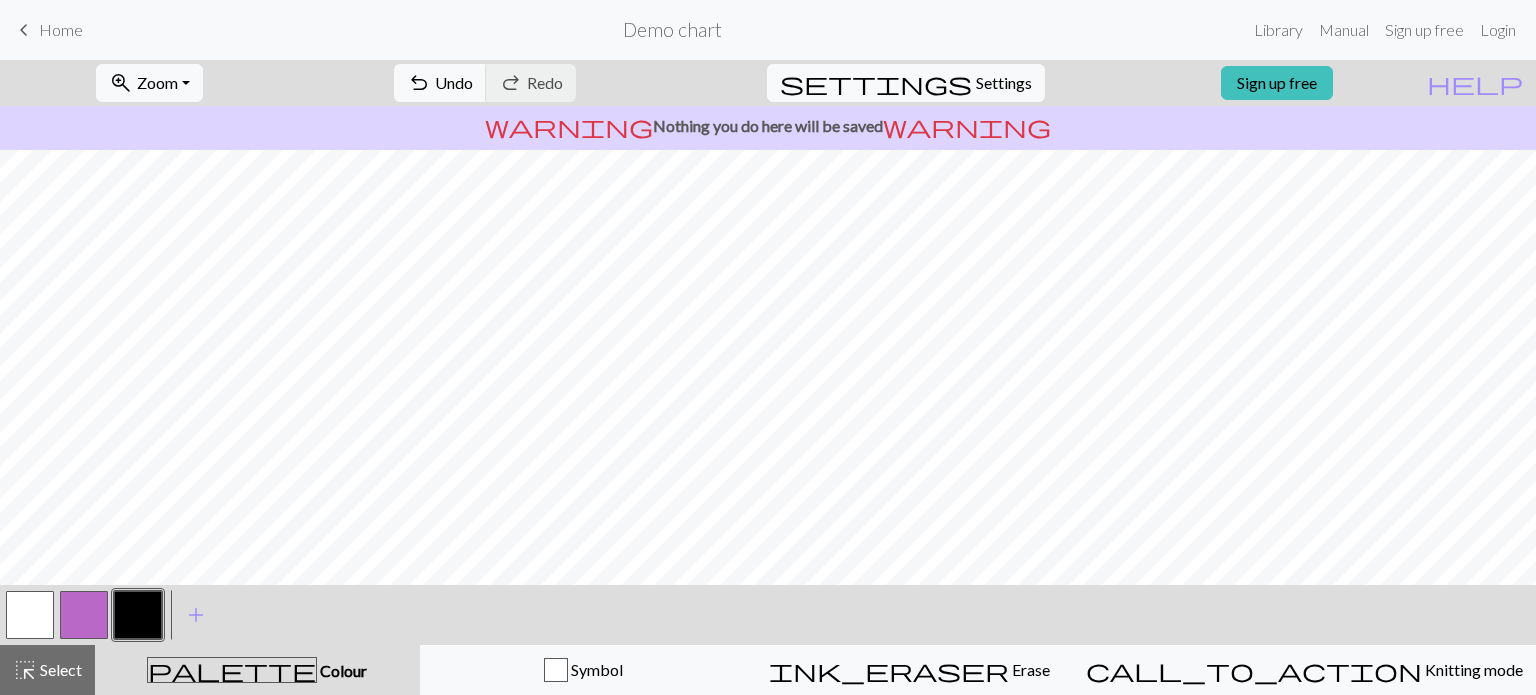 click at bounding box center (138, 615) 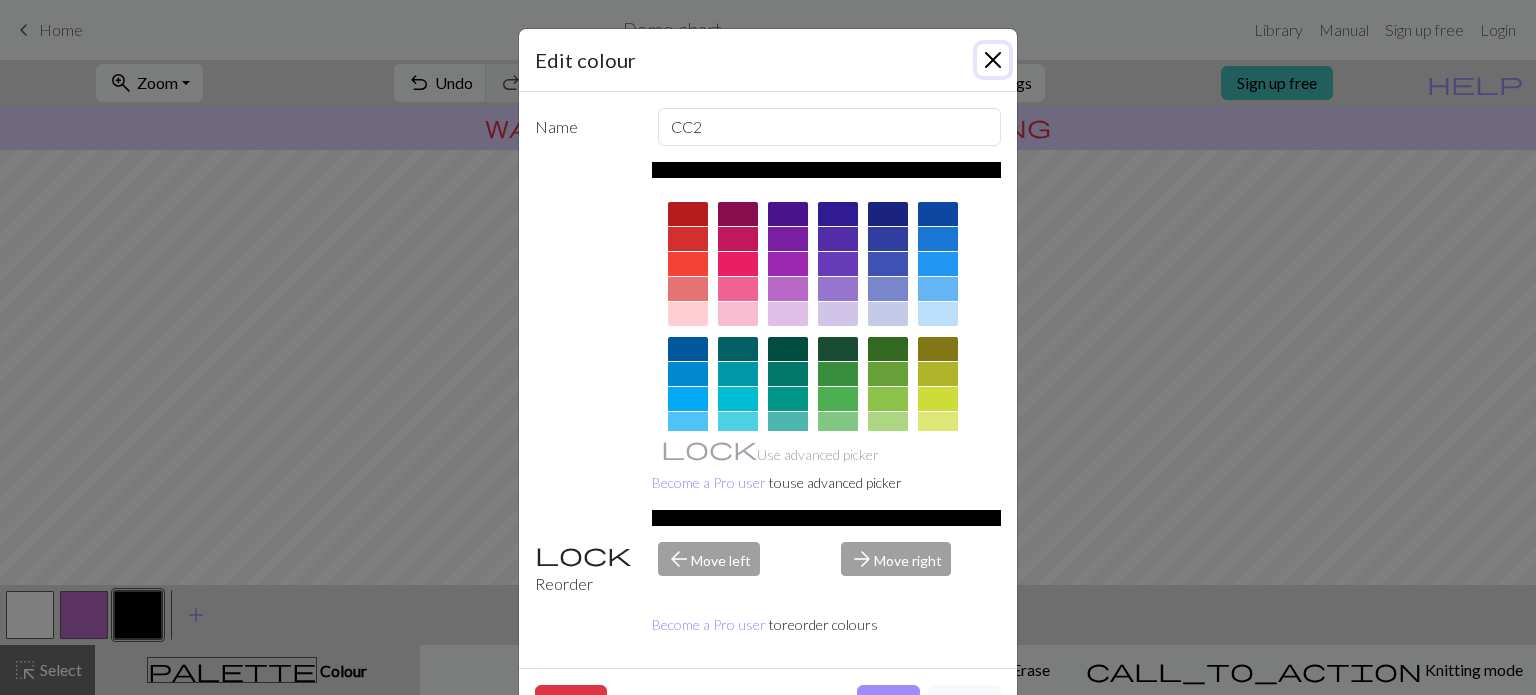 drag, startPoint x: 990, startPoint y: 58, endPoint x: 891, endPoint y: 145, distance: 131.7953 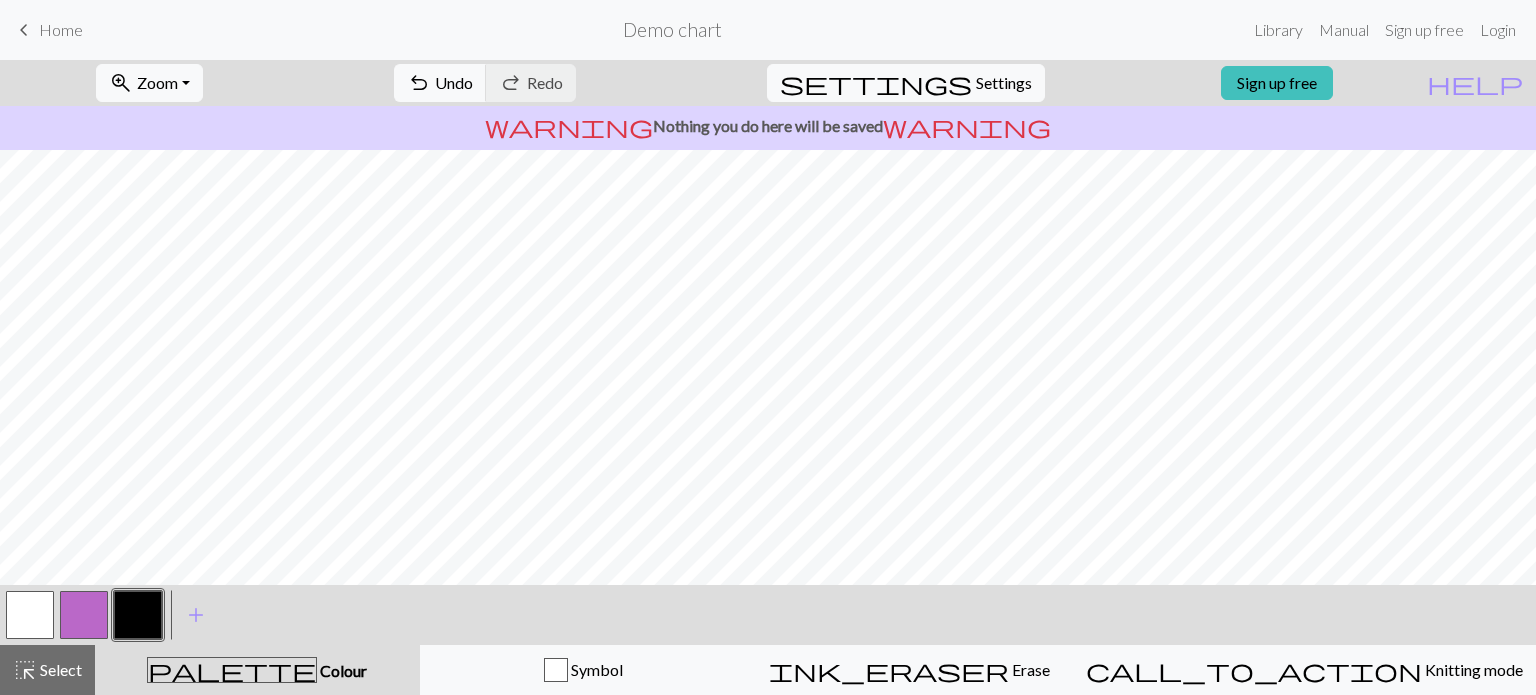 drag, startPoint x: 45, startPoint y: 626, endPoint x: 182, endPoint y: 583, distance: 143.58969 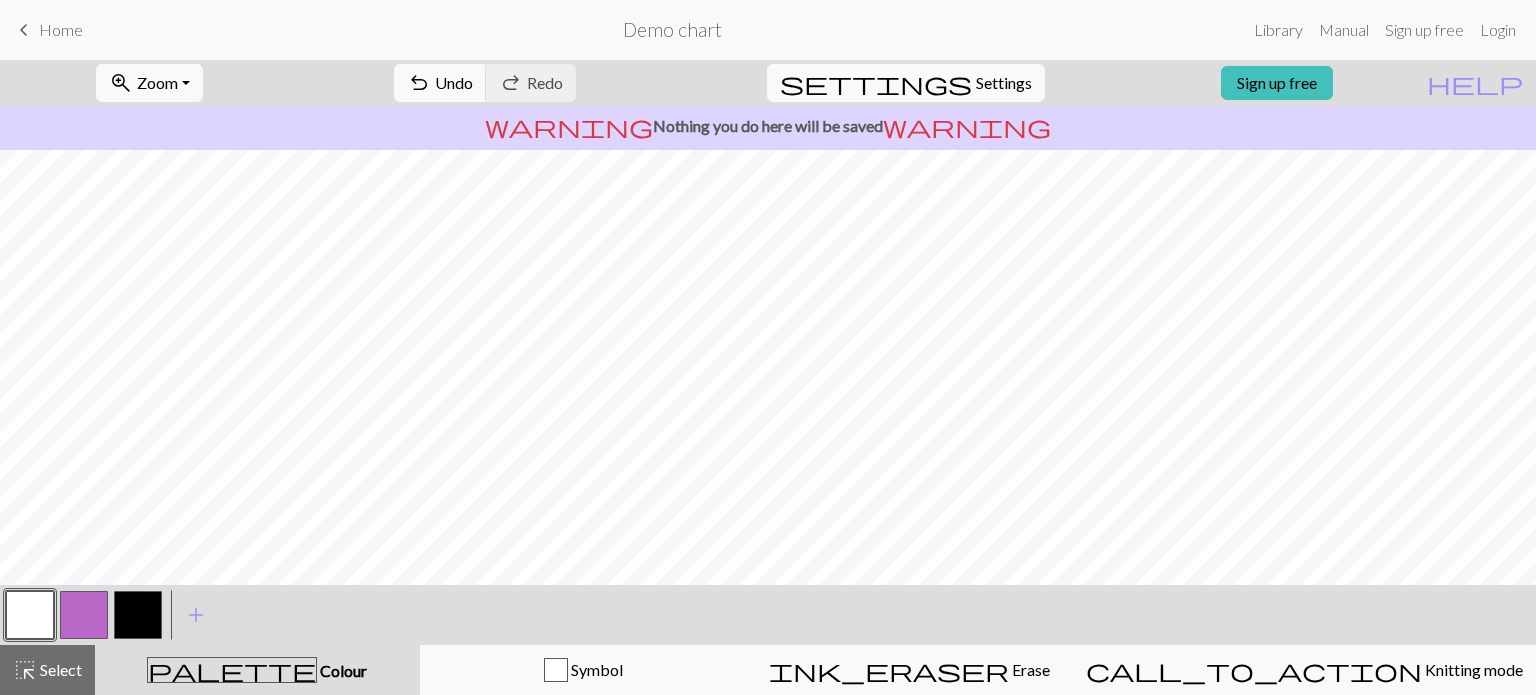click at bounding box center [138, 615] 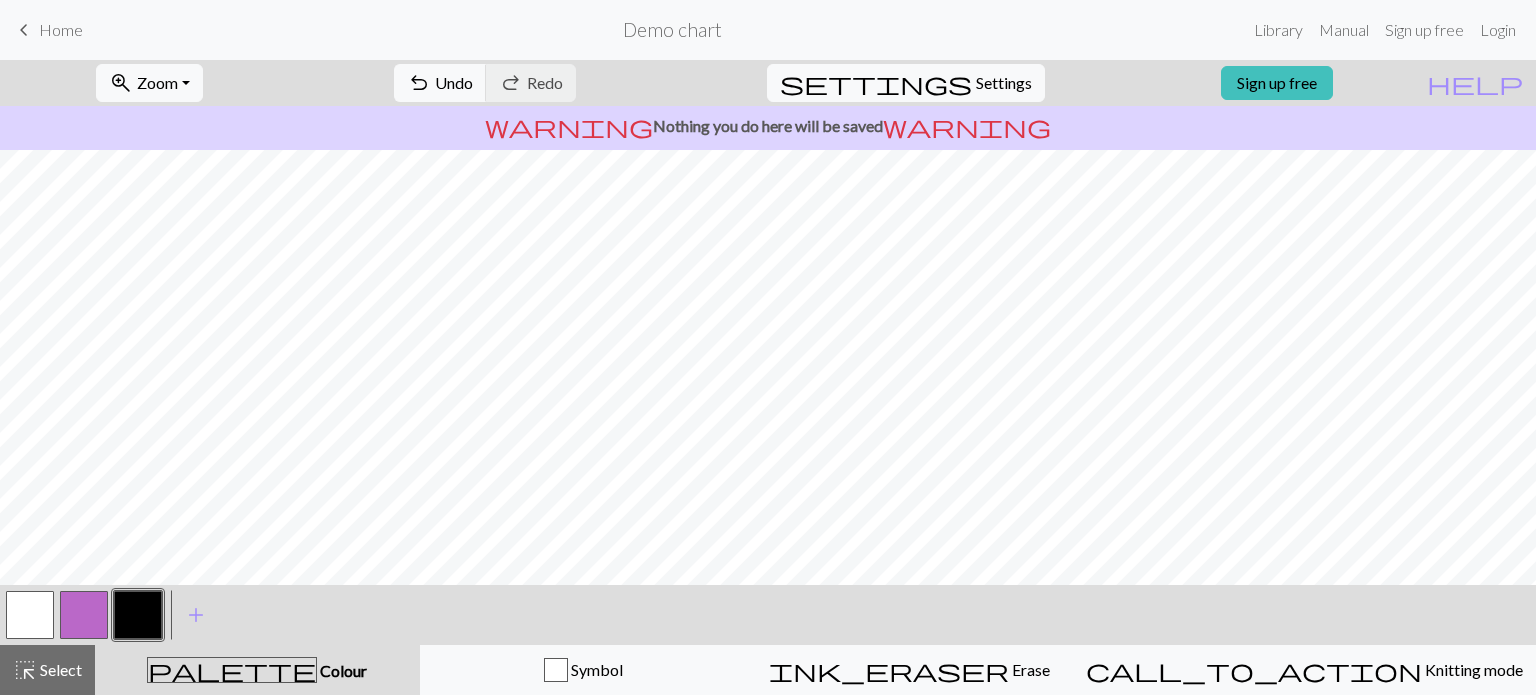 click at bounding box center [84, 615] 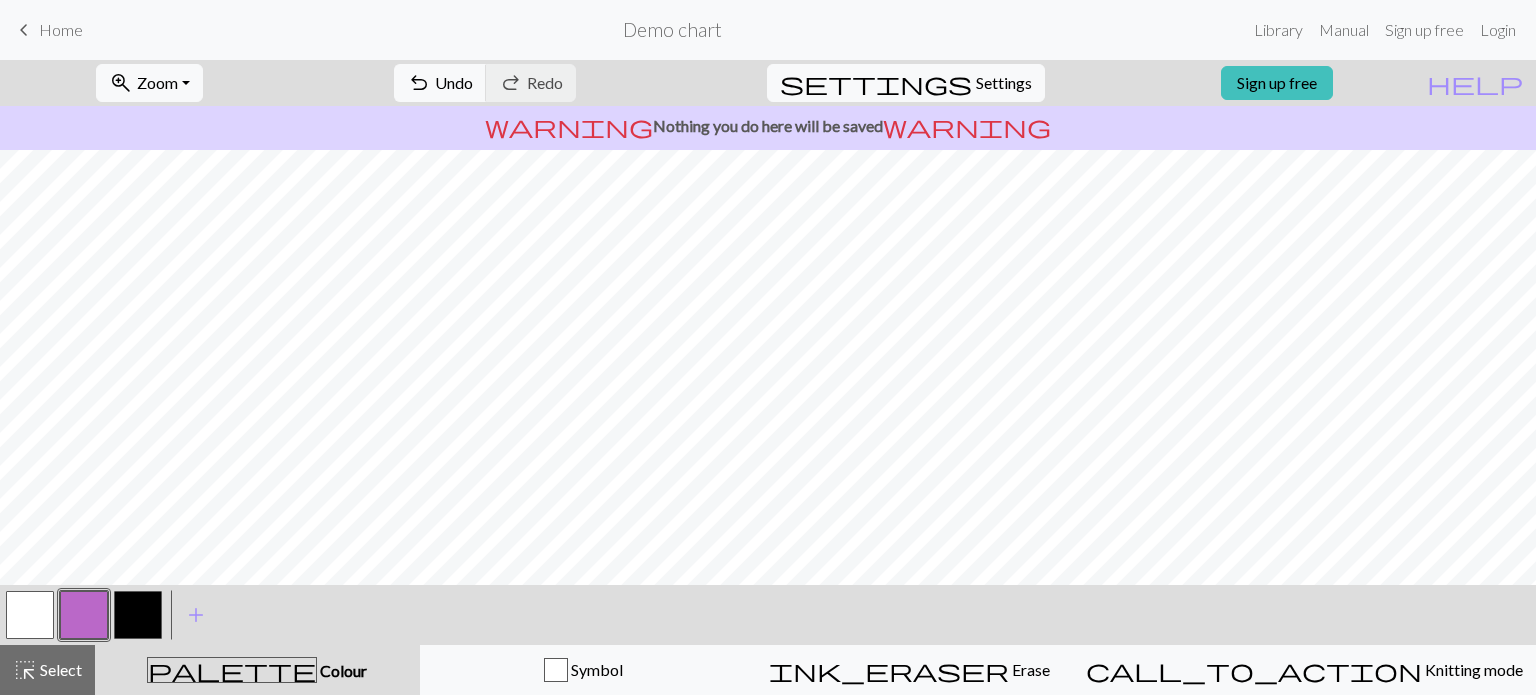 drag, startPoint x: 122, startPoint y: 633, endPoint x: 290, endPoint y: 583, distance: 175.28262 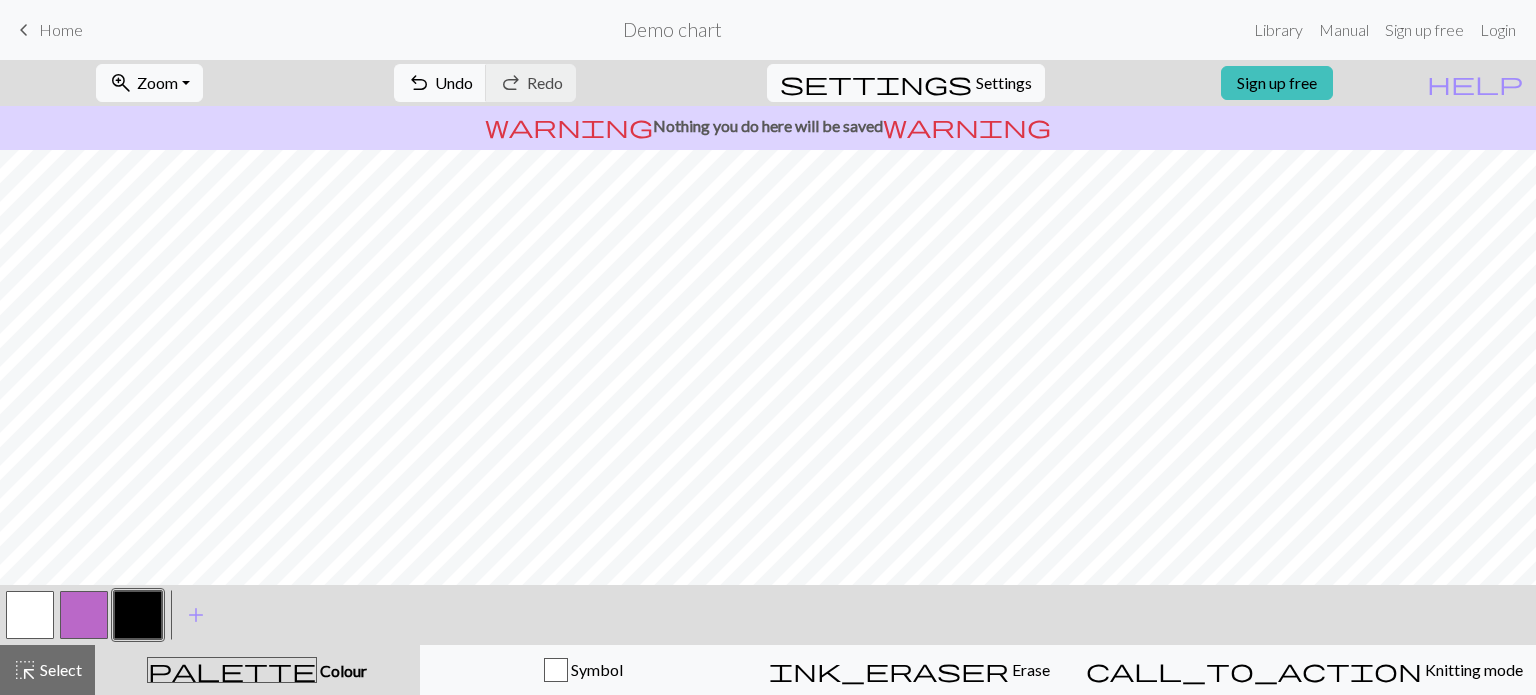 drag, startPoint x: 28, startPoint y: 614, endPoint x: 247, endPoint y: 582, distance: 221.32555 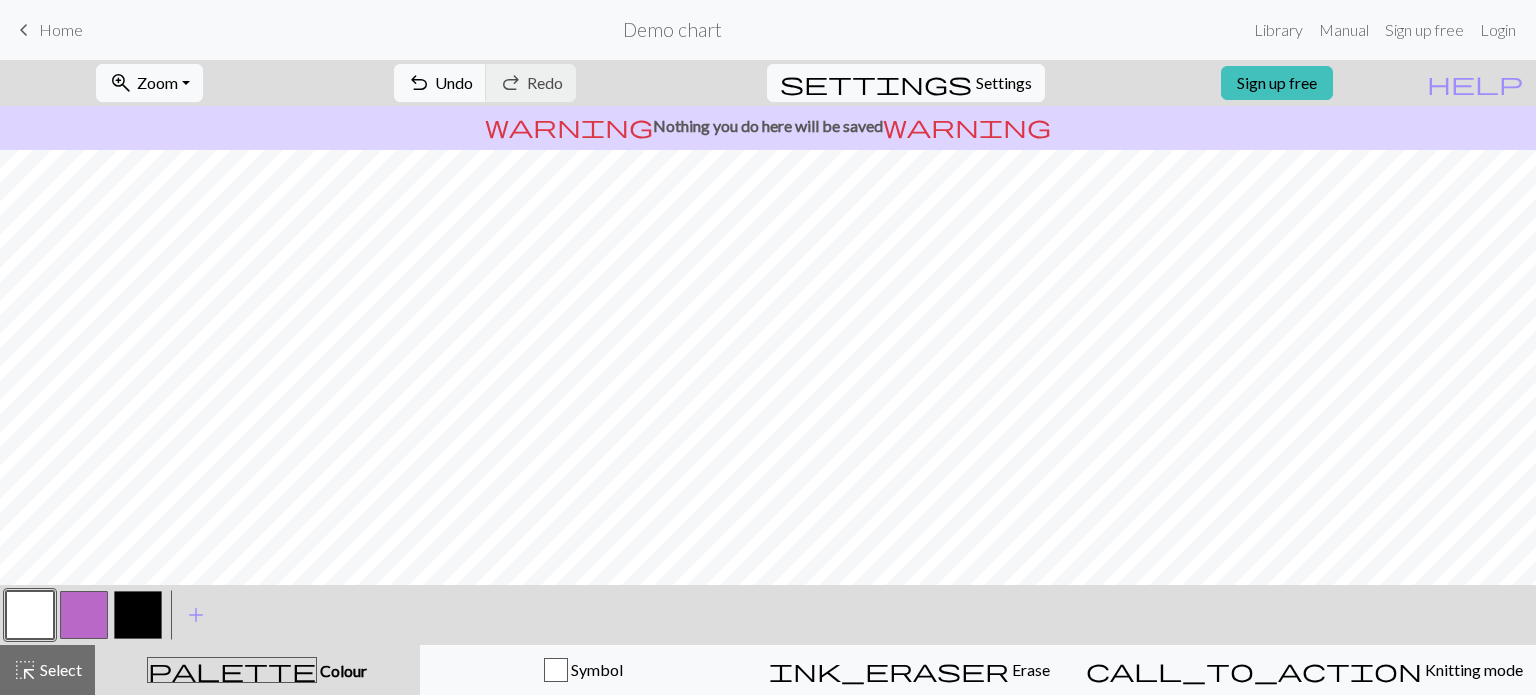 click at bounding box center (84, 615) 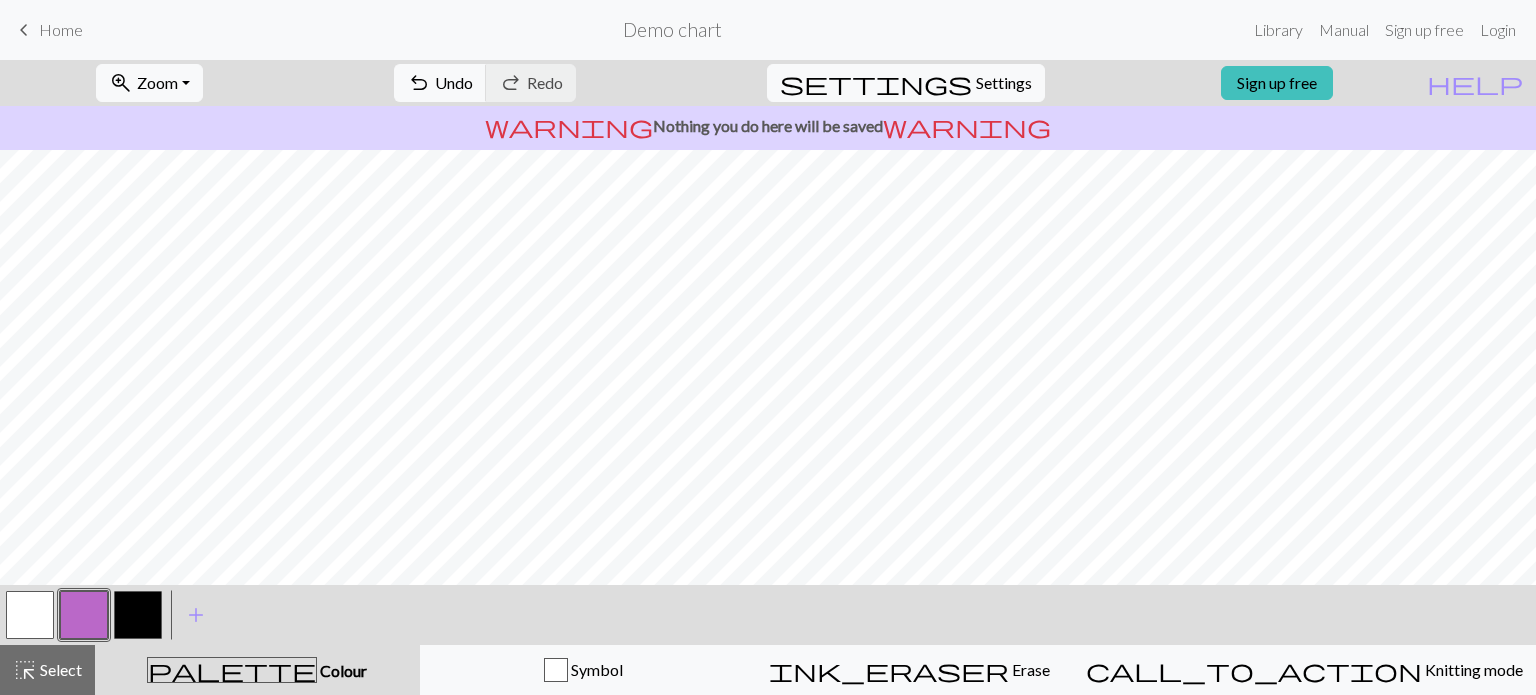 click at bounding box center [138, 615] 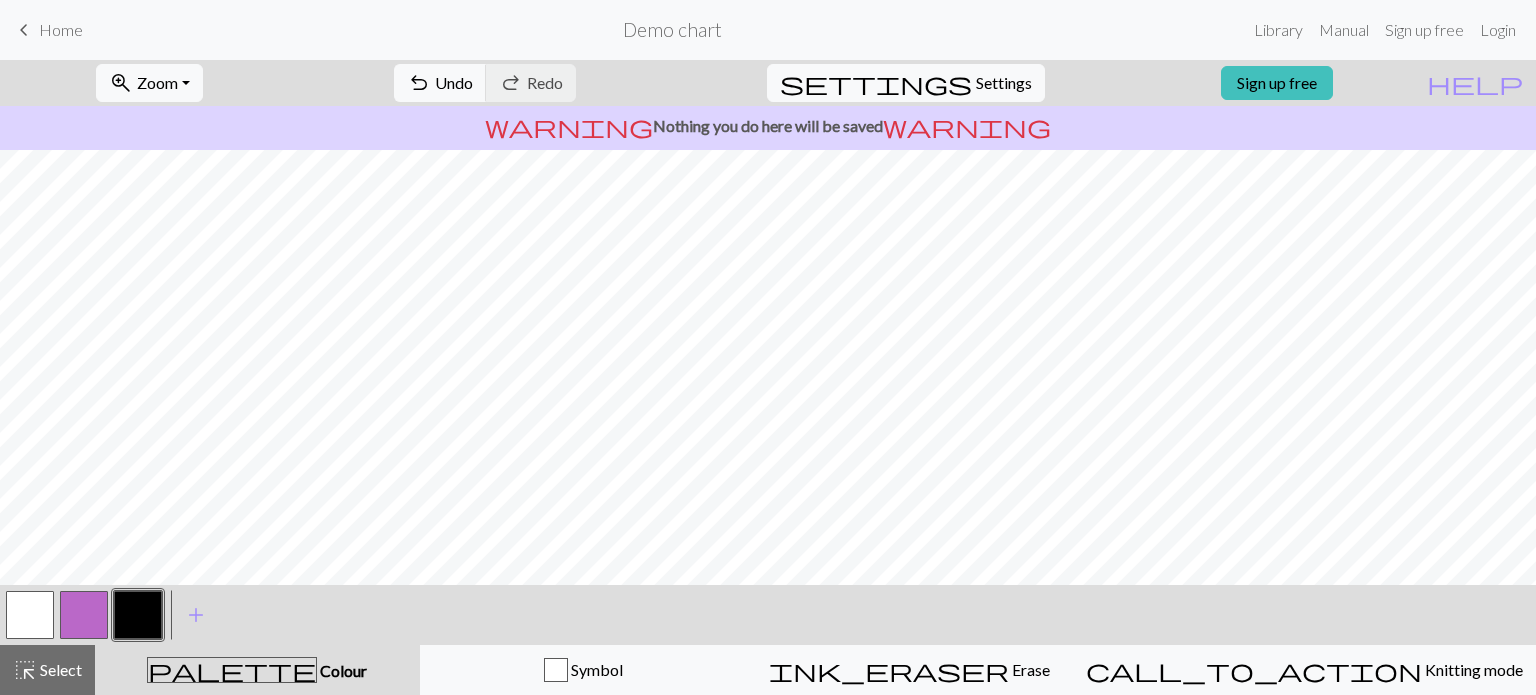 click at bounding box center [138, 615] 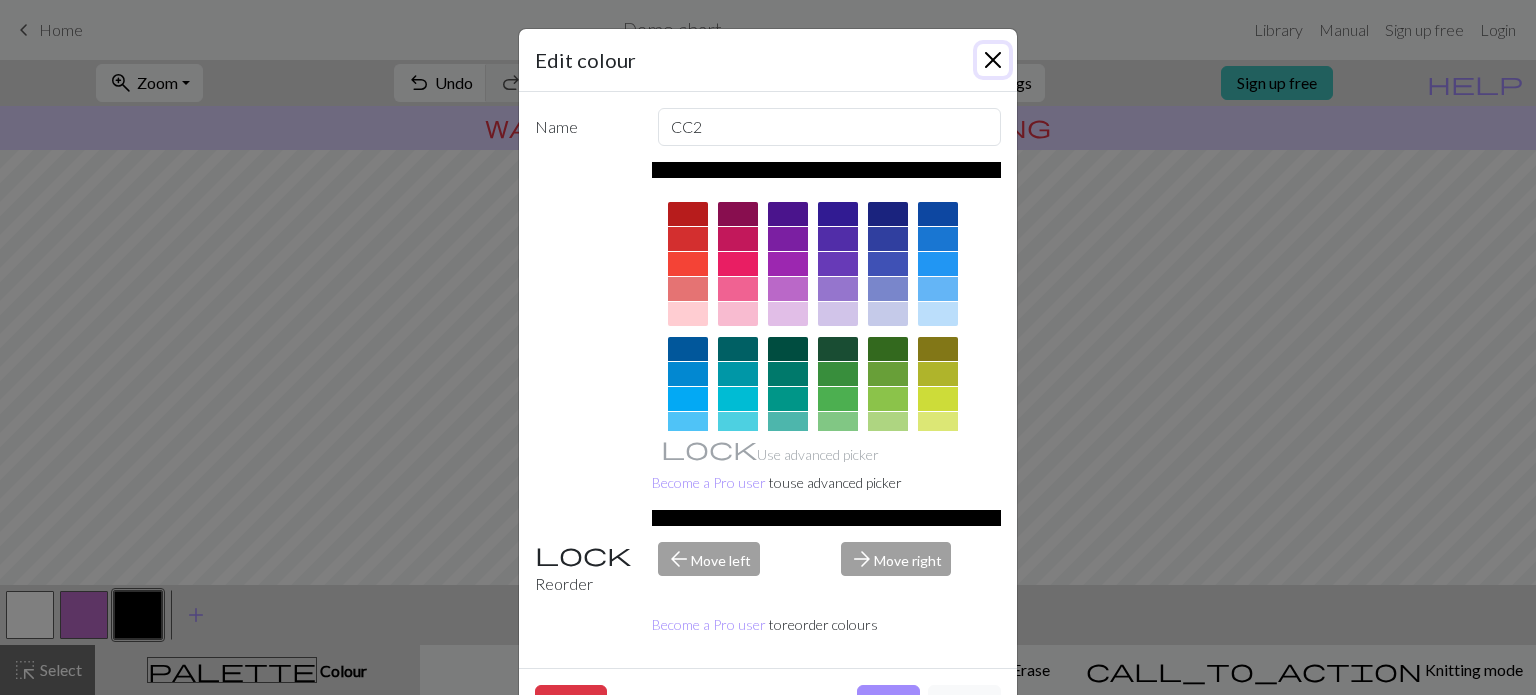 click at bounding box center (993, 60) 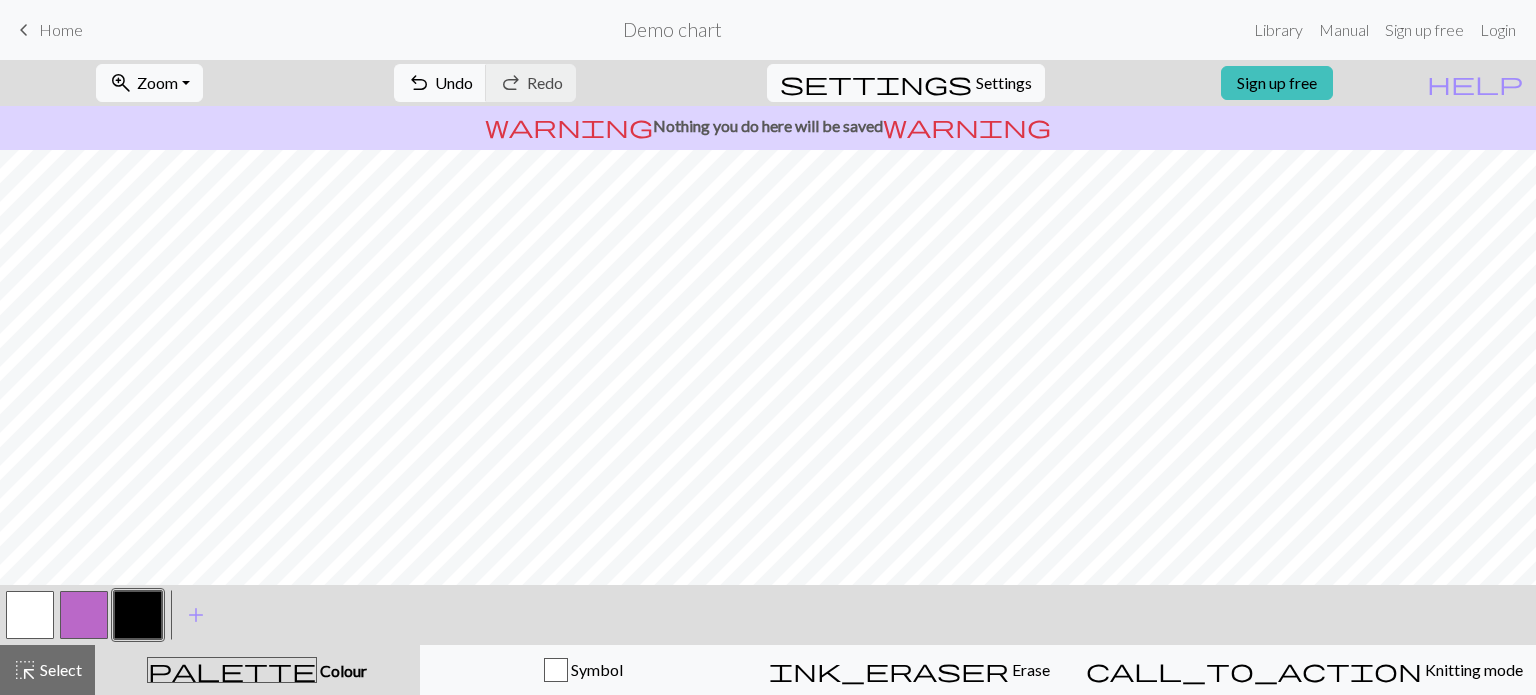 drag, startPoint x: 43, startPoint y: 600, endPoint x: 155, endPoint y: 571, distance: 115.69356 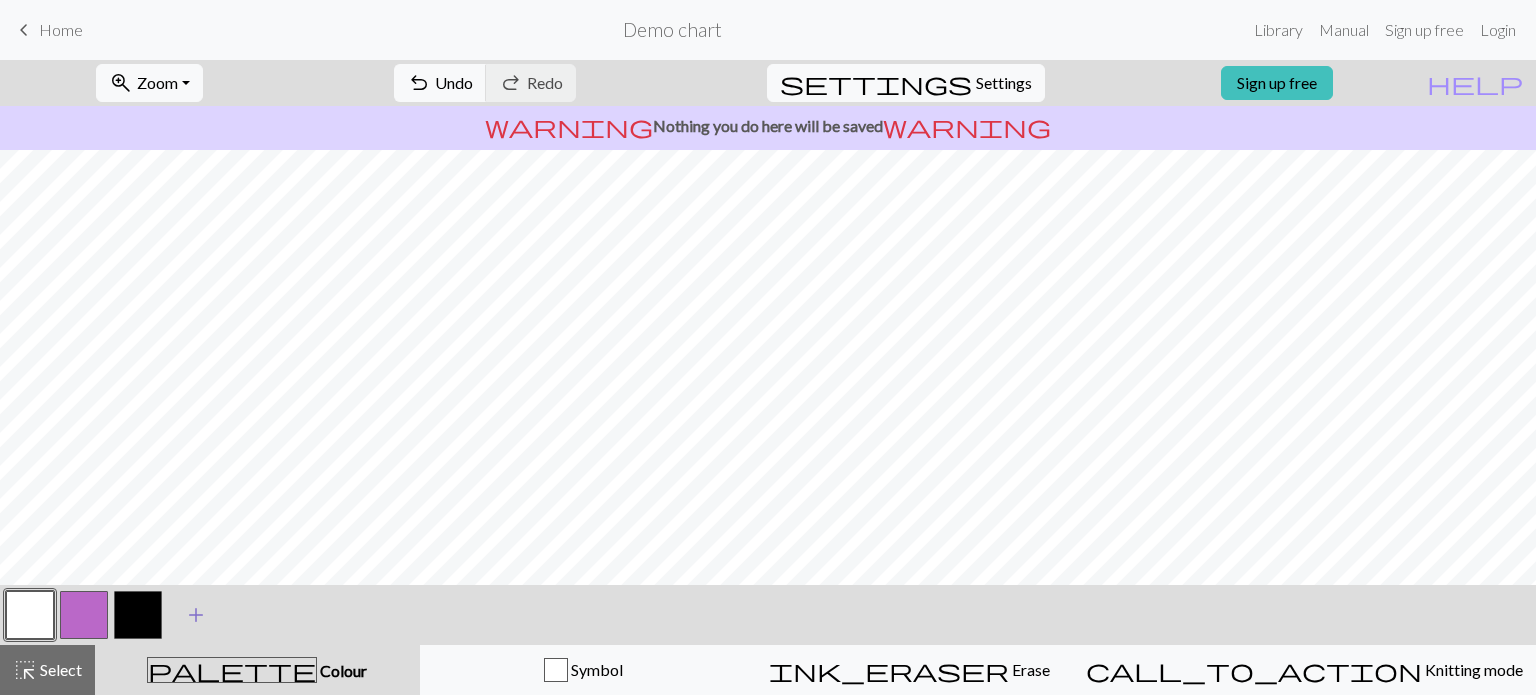 click at bounding box center [138, 615] 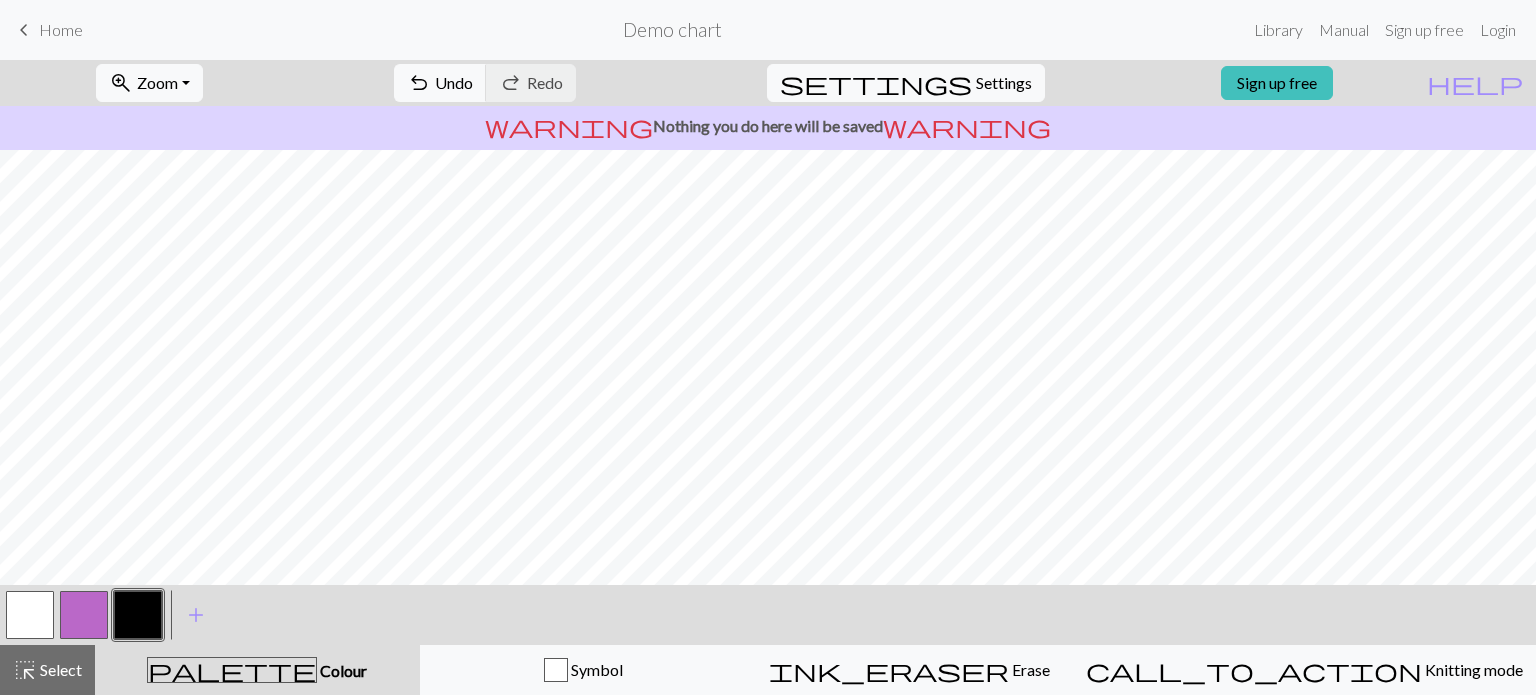 drag, startPoint x: 84, startPoint y: 622, endPoint x: 140, endPoint y: 599, distance: 60.53924 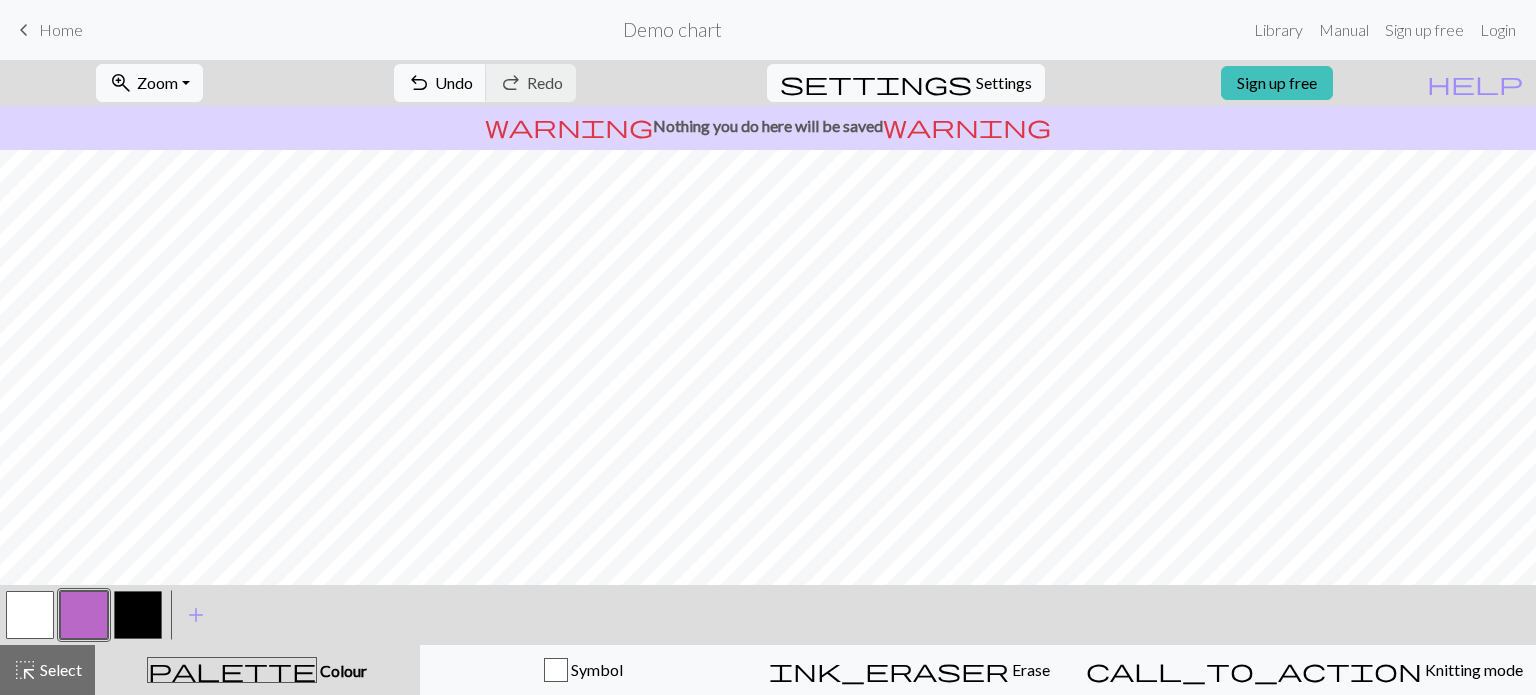 drag, startPoint x: 31, startPoint y: 615, endPoint x: 62, endPoint y: 601, distance: 34.0147 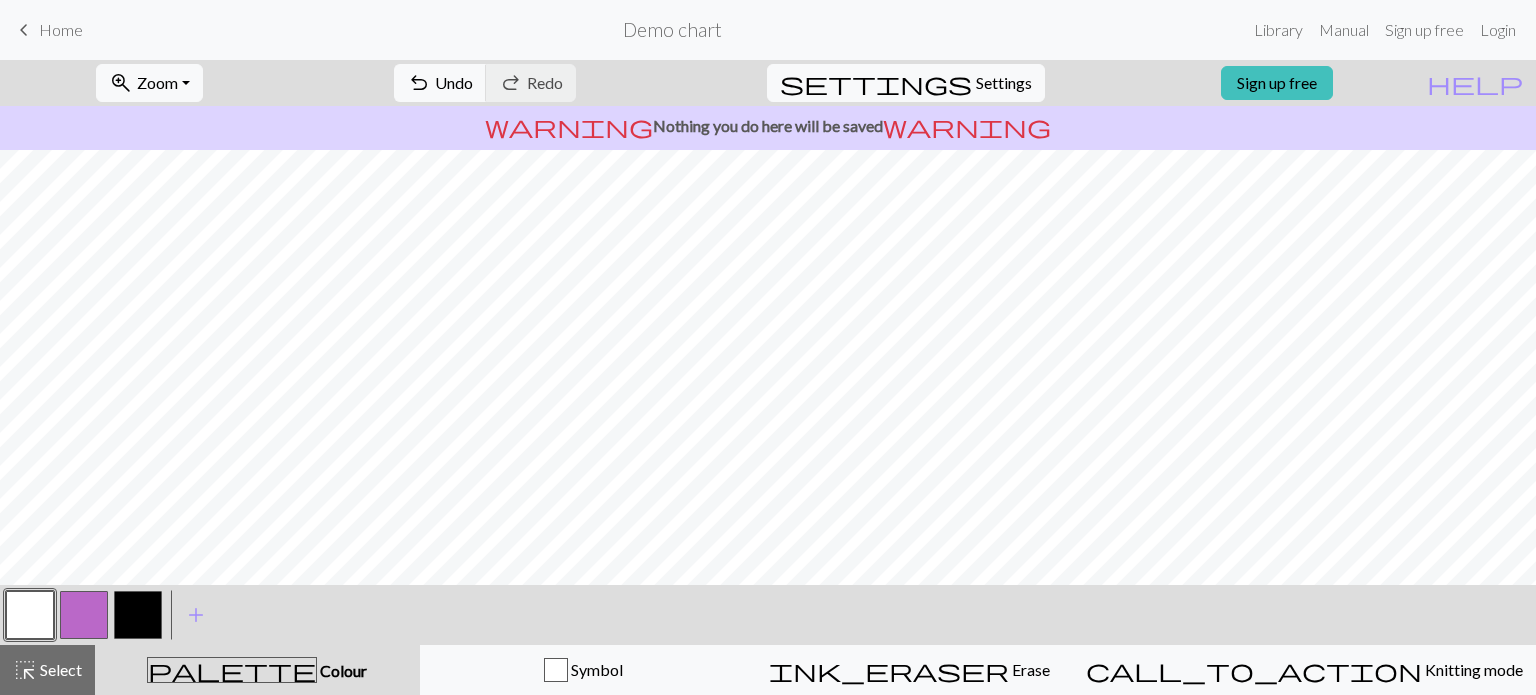 click at bounding box center [84, 615] 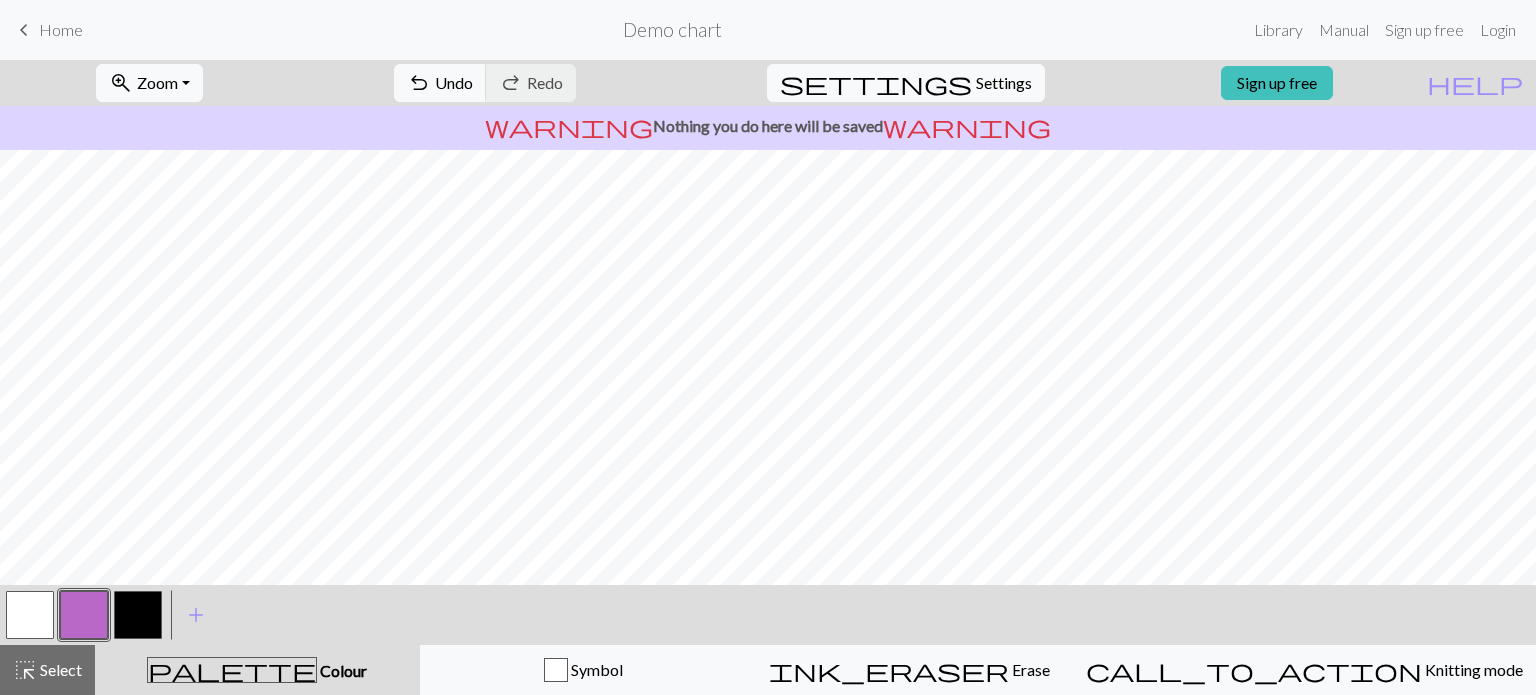 drag, startPoint x: 138, startPoint y: 621, endPoint x: 231, endPoint y: 570, distance: 106.06602 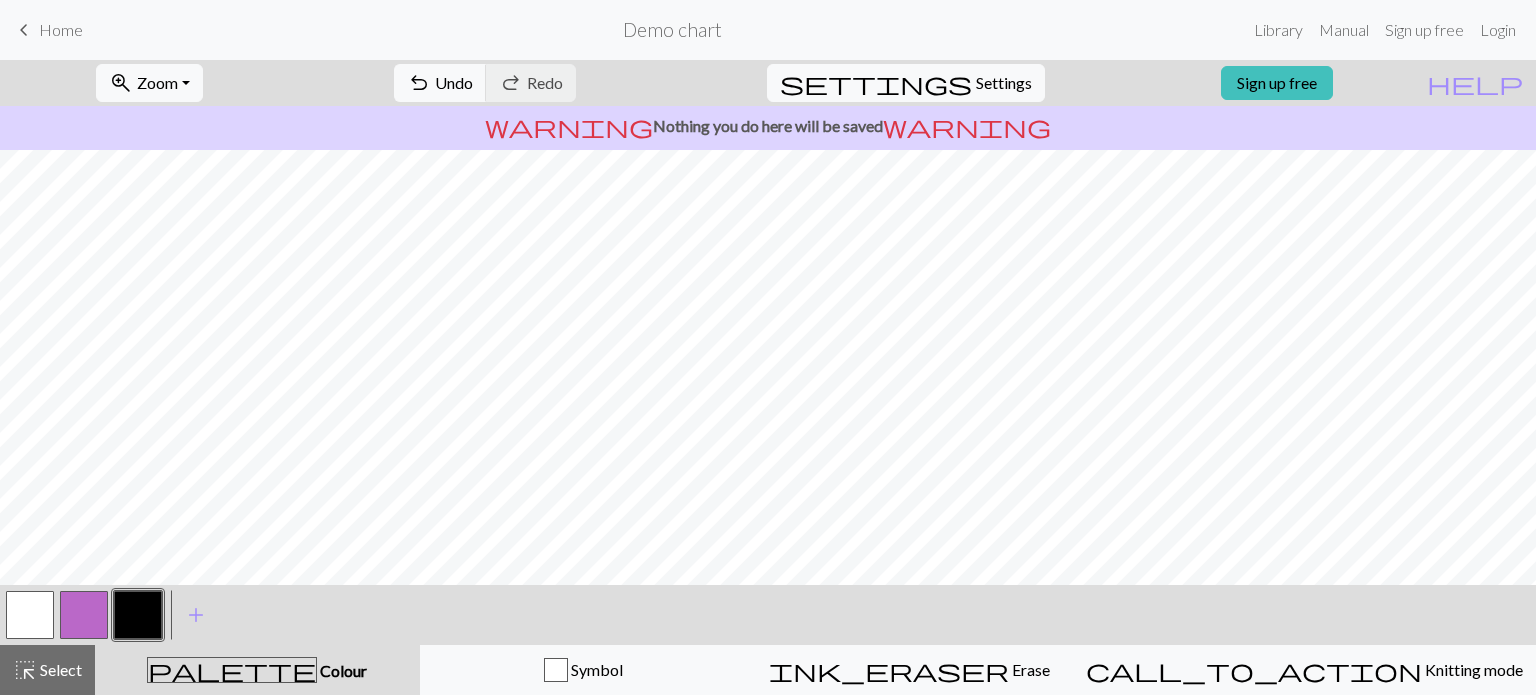 drag, startPoint x: 19, startPoint y: 612, endPoint x: 81, endPoint y: 595, distance: 64.288414 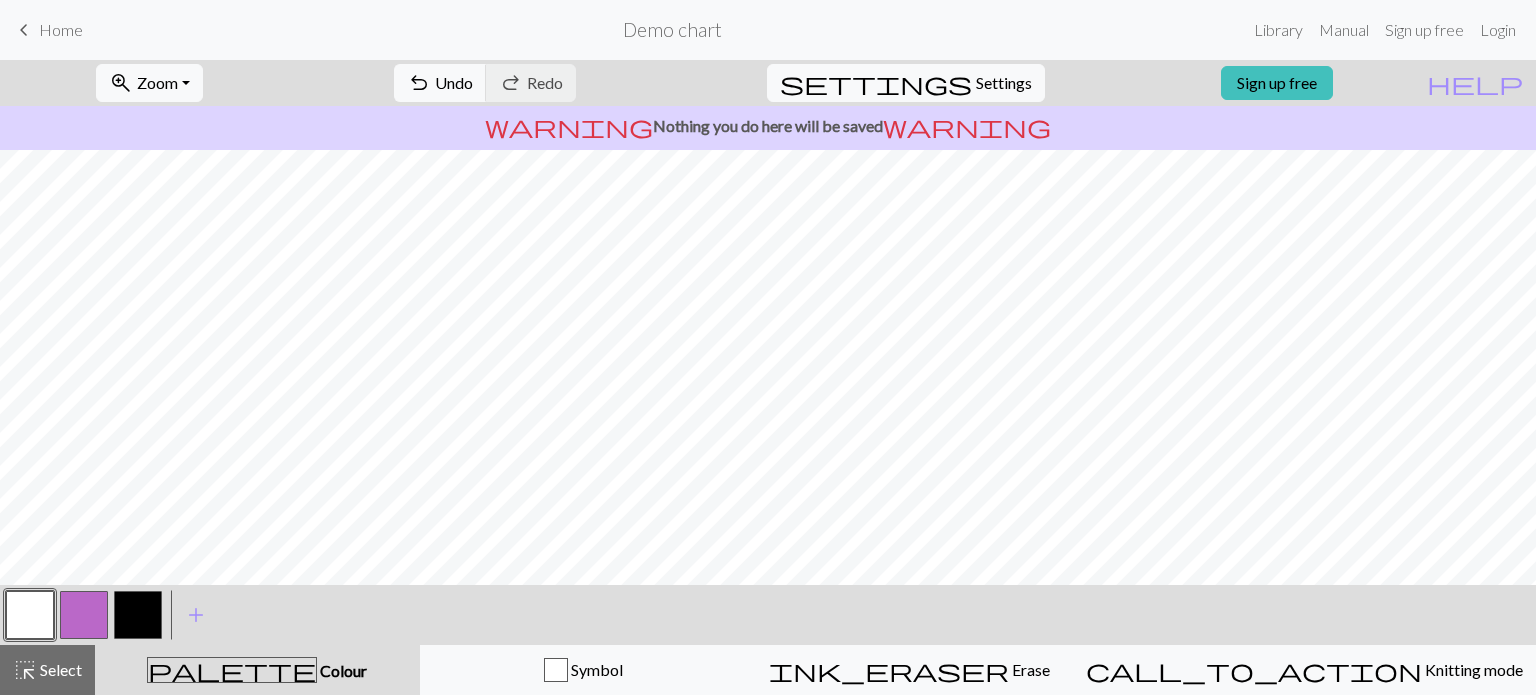 click at bounding box center (84, 615) 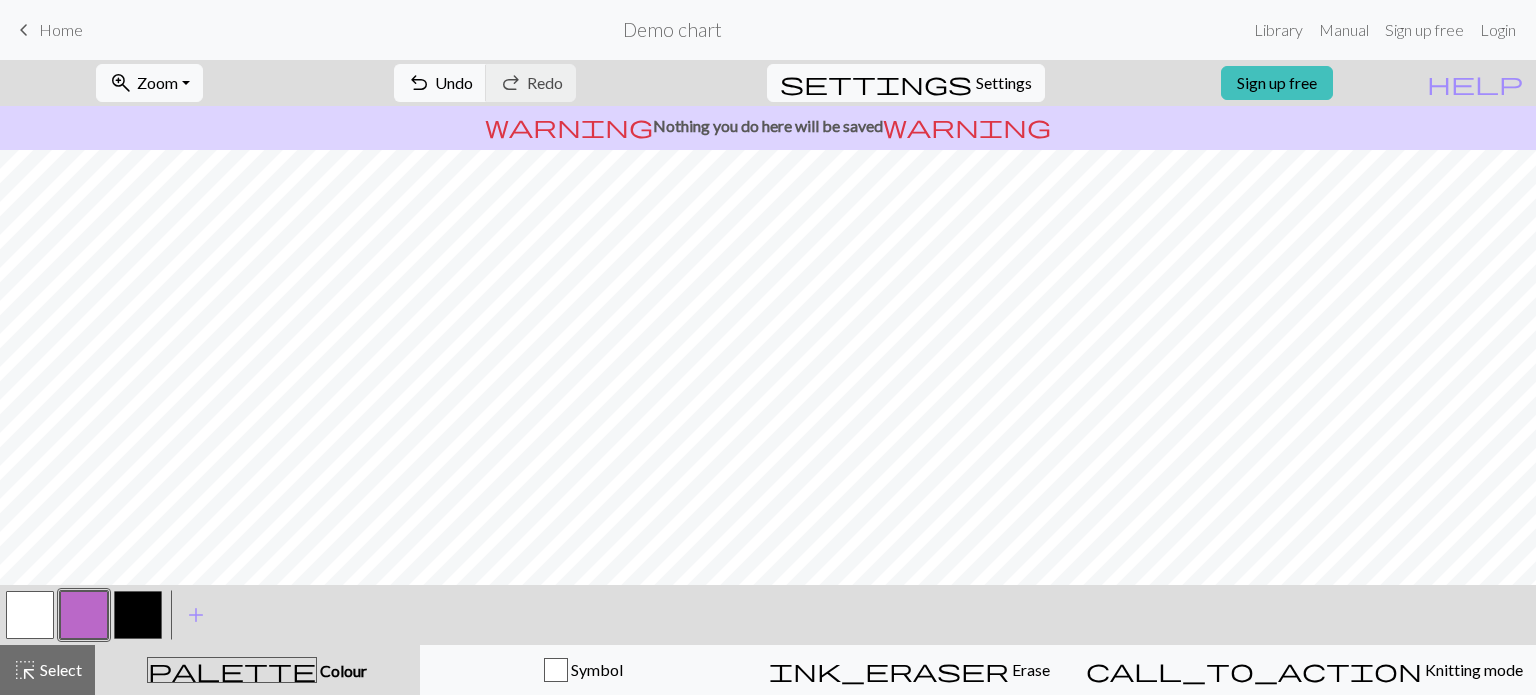 click at bounding box center (138, 615) 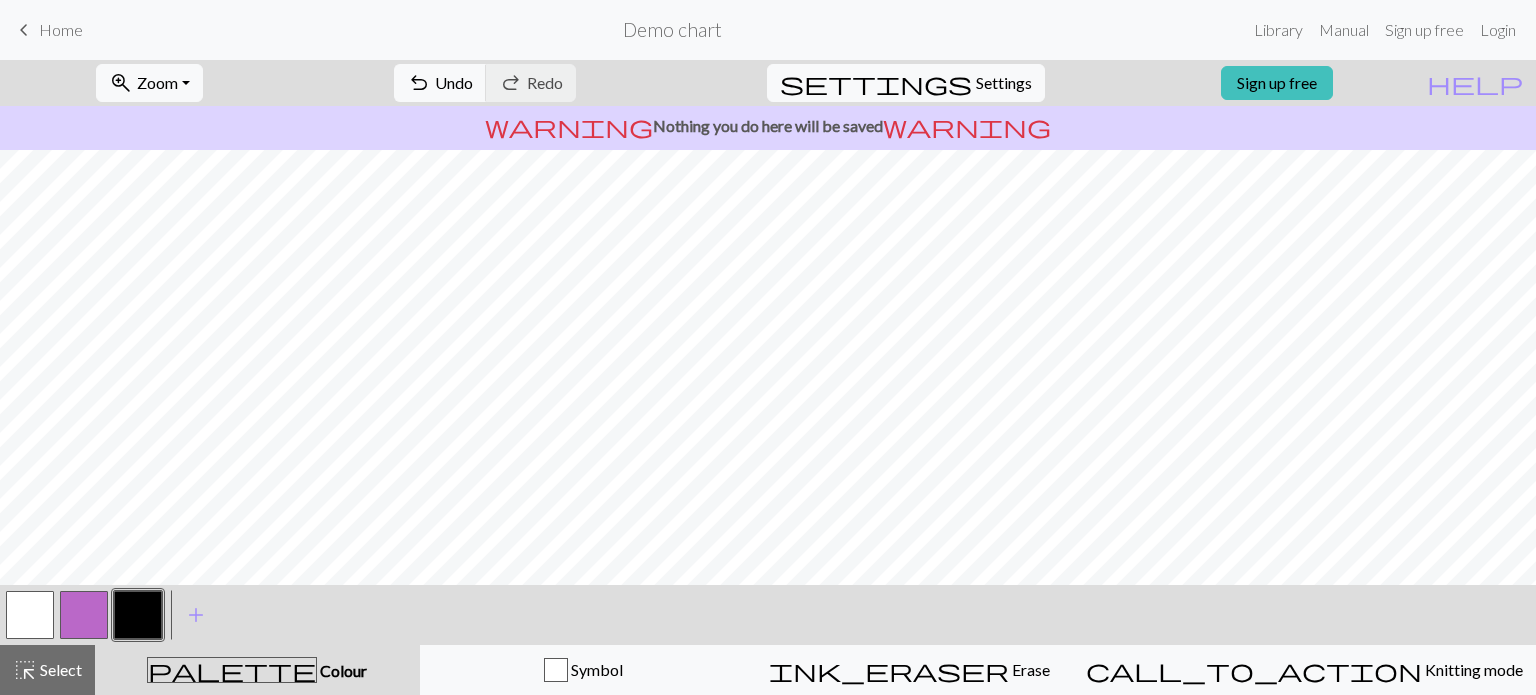 click at bounding box center (30, 615) 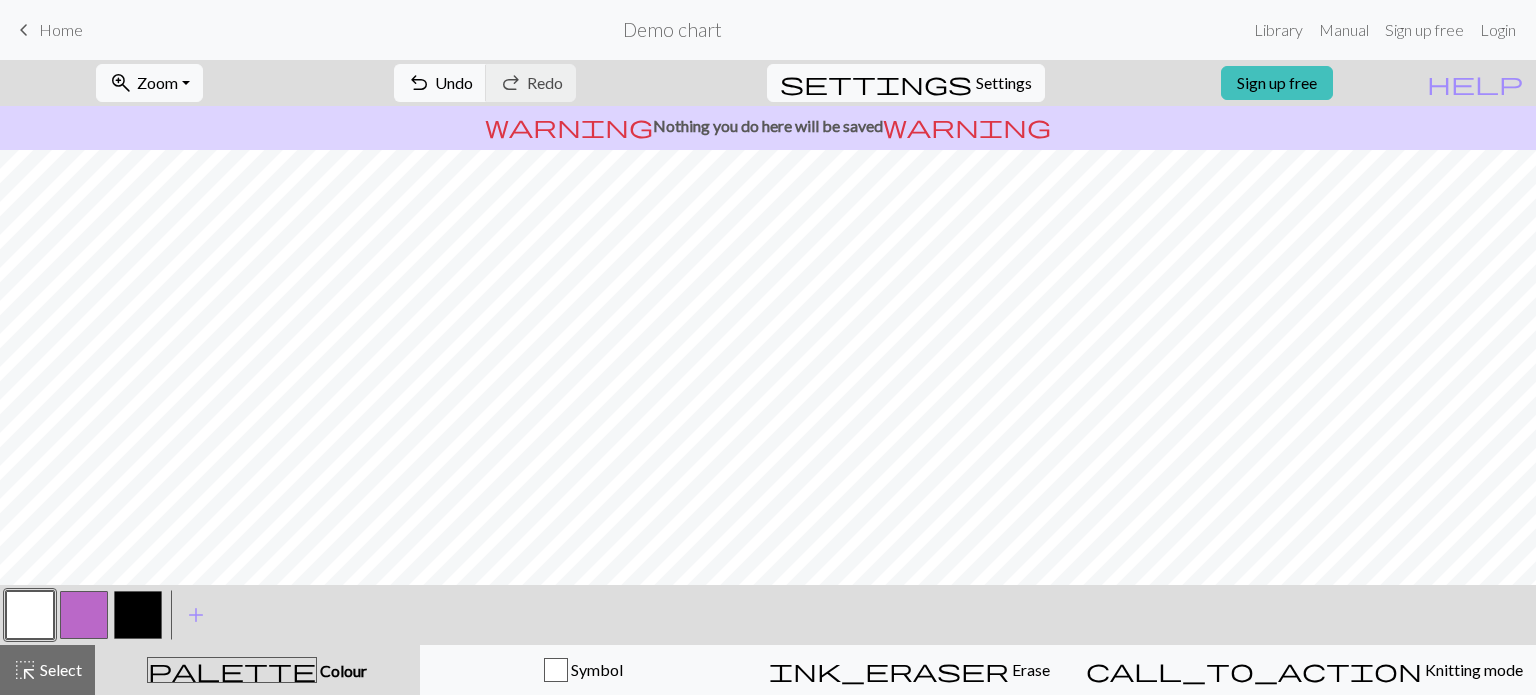 drag, startPoint x: 69, startPoint y: 618, endPoint x: 205, endPoint y: 579, distance: 141.48145 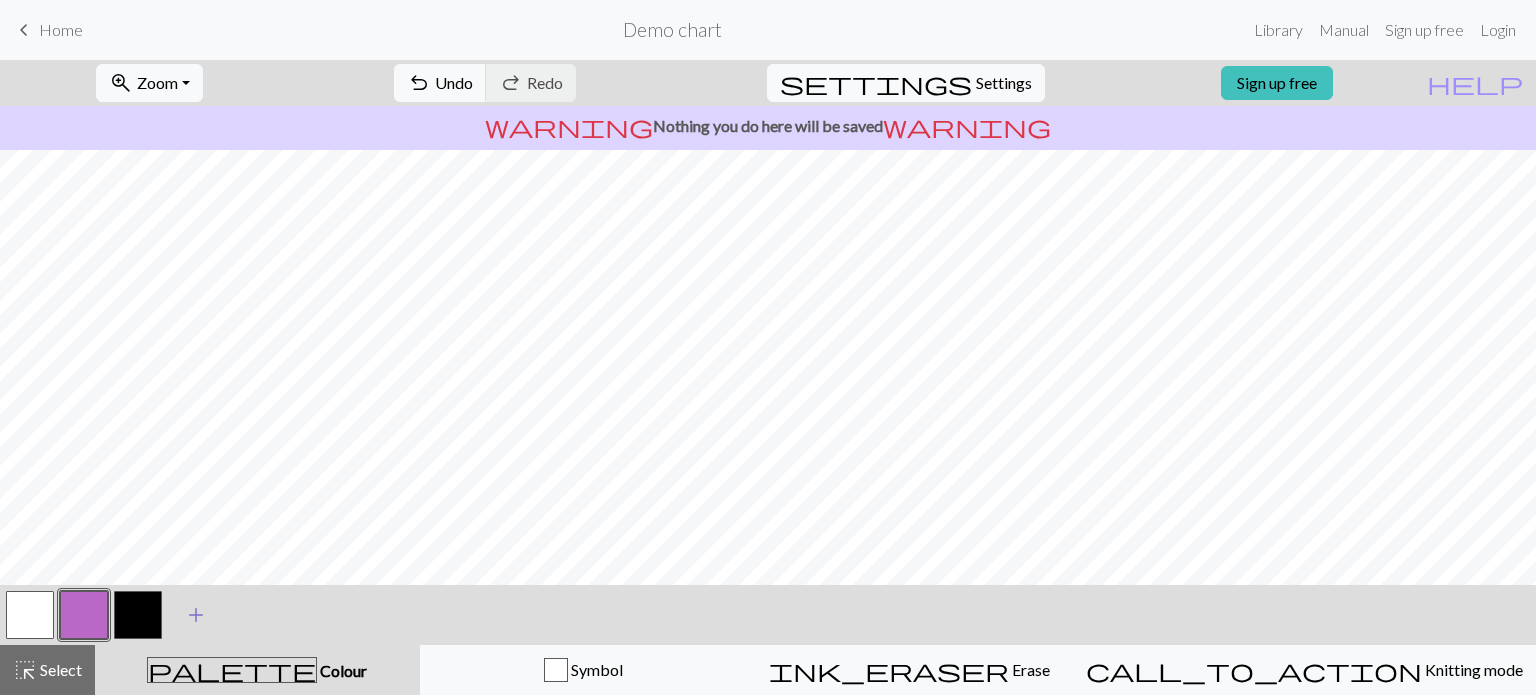 drag, startPoint x: 135, startPoint y: 615, endPoint x: 179, endPoint y: 600, distance: 46.486557 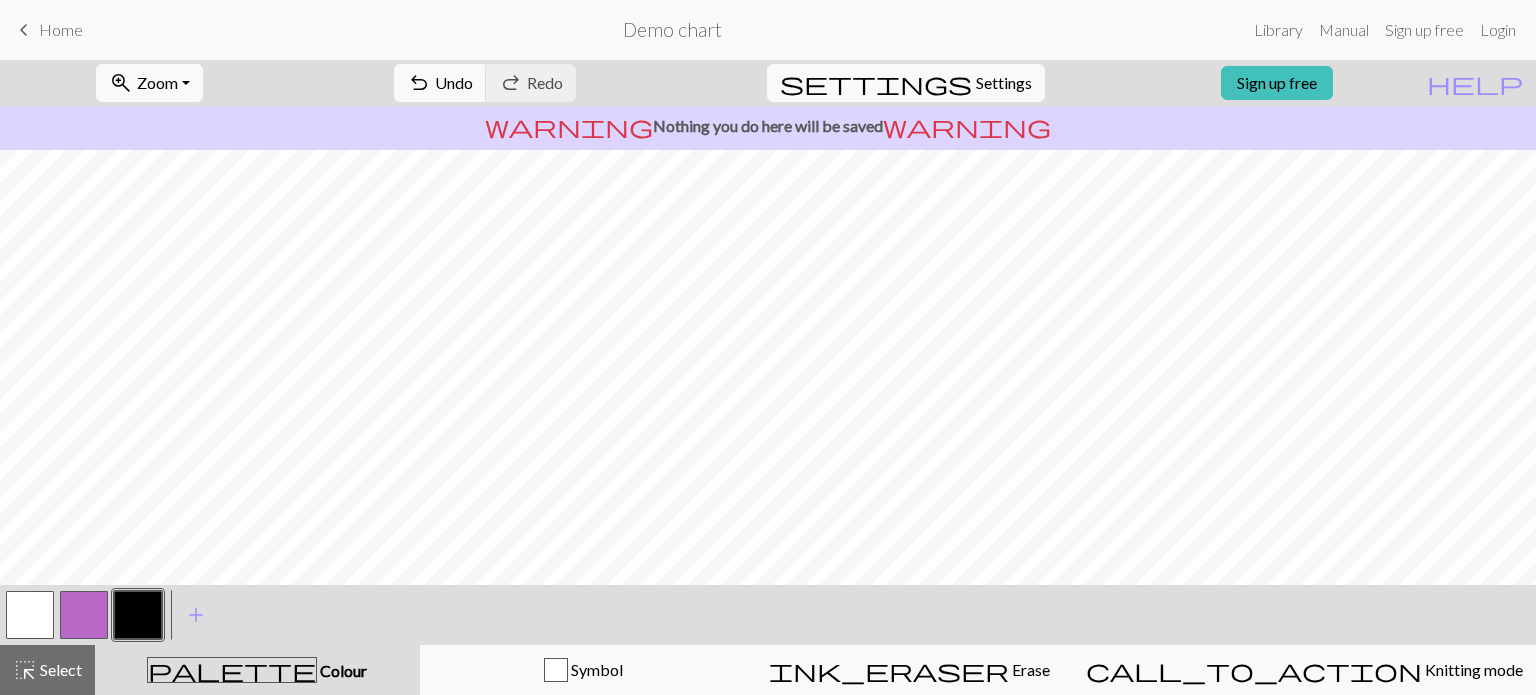 drag, startPoint x: 29, startPoint y: 605, endPoint x: 70, endPoint y: 591, distance: 43.32436 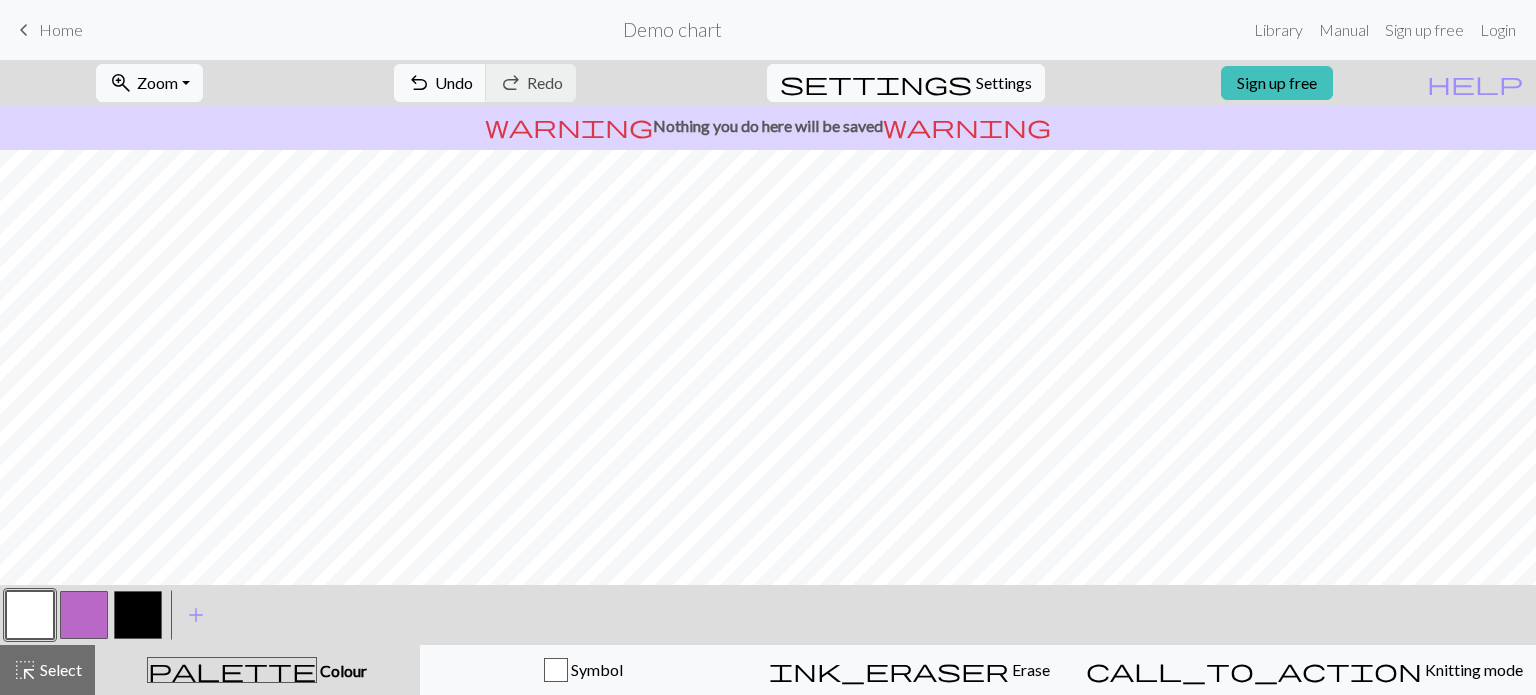 drag, startPoint x: 140, startPoint y: 624, endPoint x: 146, endPoint y: 605, distance: 19.924858 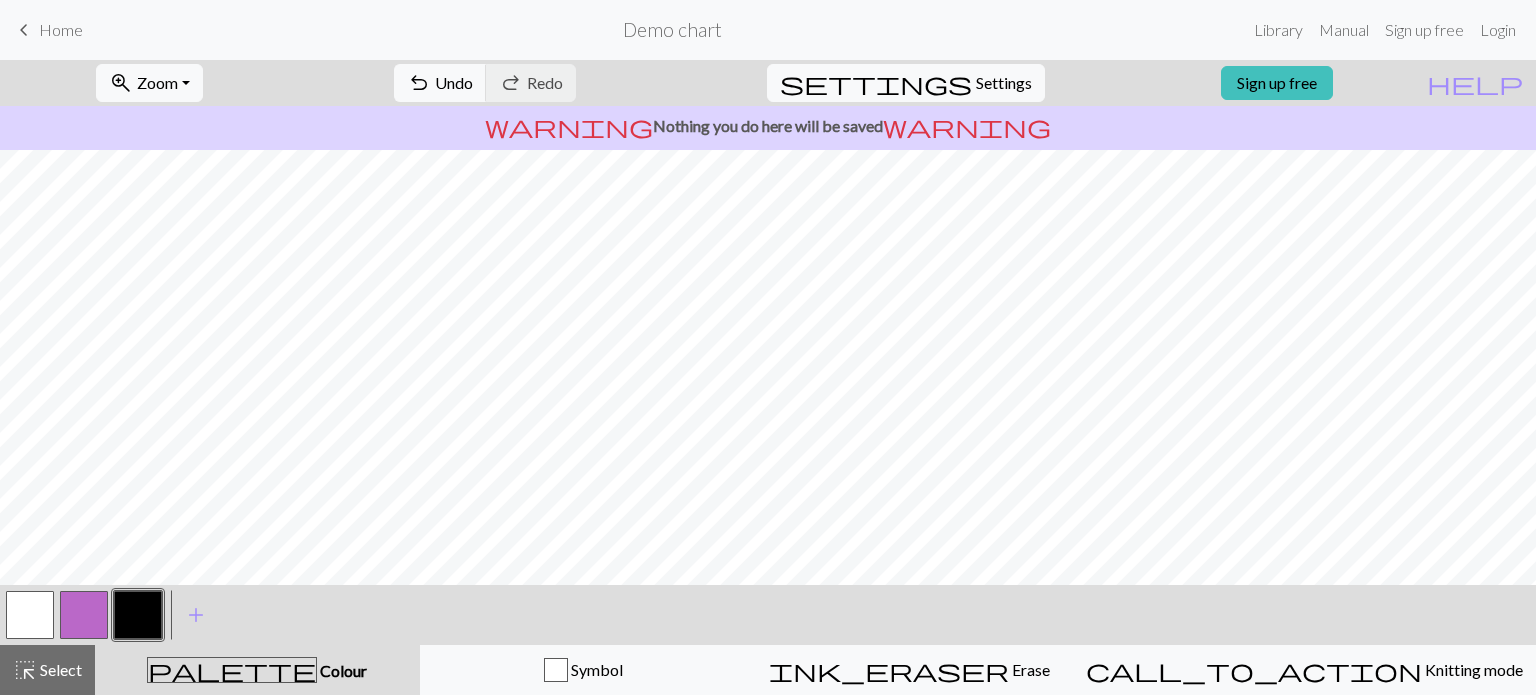 drag, startPoint x: 92, startPoint y: 607, endPoint x: 167, endPoint y: 570, distance: 83.630135 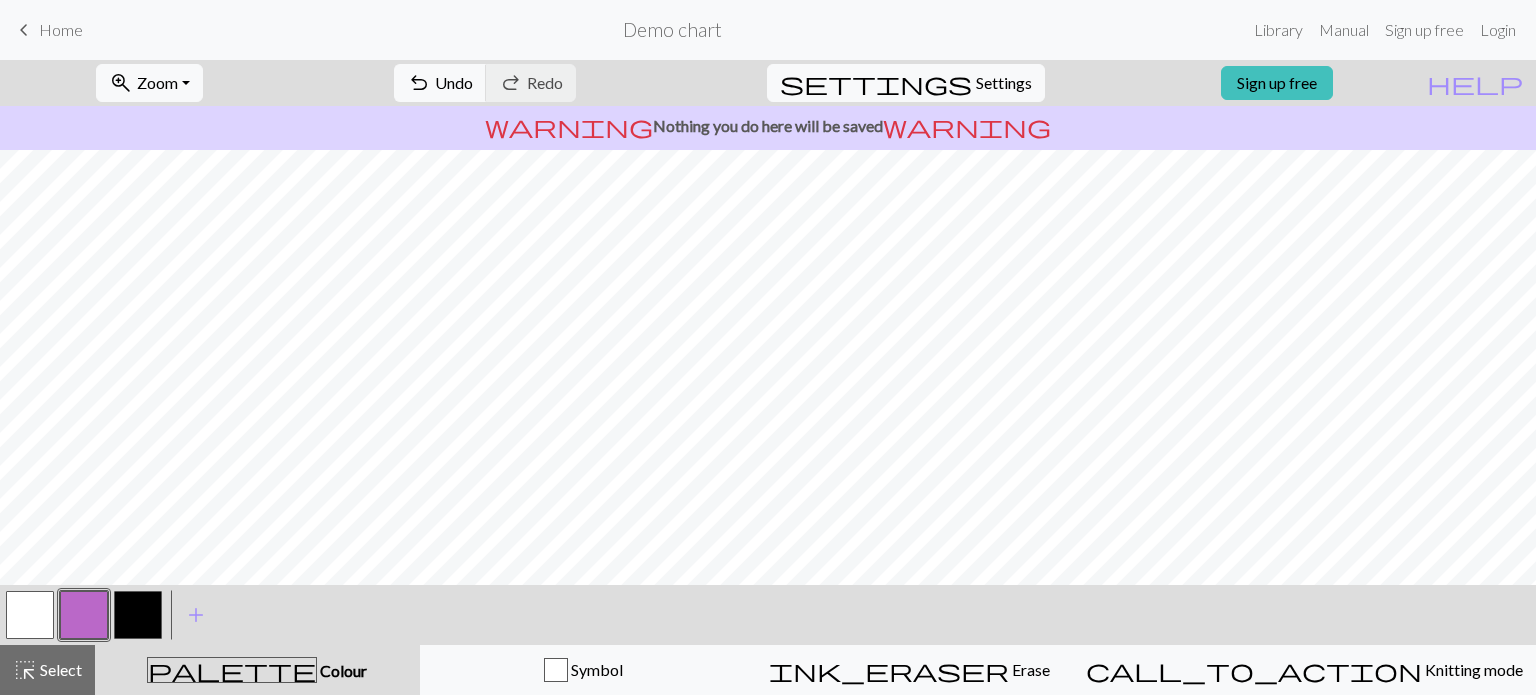 drag, startPoint x: 145, startPoint y: 629, endPoint x: 160, endPoint y: 619, distance: 18.027756 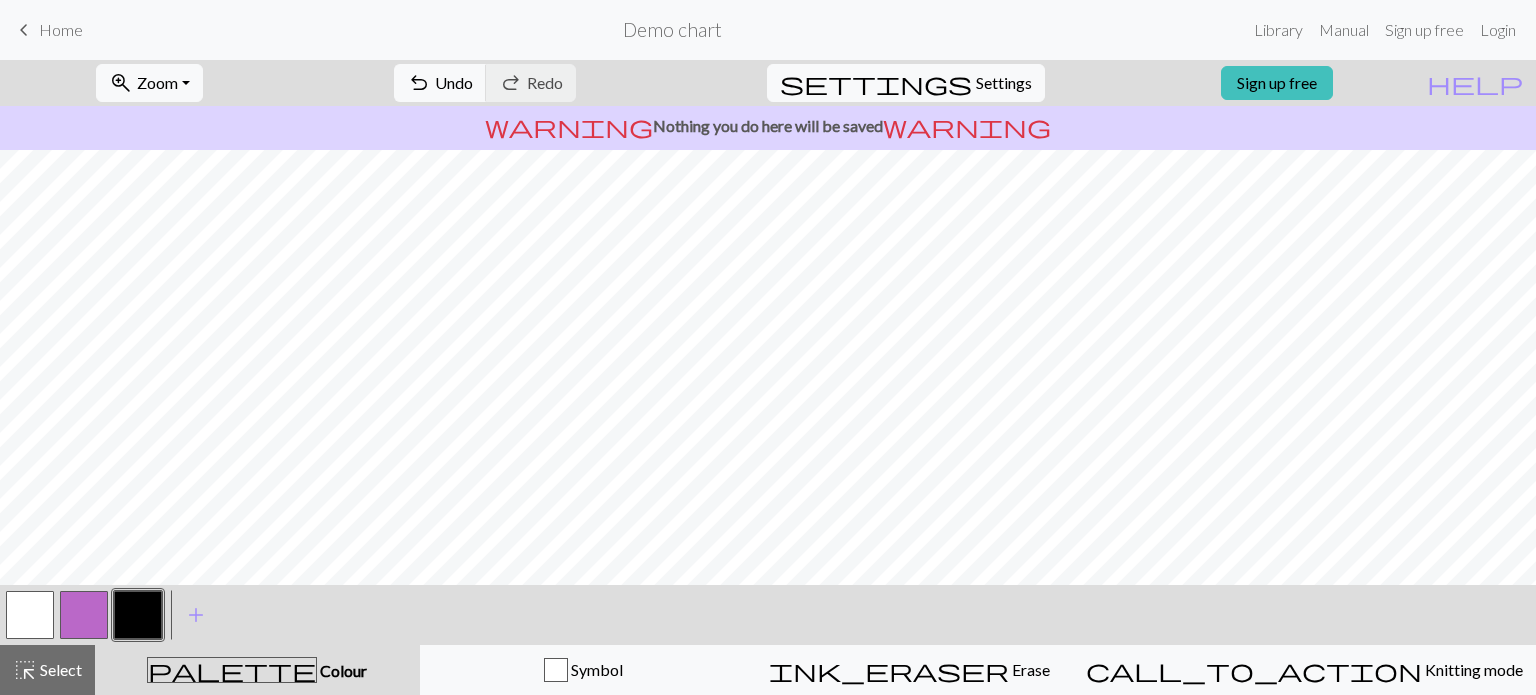 drag, startPoint x: 85, startPoint y: 604, endPoint x: 130, endPoint y: 585, distance: 48.8467 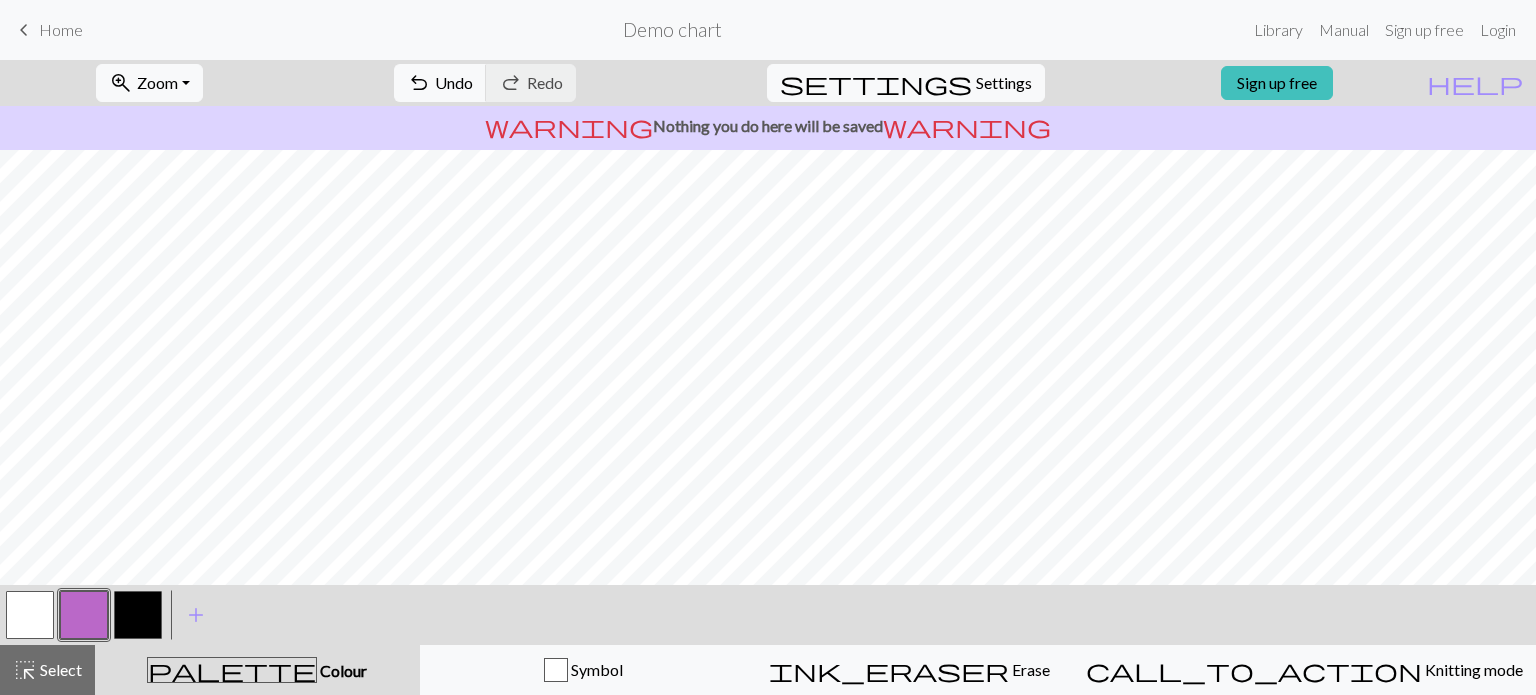 click at bounding box center [138, 615] 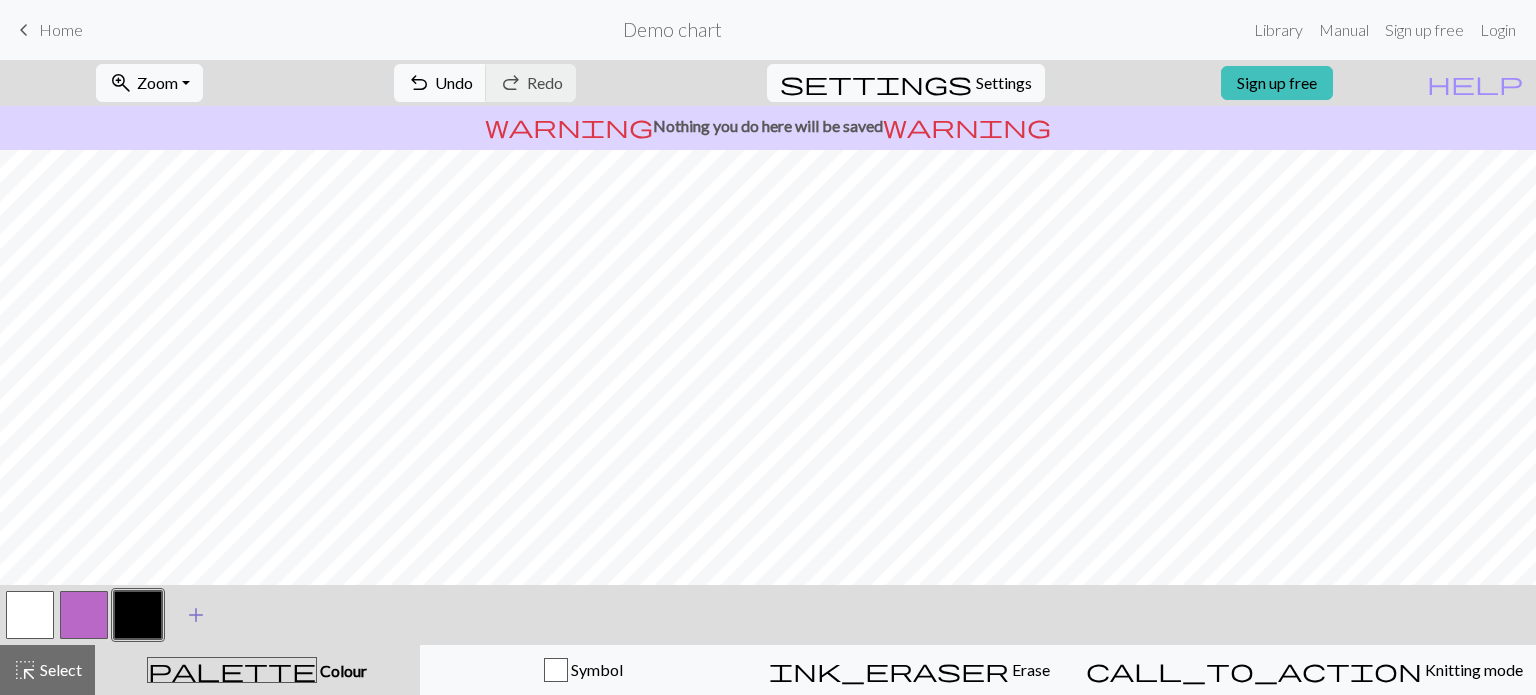 drag, startPoint x: 132, startPoint y: 611, endPoint x: 199, endPoint y: 598, distance: 68.24954 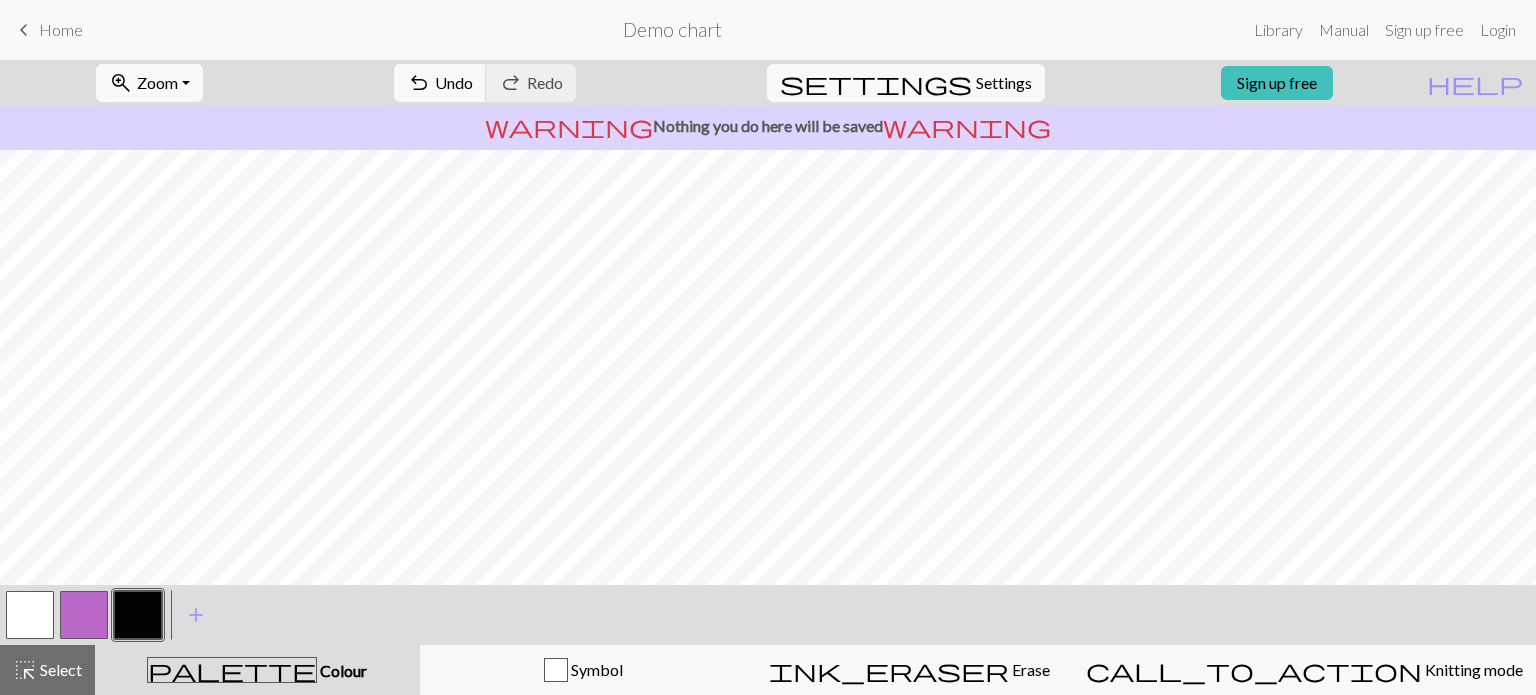 drag, startPoint x: 84, startPoint y: 616, endPoint x: 181, endPoint y: 589, distance: 100.68764 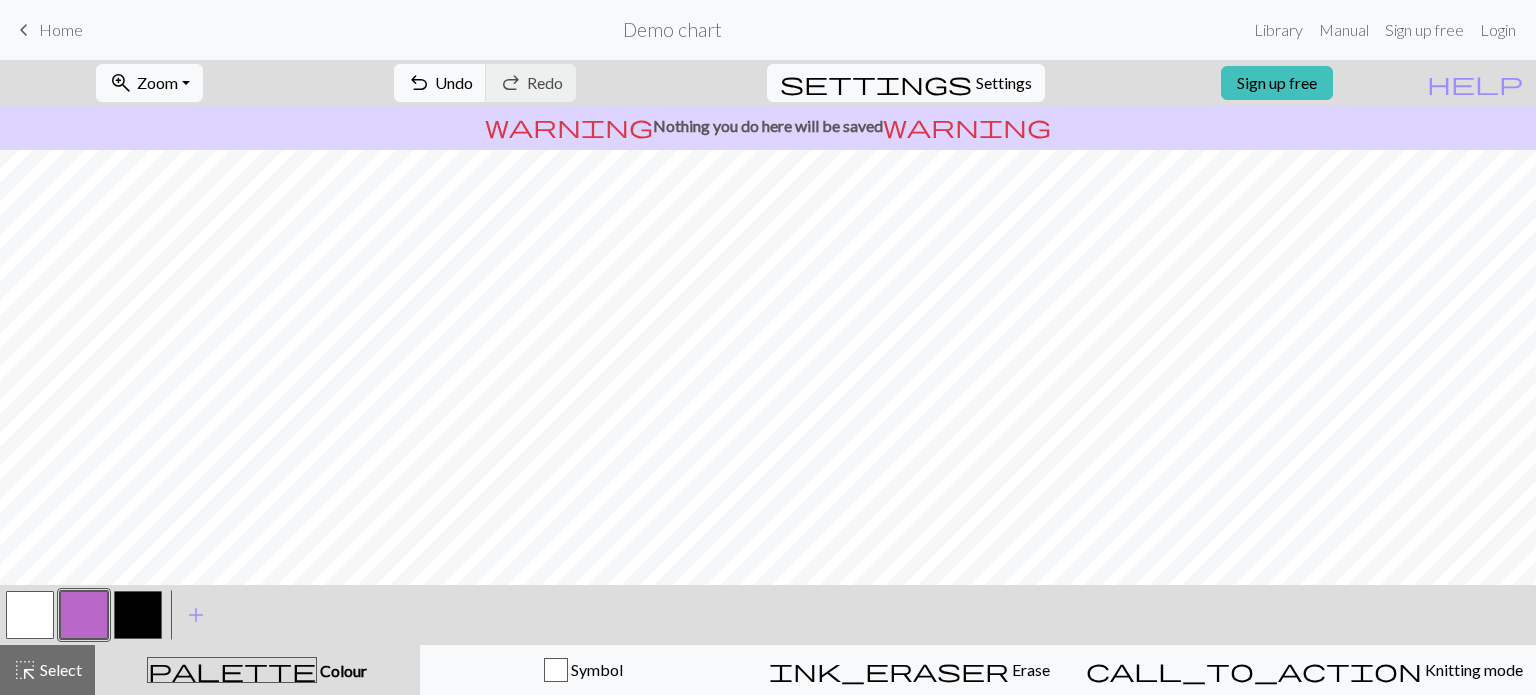 drag, startPoint x: 125, startPoint y: 606, endPoint x: 142, endPoint y: 600, distance: 18.027756 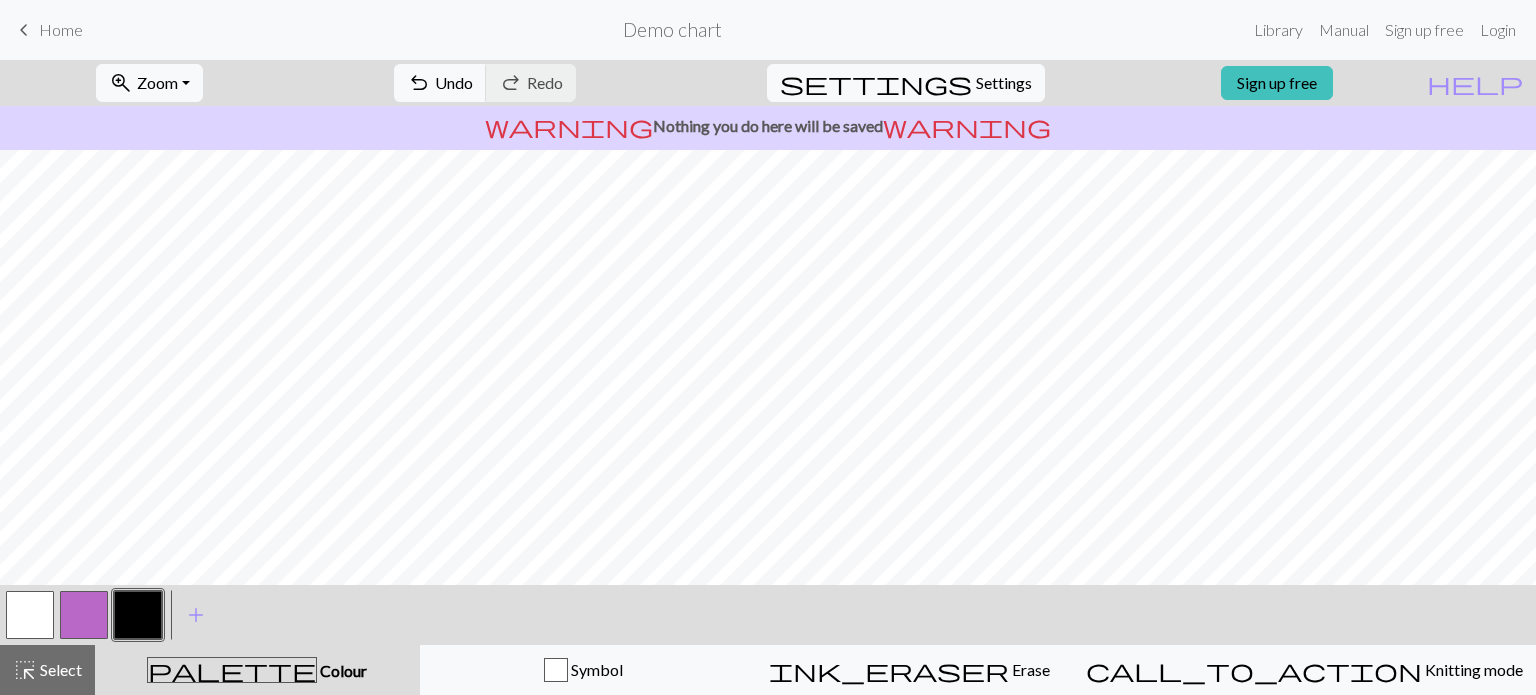 drag, startPoint x: 82, startPoint y: 606, endPoint x: 143, endPoint y: 581, distance: 65.9242 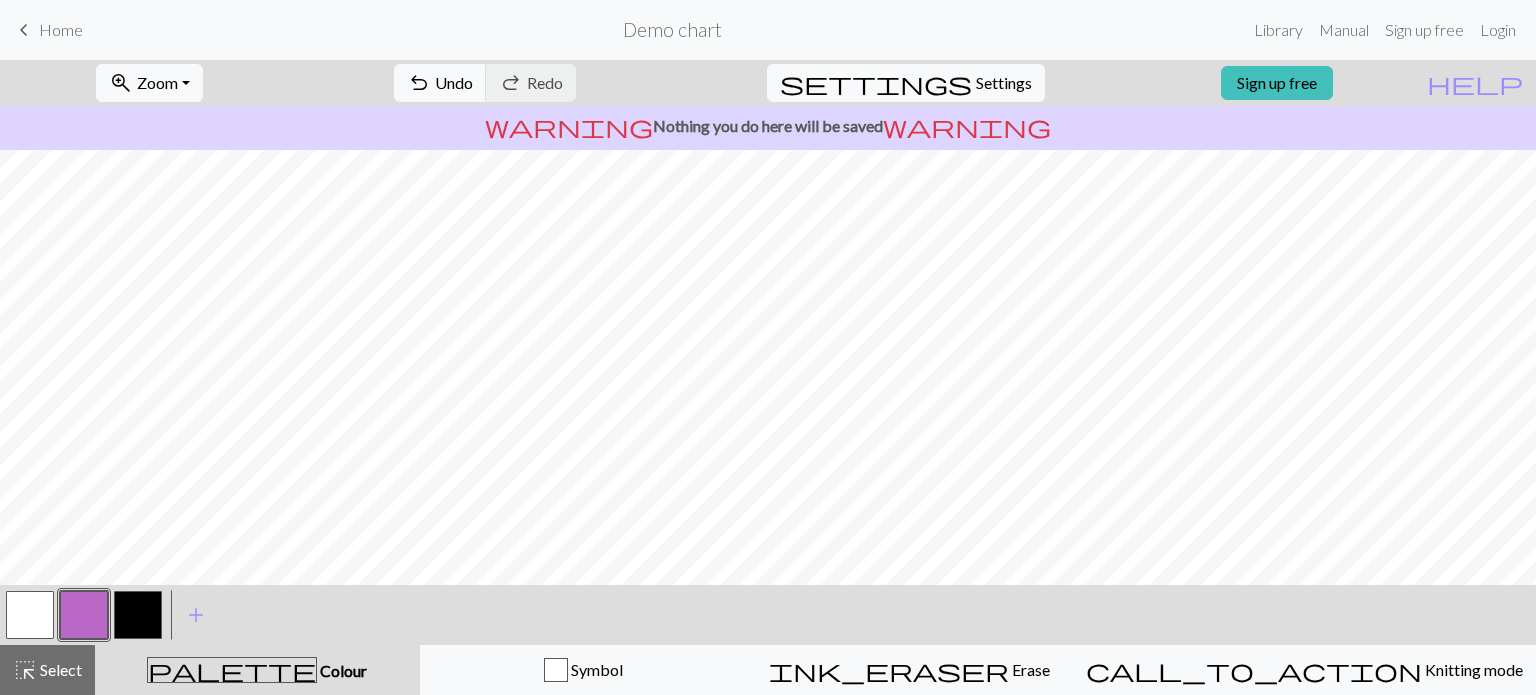 drag, startPoint x: 32, startPoint y: 611, endPoint x: 56, endPoint y: 595, distance: 28.84441 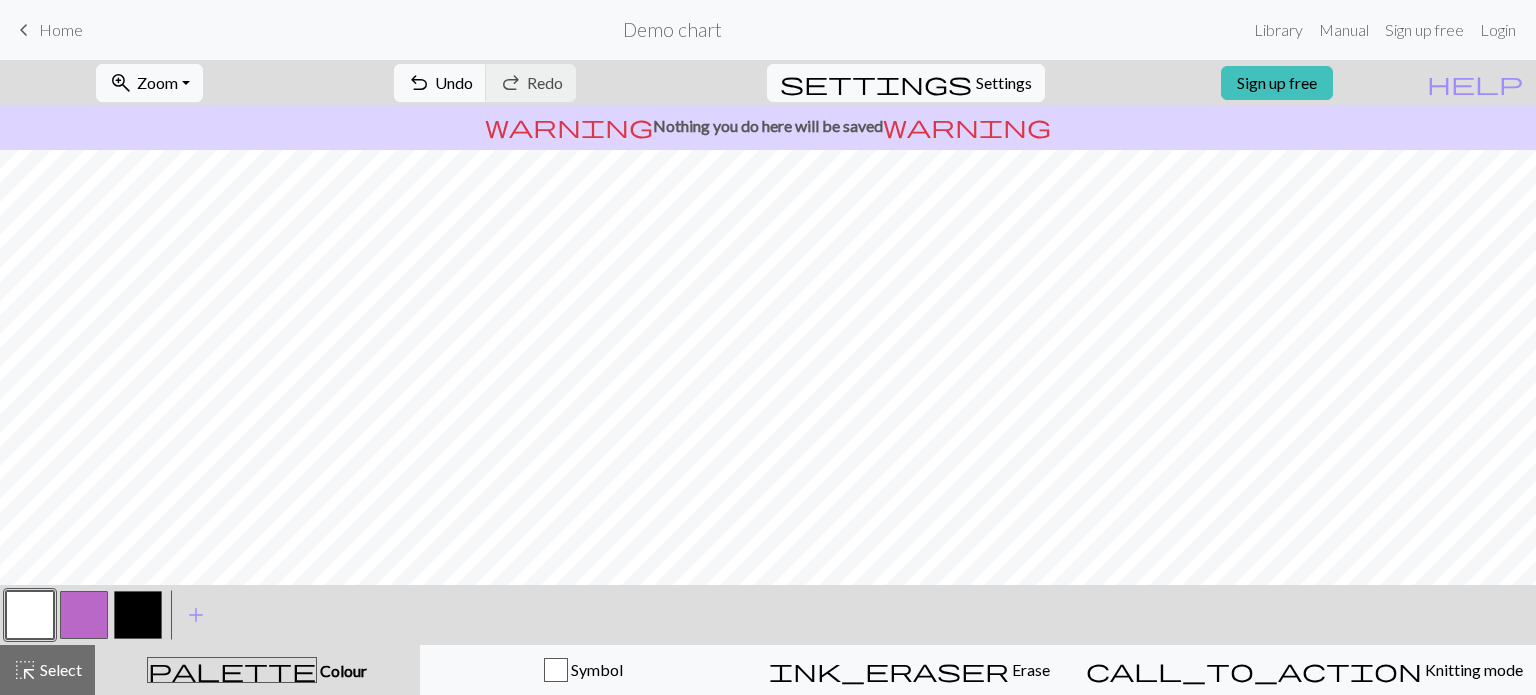 click at bounding box center (138, 615) 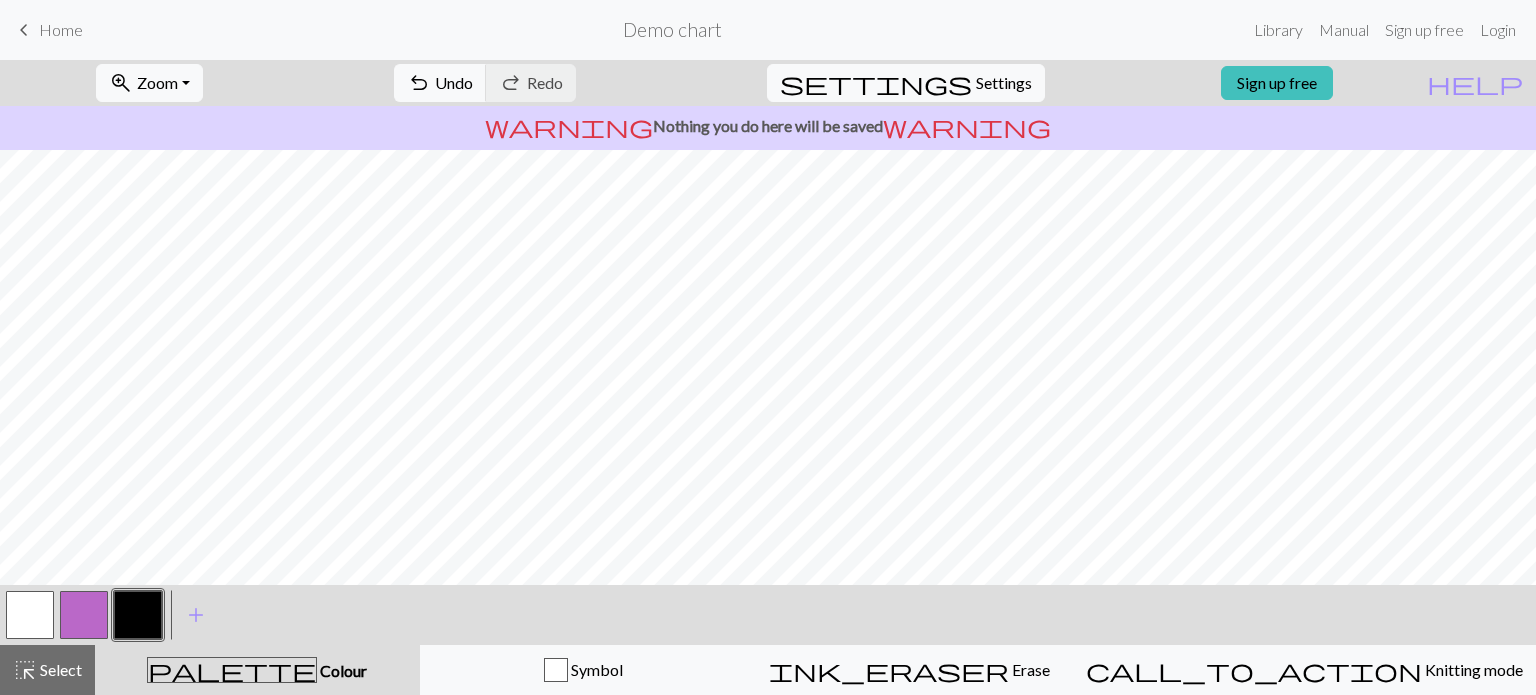 drag, startPoint x: 88, startPoint y: 628, endPoint x: 390, endPoint y: 579, distance: 305.94934 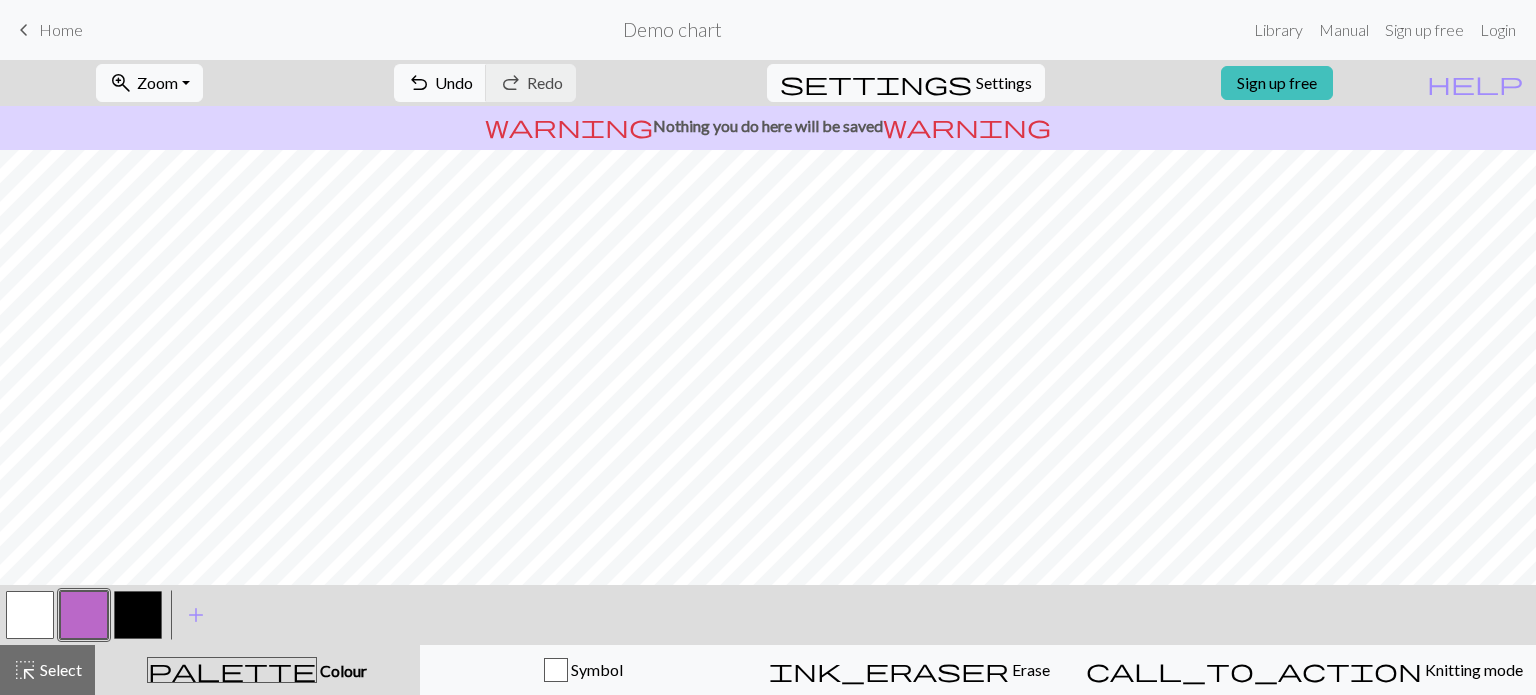 drag, startPoint x: 146, startPoint y: 608, endPoint x: 232, endPoint y: 574, distance: 92.47703 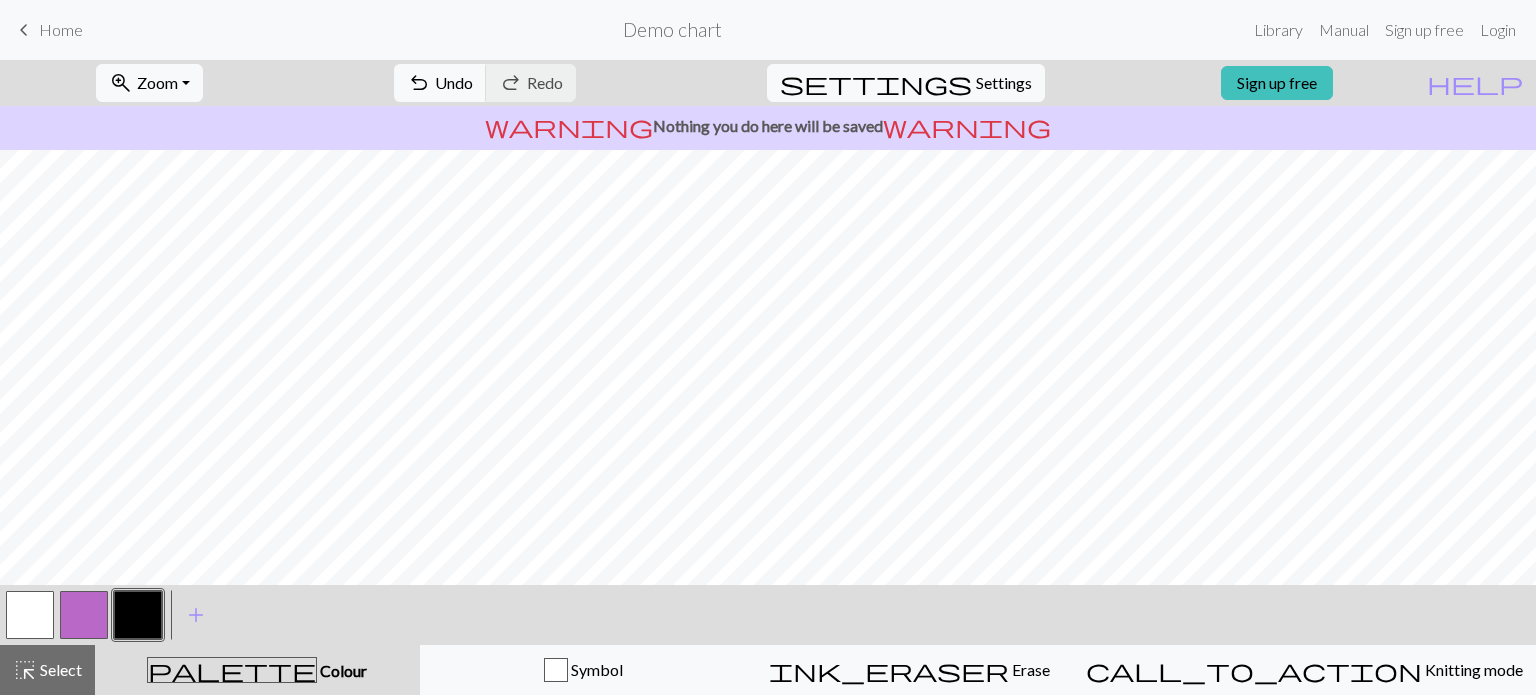 drag, startPoint x: 12, startPoint y: 616, endPoint x: 103, endPoint y: 595, distance: 93.39165 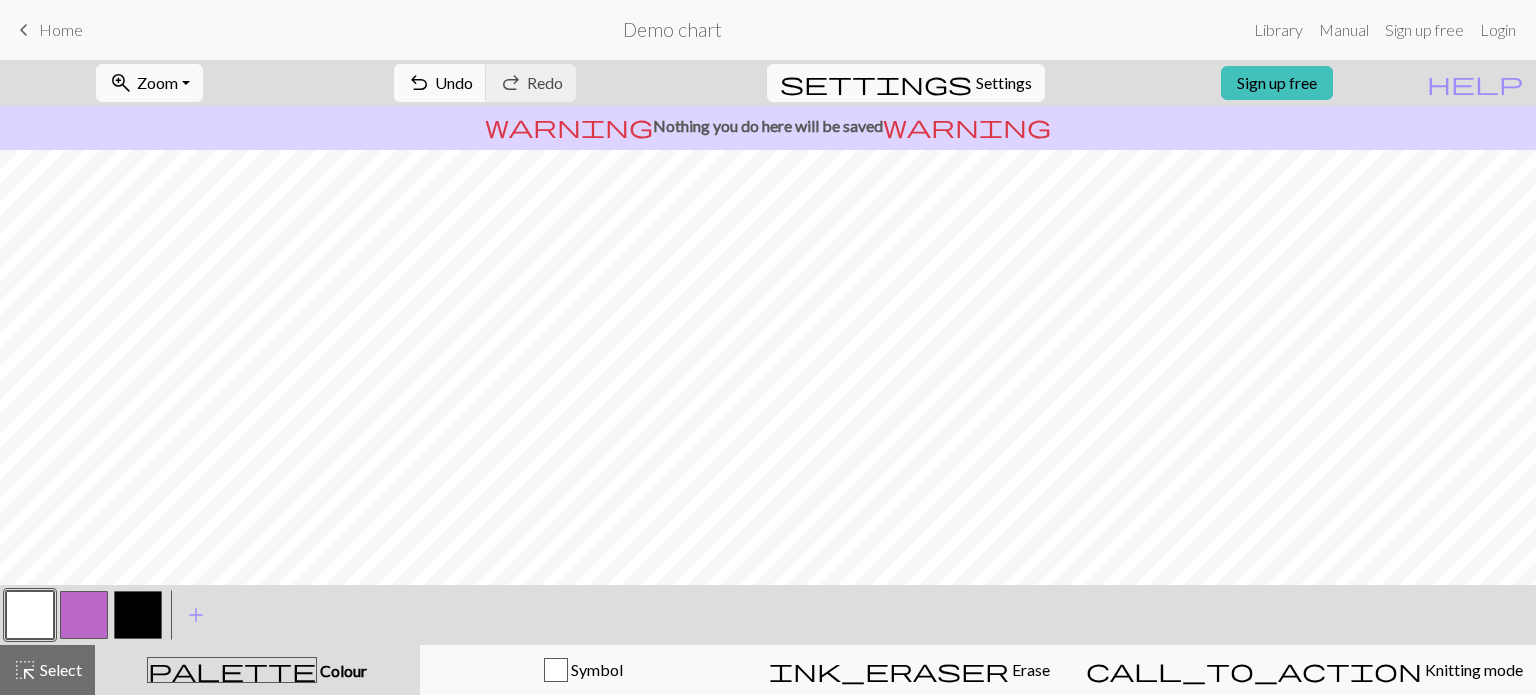drag, startPoint x: 81, startPoint y: 623, endPoint x: 186, endPoint y: 583, distance: 112.36102 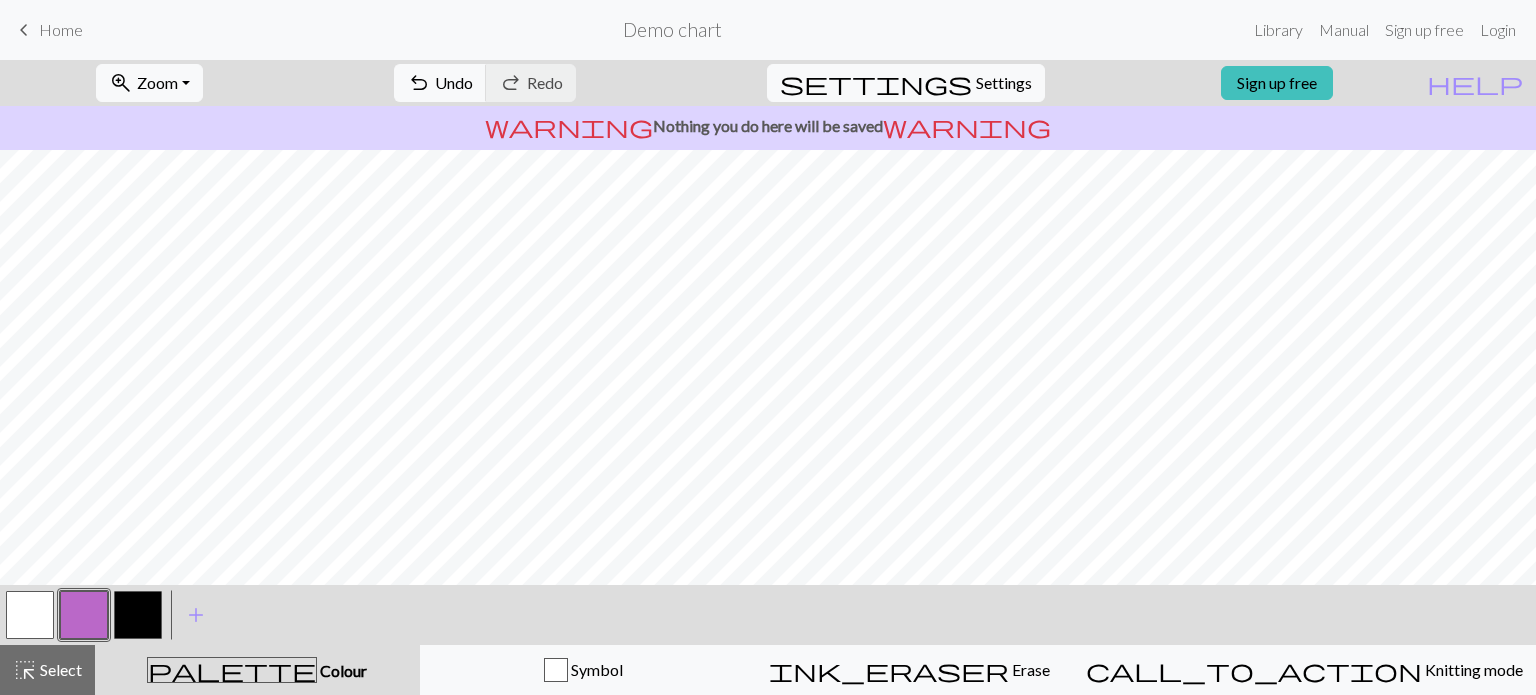 click at bounding box center (138, 615) 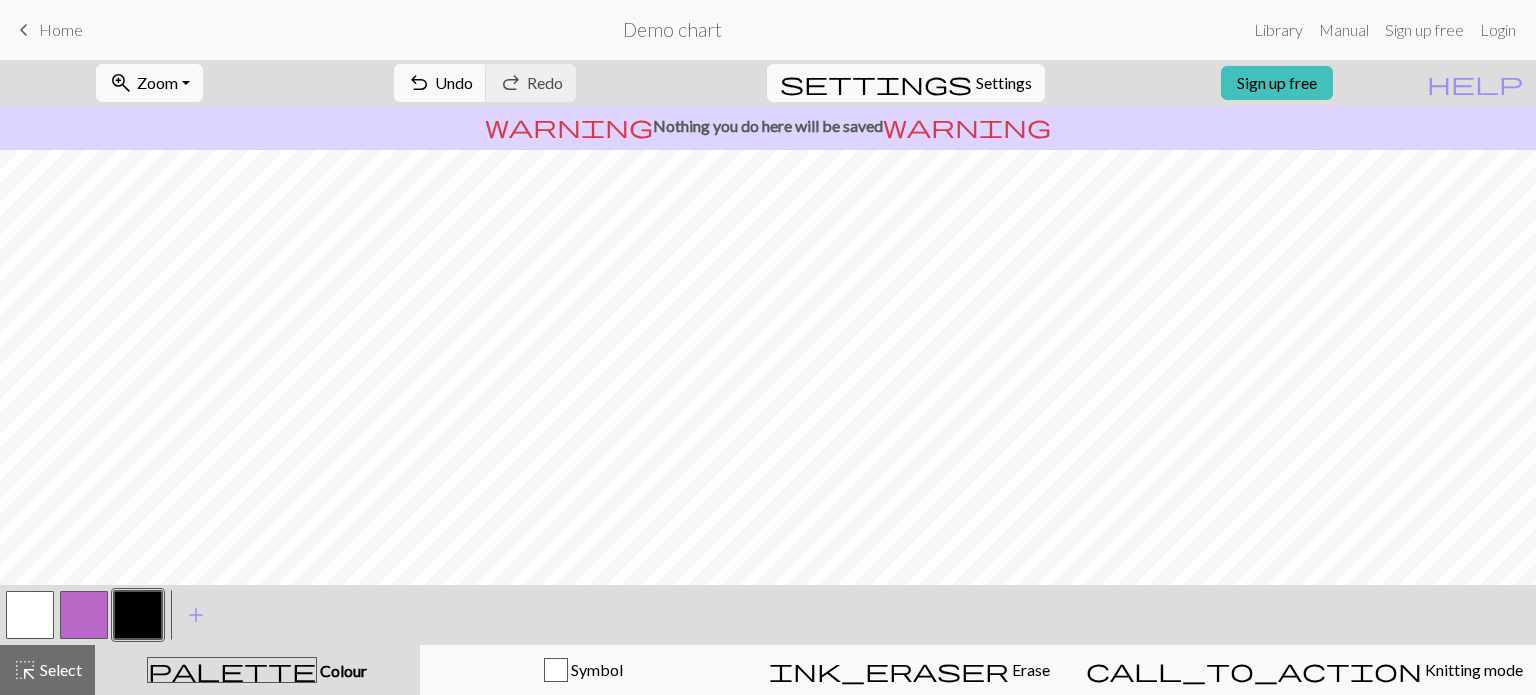 click on "zoom_in Zoom Zoom Fit all Fit width Fit height 50% 100% 150% 200% undo Undo Undo redo Redo Redo settings  Settings Sign up free help Show me around warning  Nothing you do here will be saved  warning < > add Add a  colour highlight_alt   Select   Select palette   Colour   Colour   Symbol ink_eraser   Erase   Erase call_to_action   Knitting mode   Knitting mode" at bounding box center (768, 377) 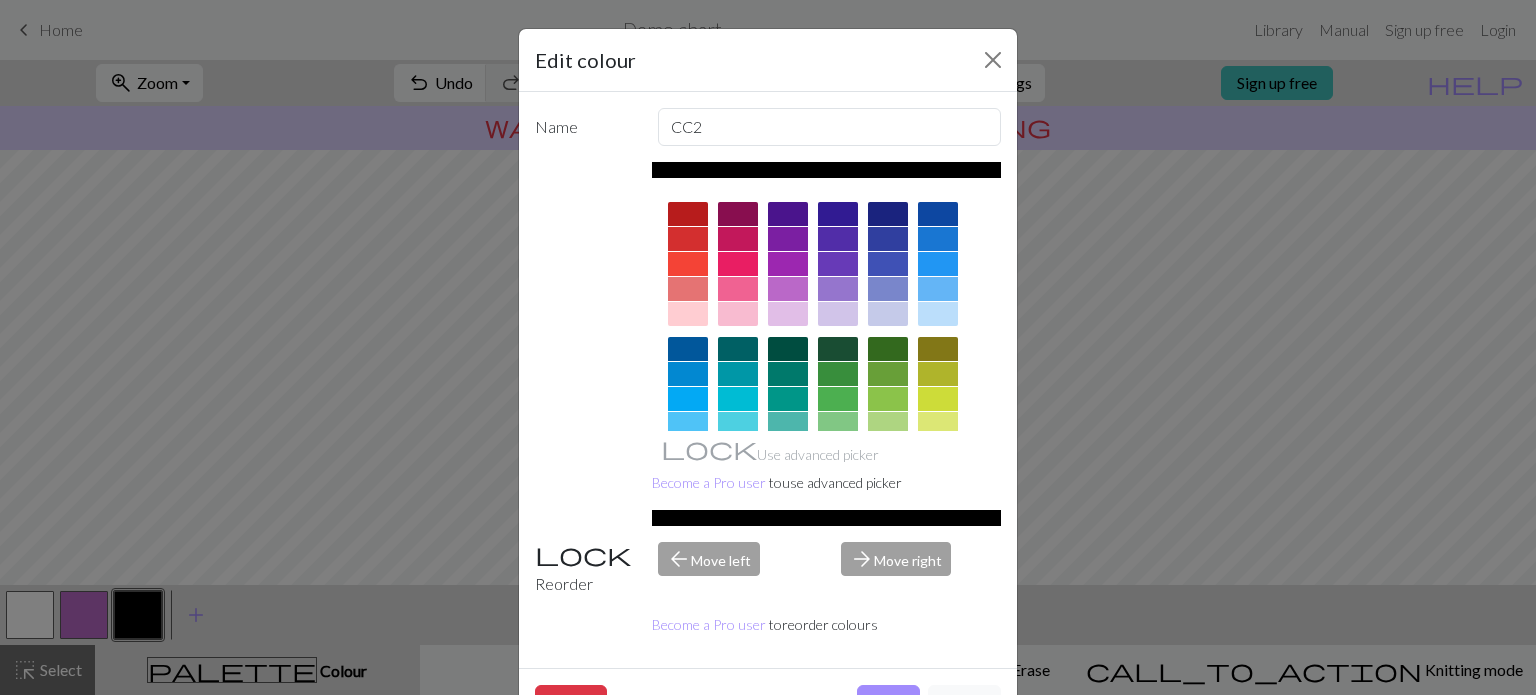 drag, startPoint x: 64, startPoint y: 619, endPoint x: 985, endPoint y: 98, distance: 1058.1503 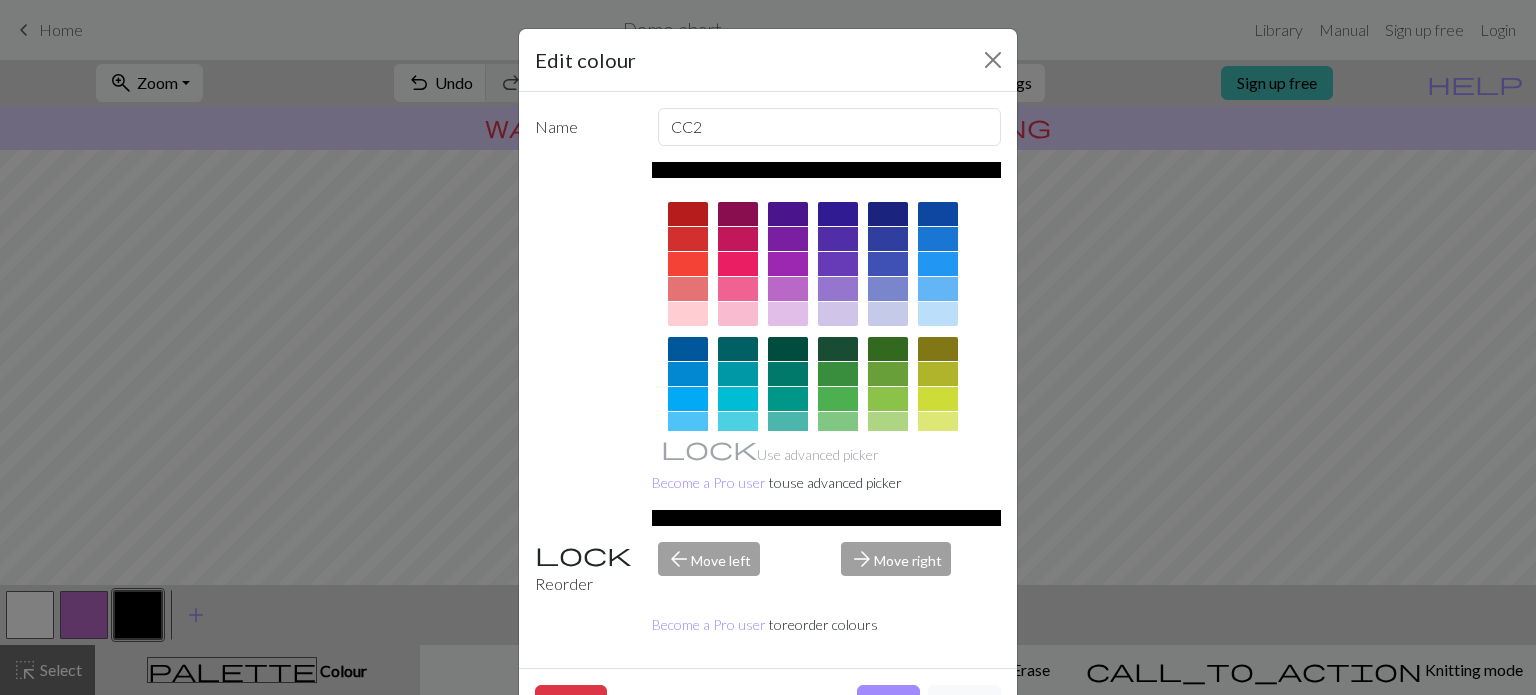 click on "Edit colour Name CC2 Use advanced picker Become a Pro user   to  use advanced picker Reorder arrow_back Move left arrow_forward Move right Become a Pro user   to  reorder colours Delete Done Cancel" at bounding box center [768, 347] 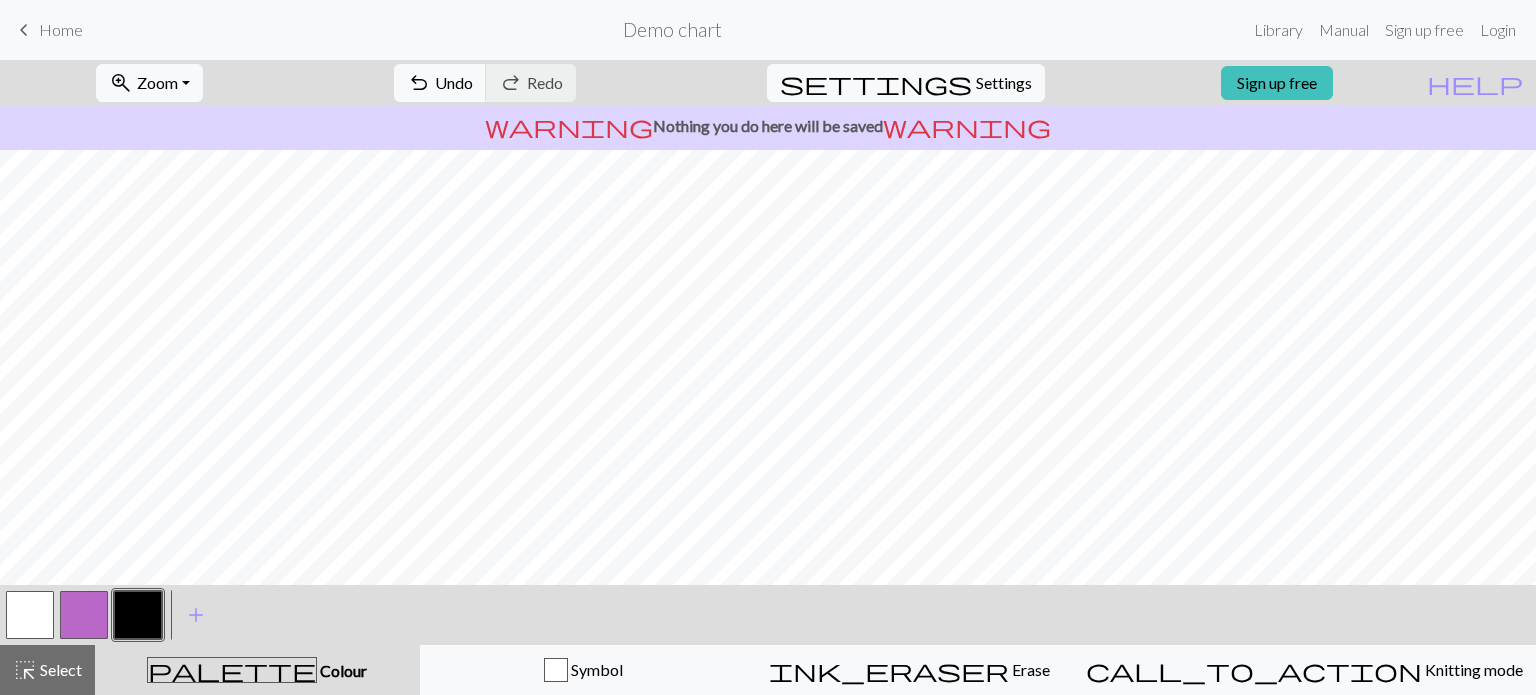 drag, startPoint x: 67, startPoint y: 608, endPoint x: 106, endPoint y: 579, distance: 48.60041 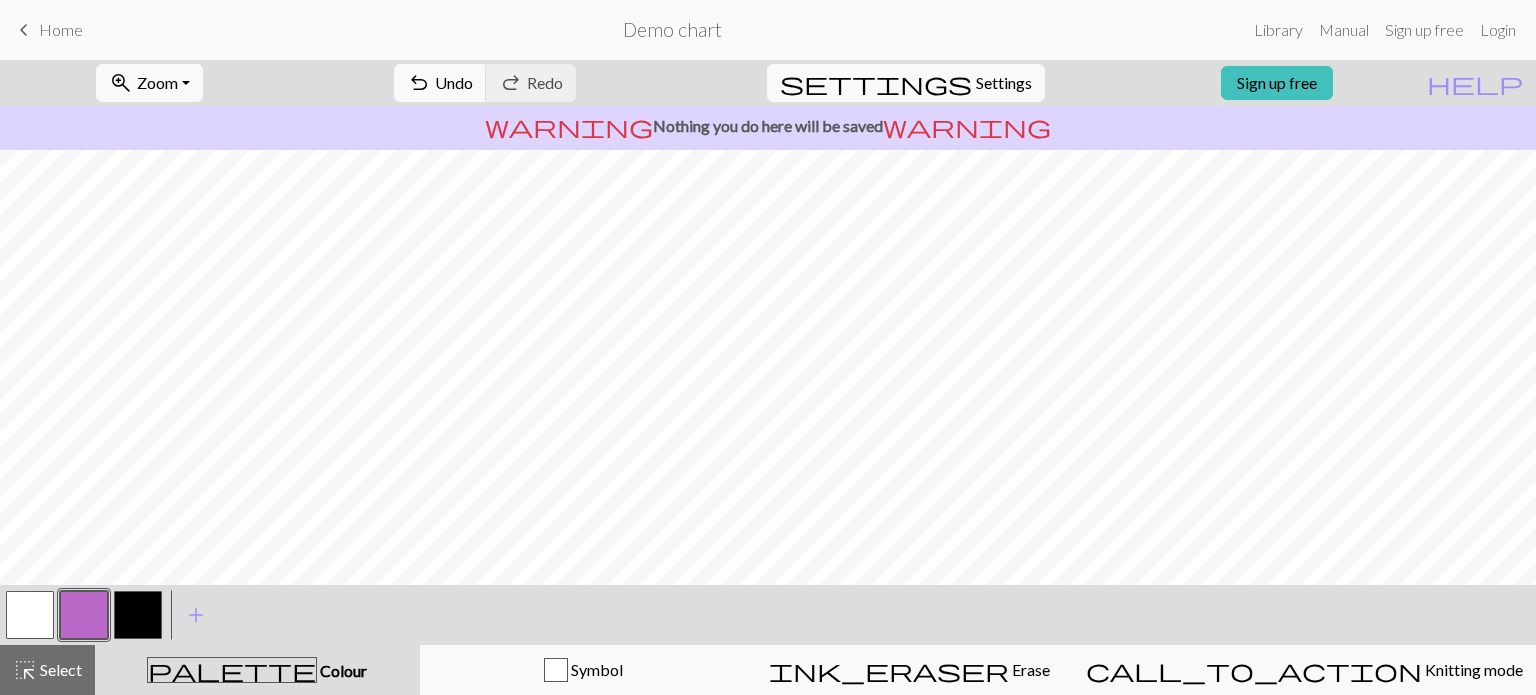 drag, startPoint x: 137, startPoint y: 617, endPoint x: 157, endPoint y: 611, distance: 20.880613 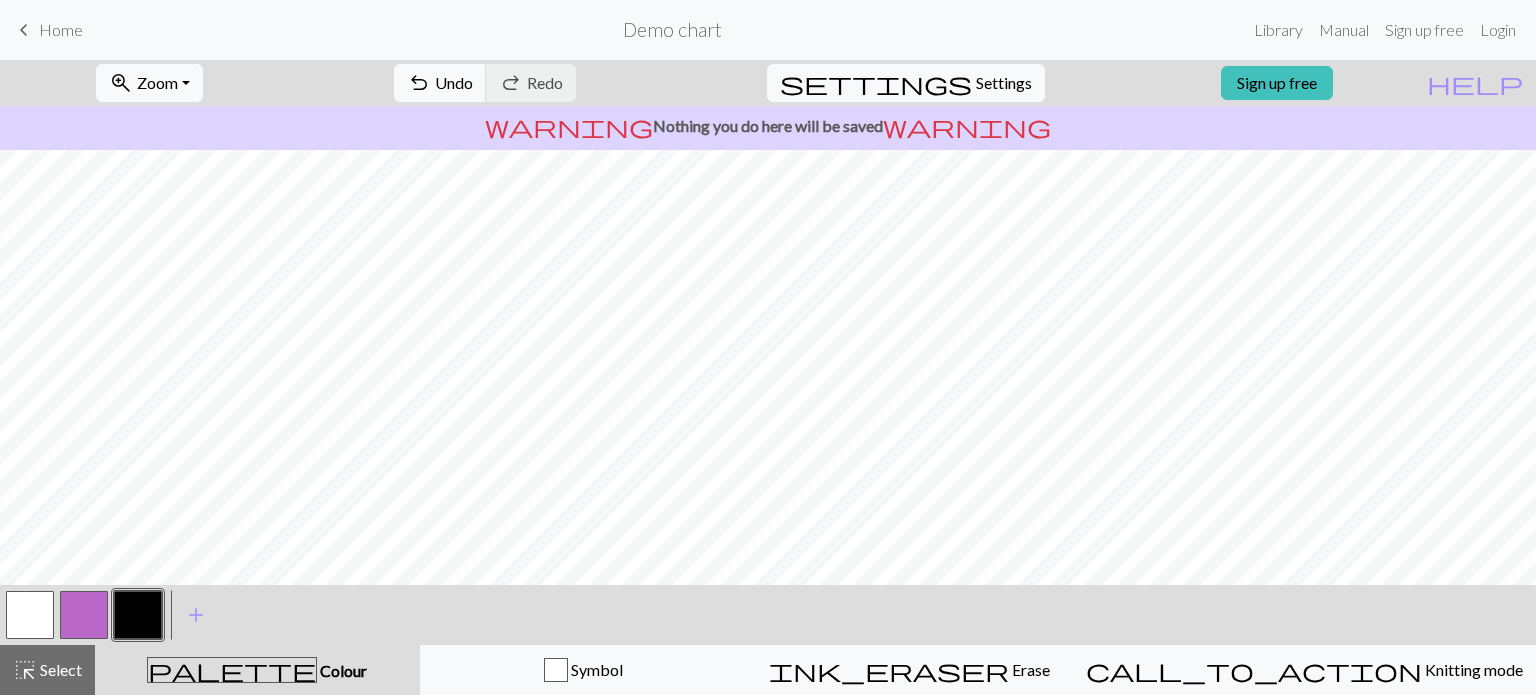 click at bounding box center (84, 615) 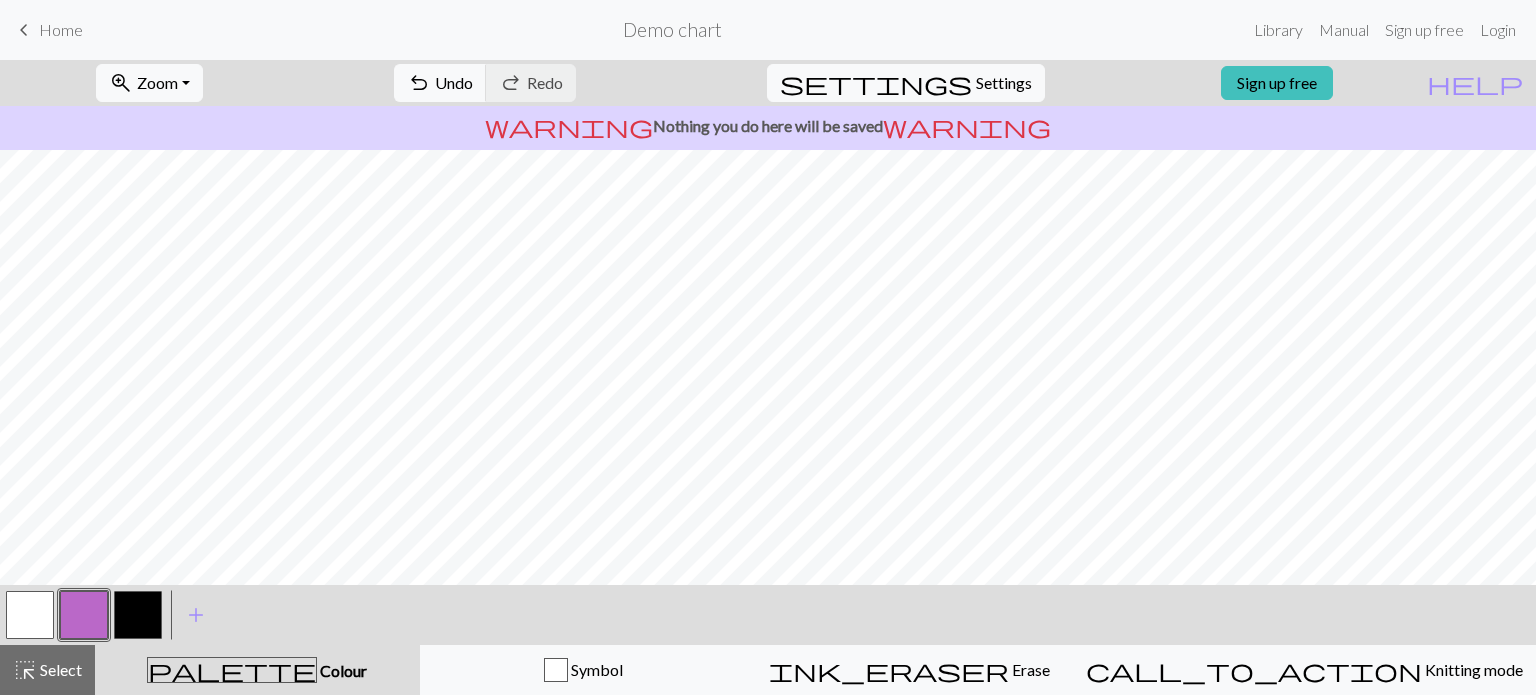 drag, startPoint x: 145, startPoint y: 620, endPoint x: 171, endPoint y: 604, distance: 30.528675 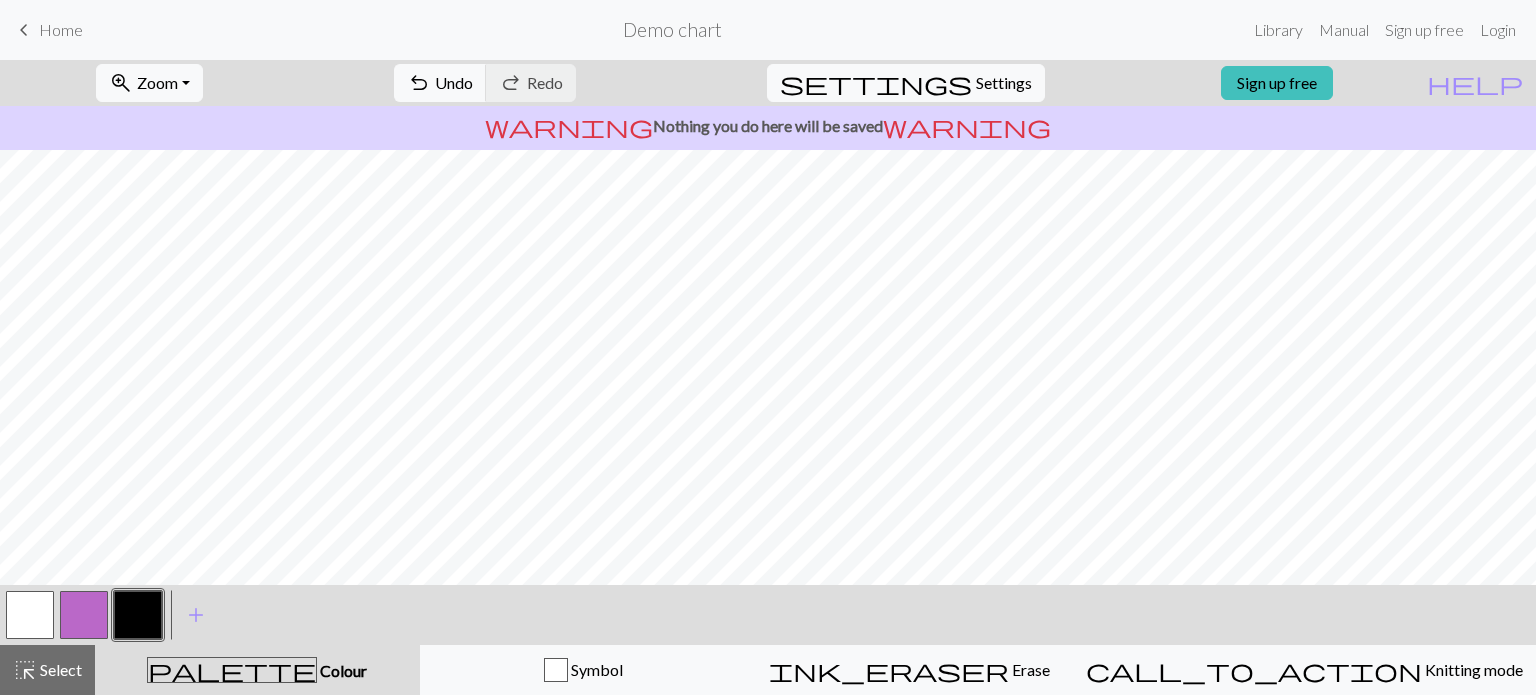 click at bounding box center (30, 615) 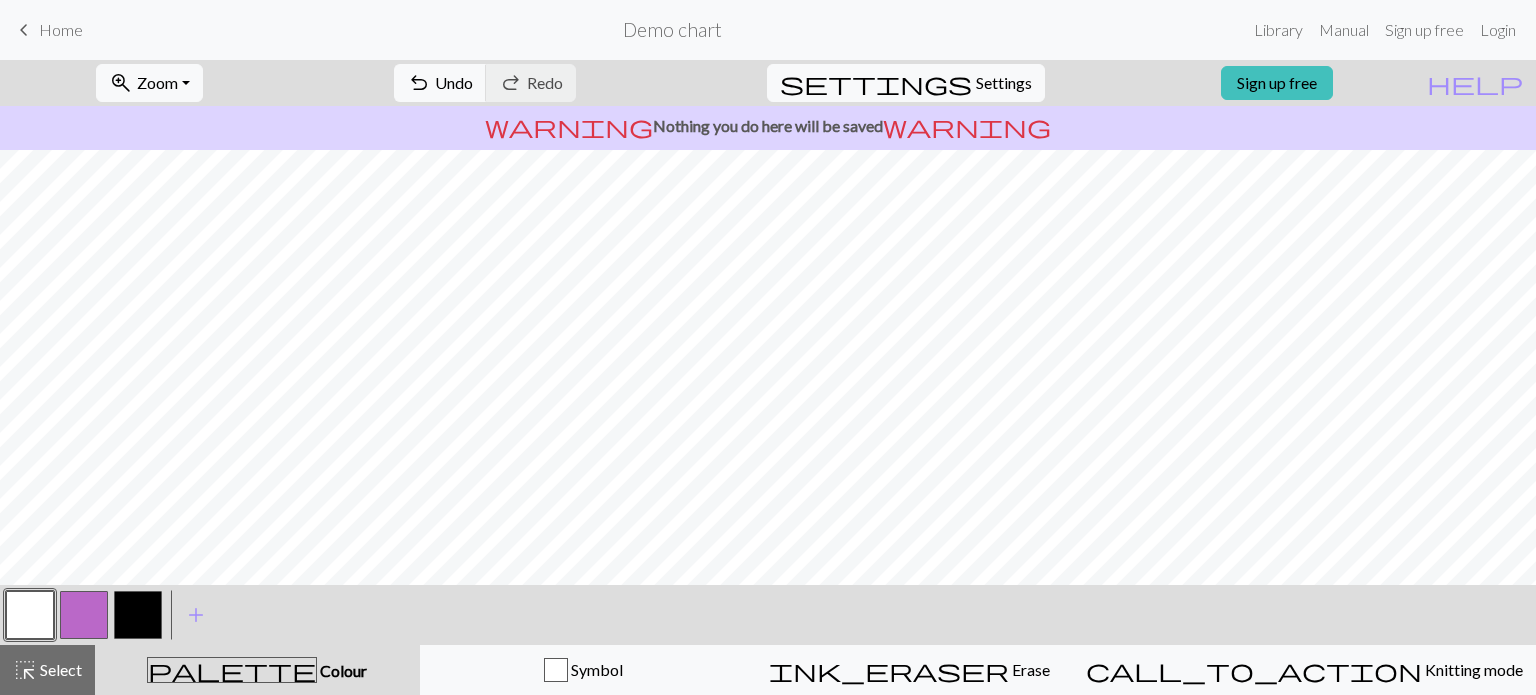 click at bounding box center [84, 615] 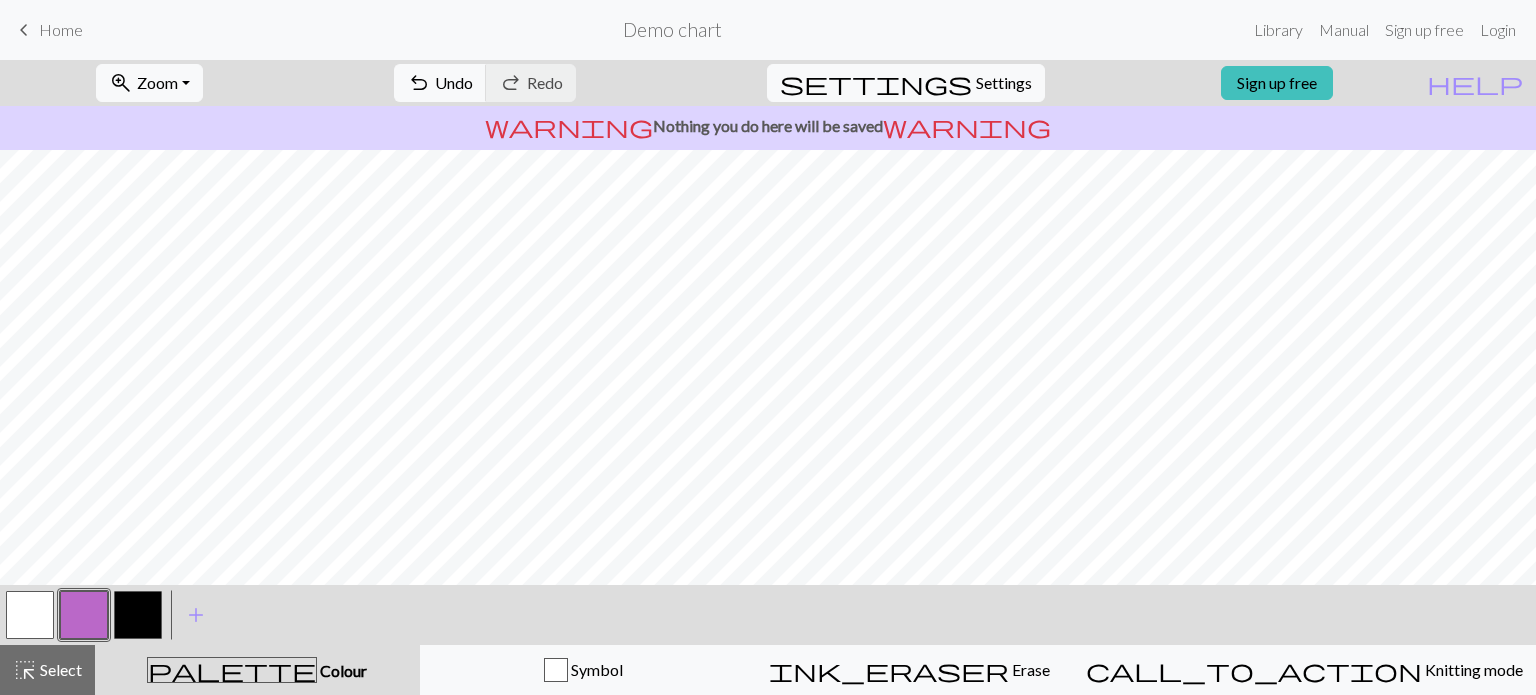 drag, startPoint x: 140, startPoint y: 623, endPoint x: 172, endPoint y: 581, distance: 52.801514 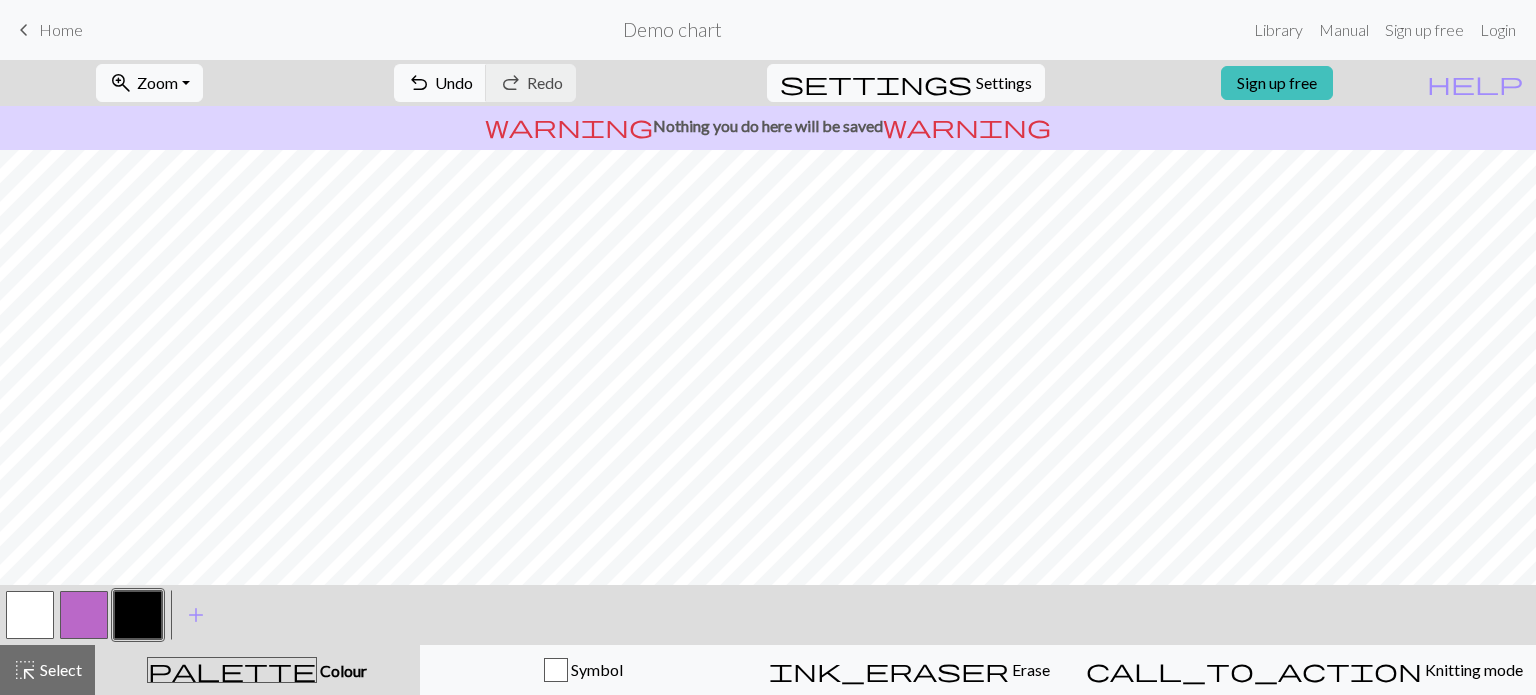 drag, startPoint x: 18, startPoint y: 625, endPoint x: 138, endPoint y: 585, distance: 126.491104 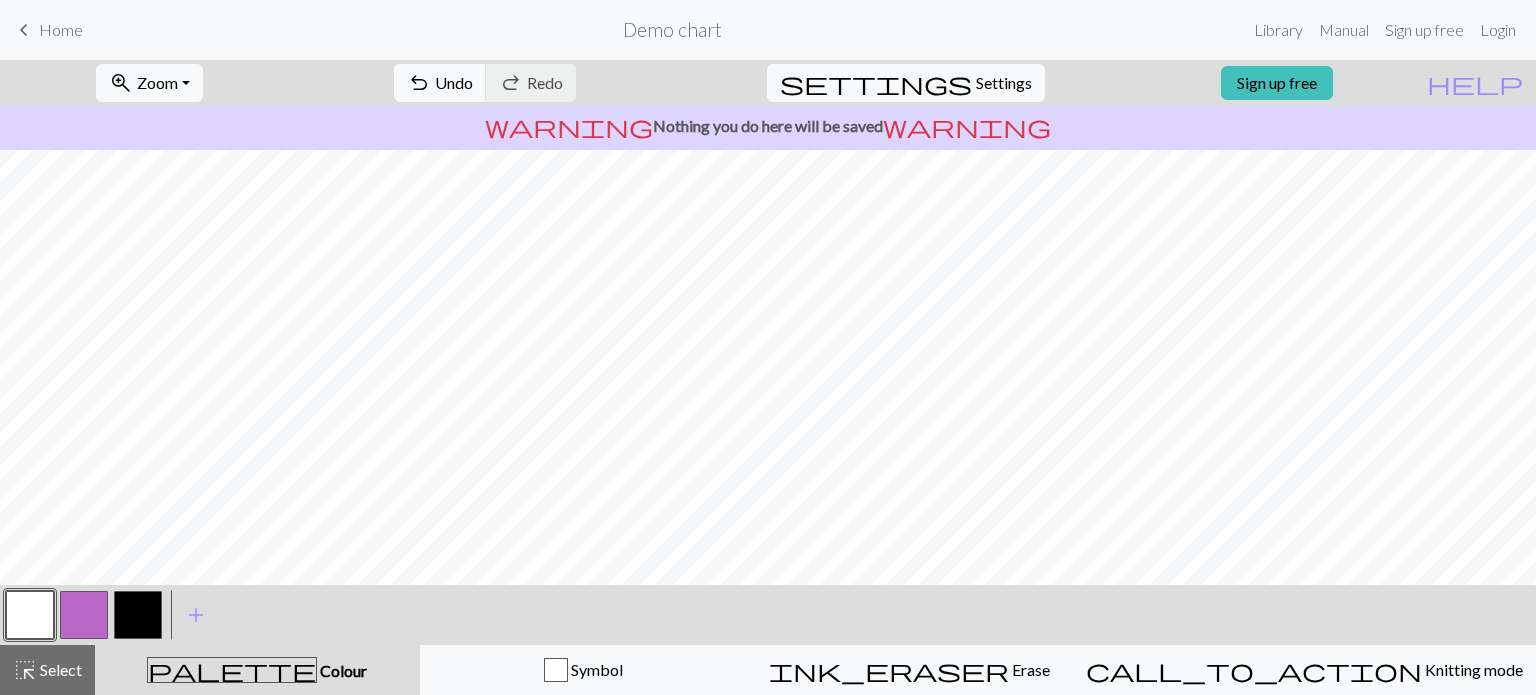 drag, startPoint x: 148, startPoint y: 616, endPoint x: 177, endPoint y: 589, distance: 39.623226 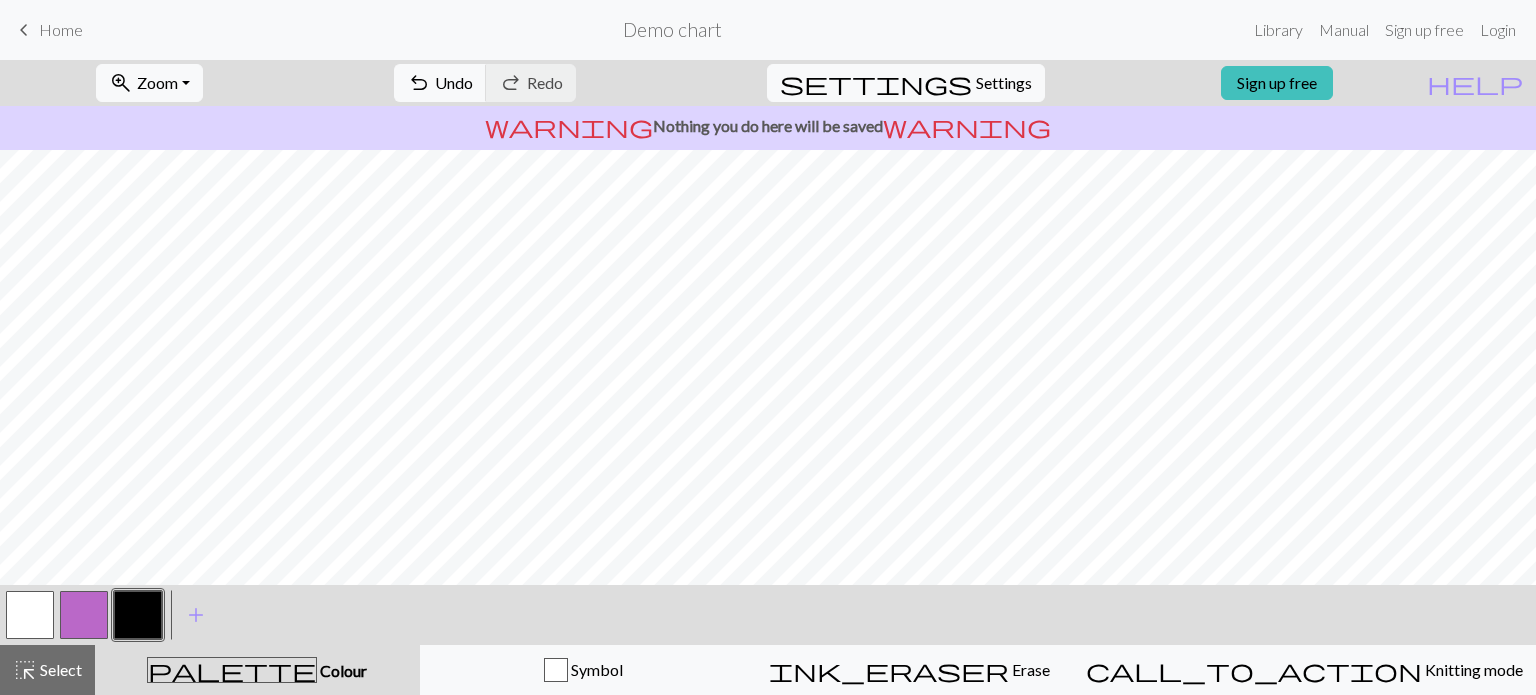 drag, startPoint x: 71, startPoint y: 620, endPoint x: 110, endPoint y: 595, distance: 46.32494 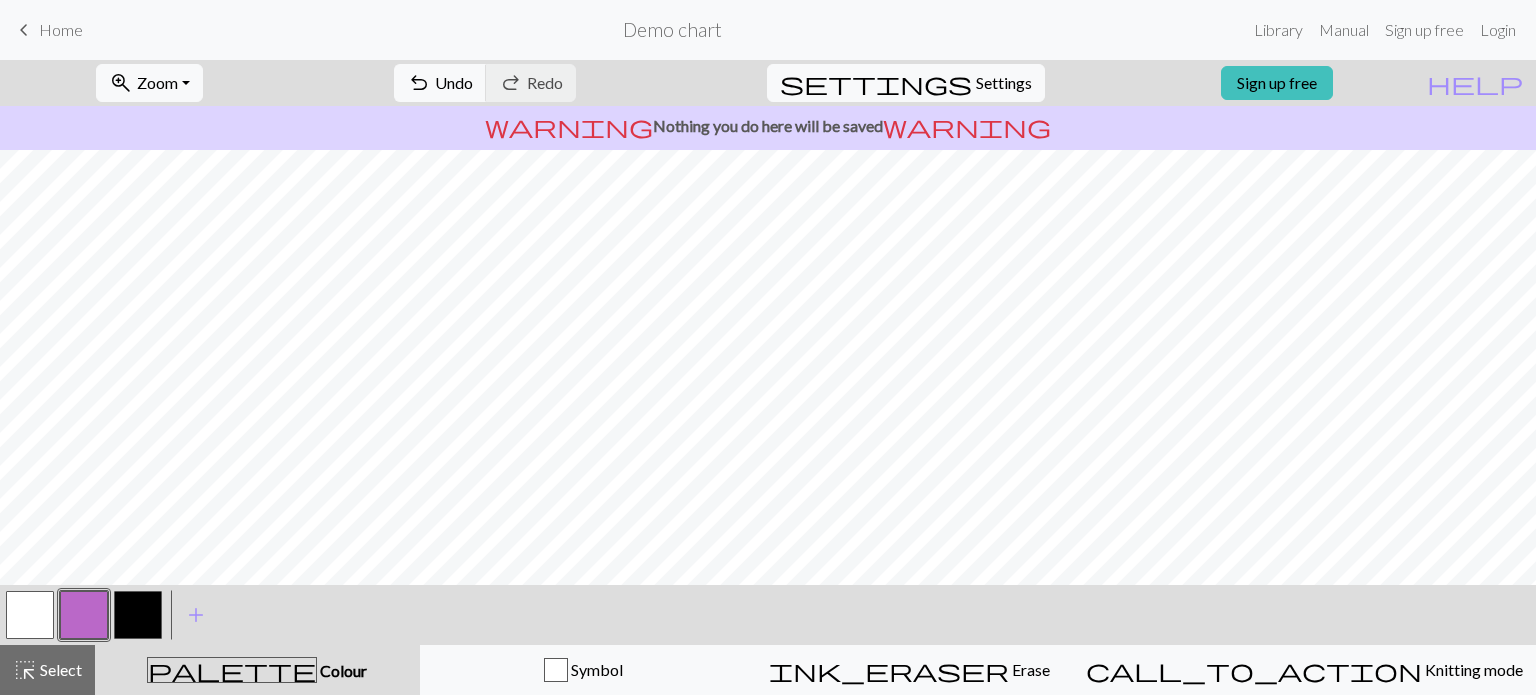 drag, startPoint x: 74, startPoint y: 622, endPoint x: 108, endPoint y: 603, distance: 38.948685 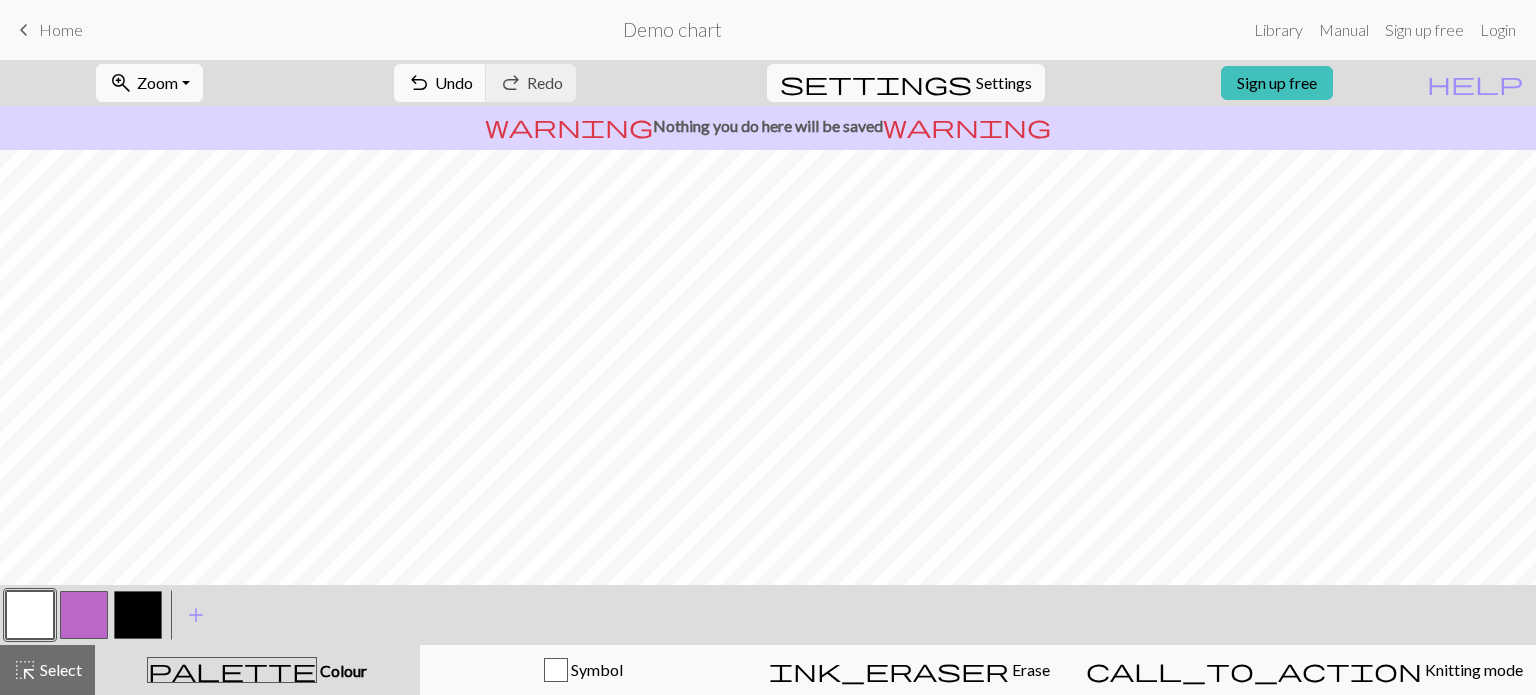 drag, startPoint x: 156, startPoint y: 611, endPoint x: 167, endPoint y: 601, distance: 14.866069 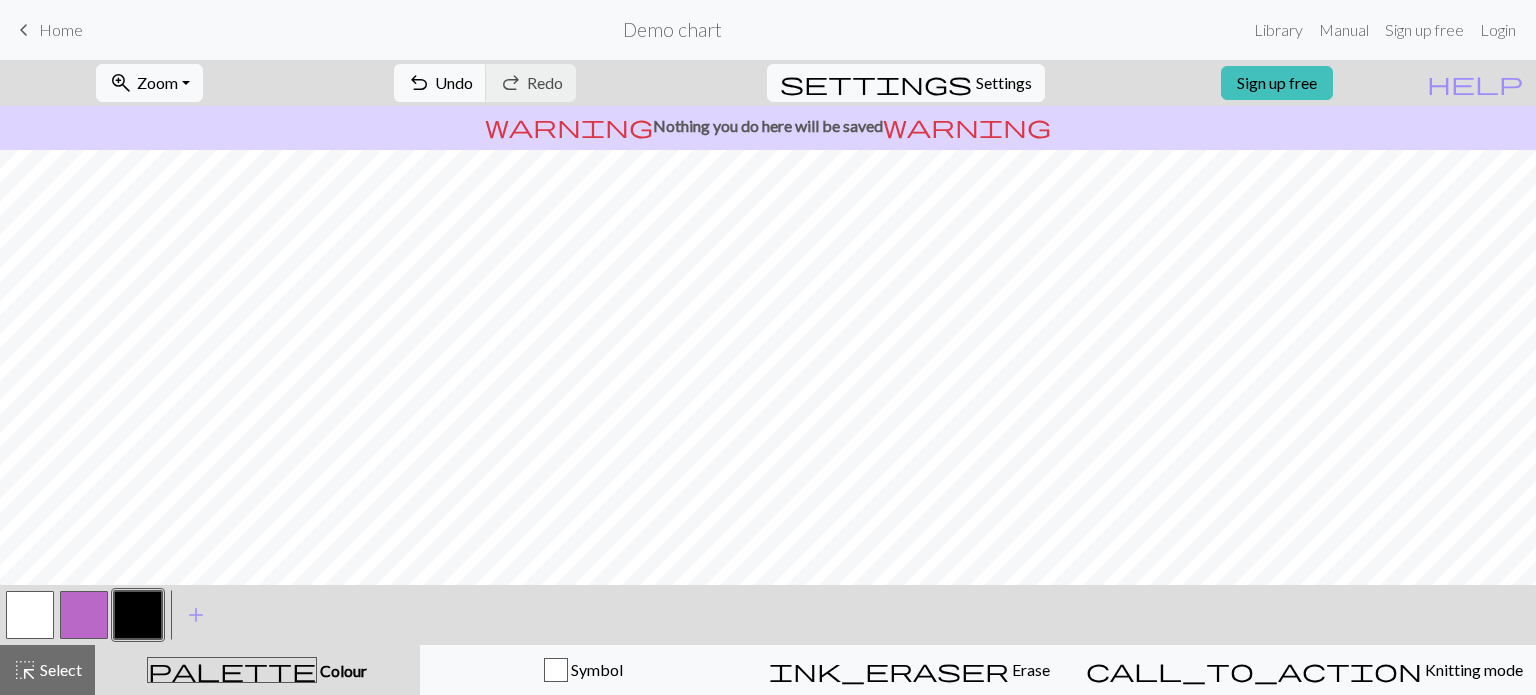 drag, startPoint x: 23, startPoint y: 612, endPoint x: 60, endPoint y: 594, distance: 41.14608 